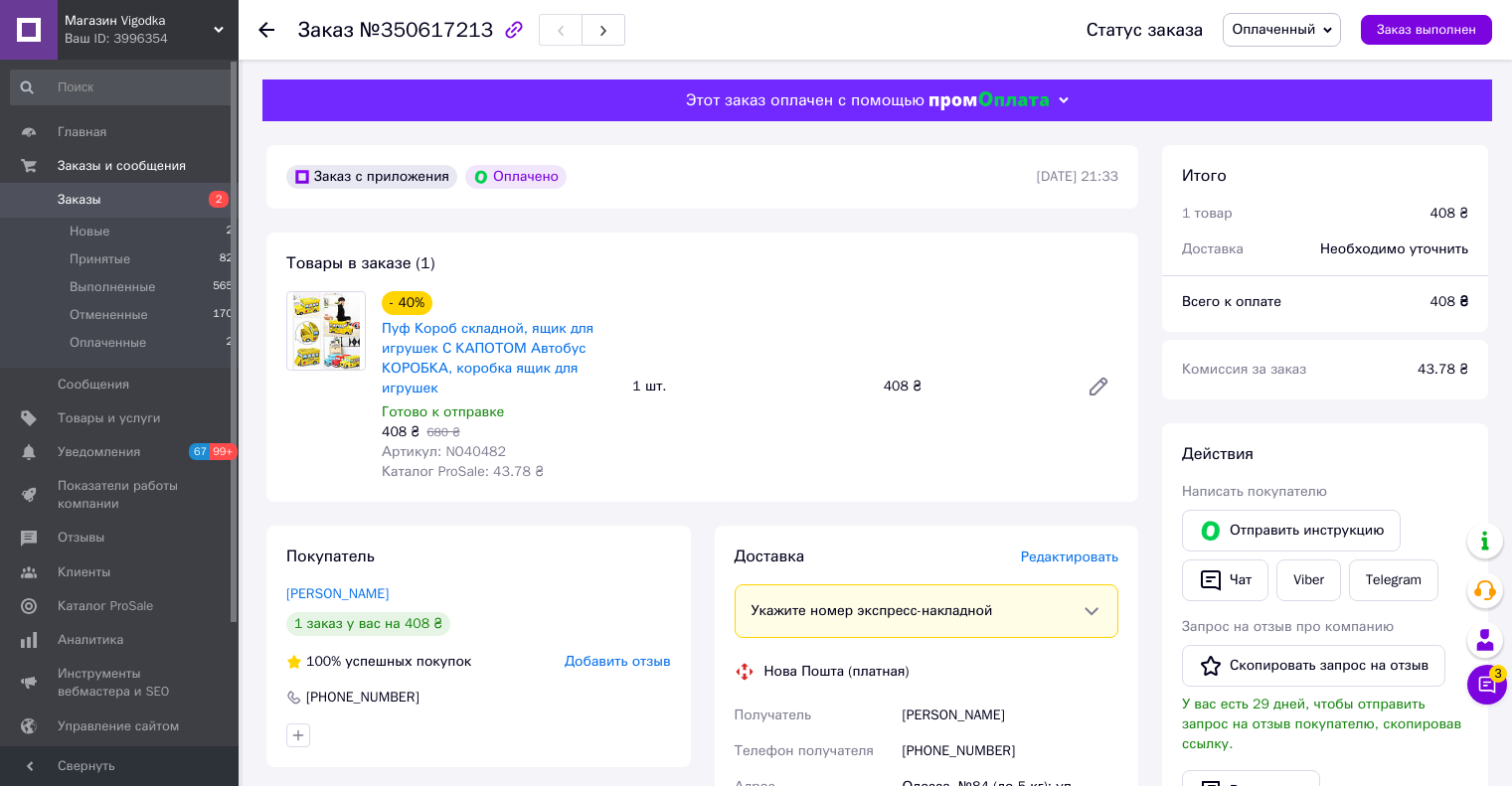 scroll, scrollTop: 397, scrollLeft: 0, axis: vertical 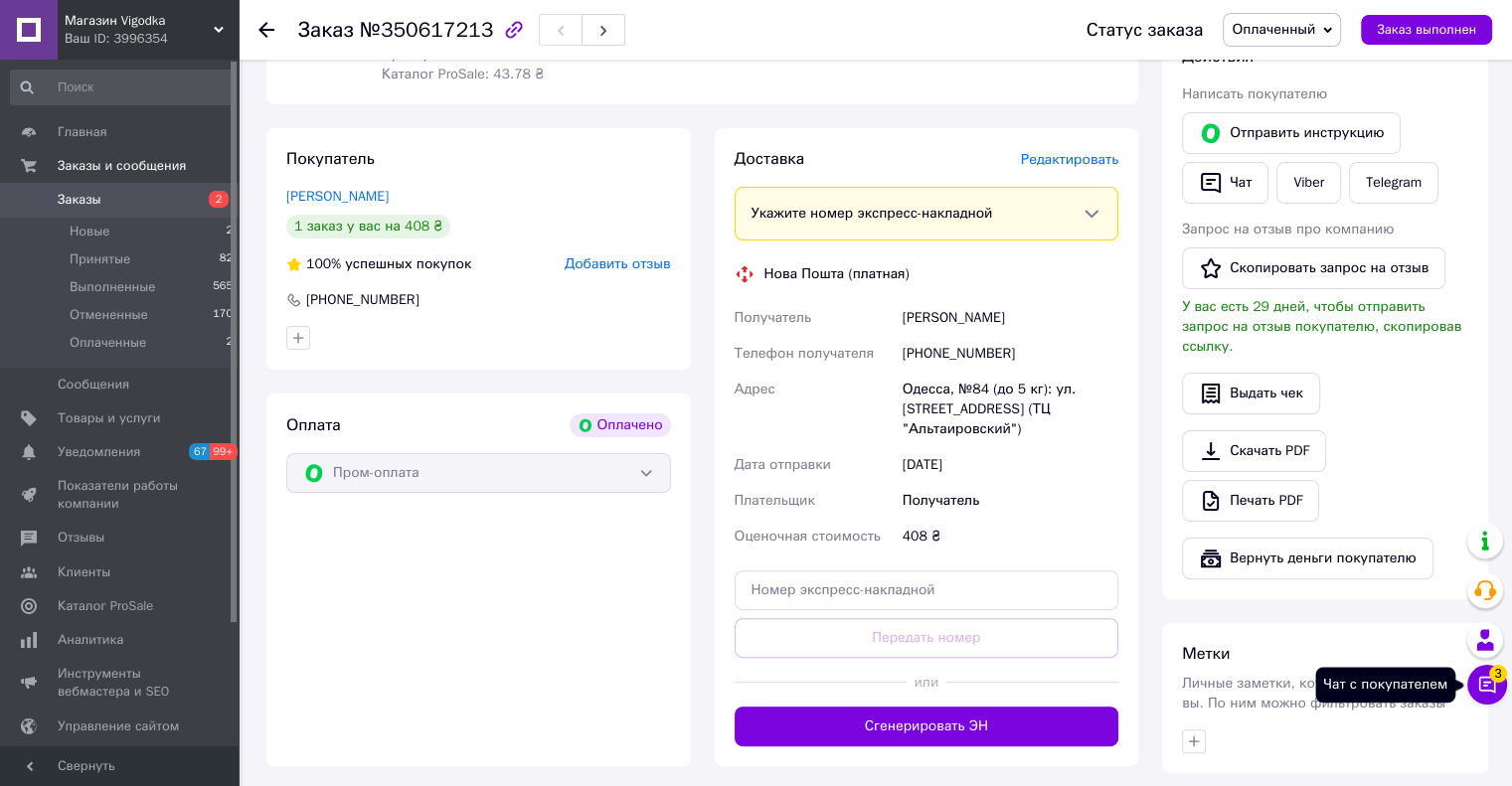 click 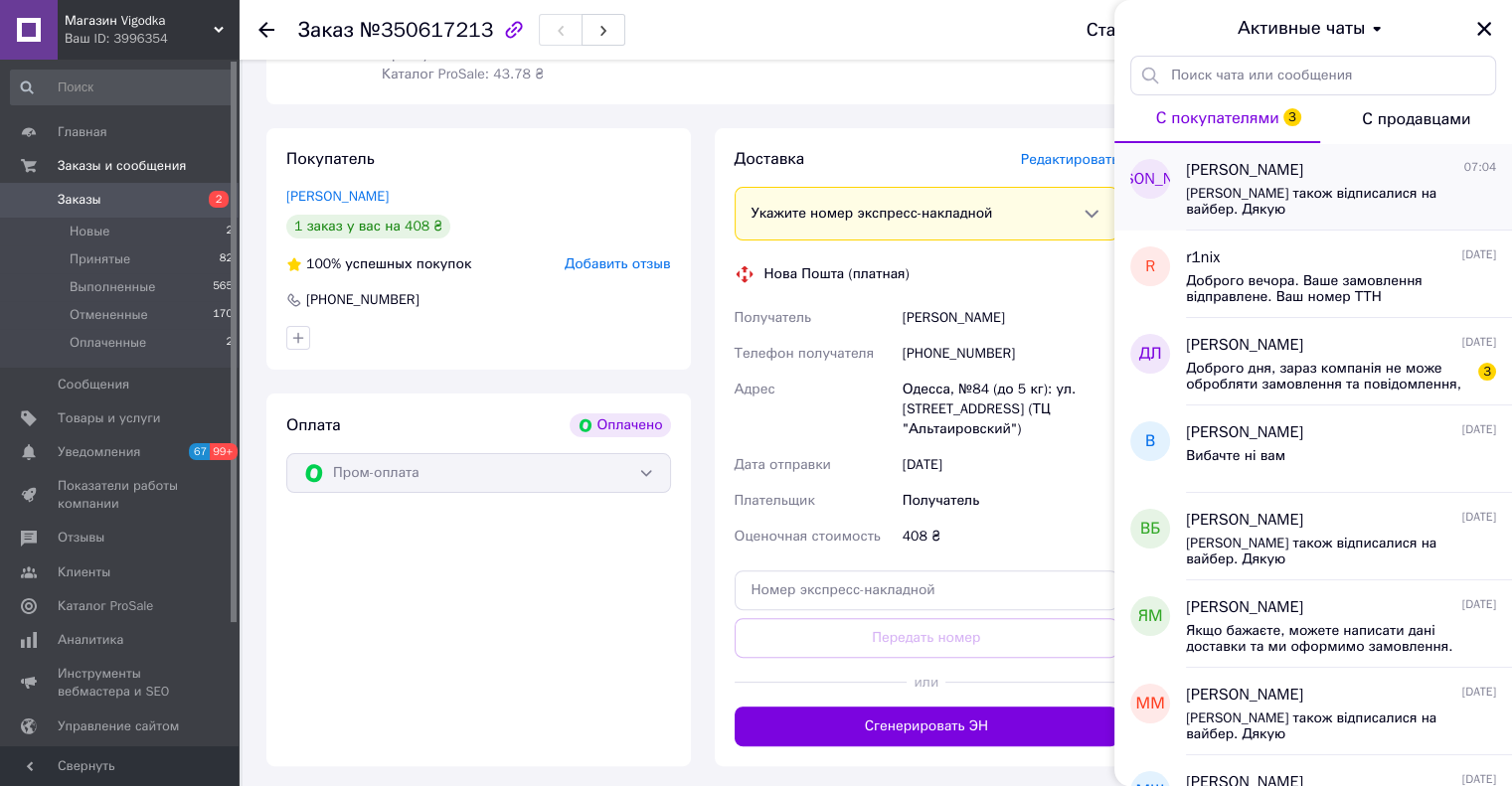click on "[PERSON_NAME] також відписалися на вайбер. Дякую" at bounding box center (1327, 202) 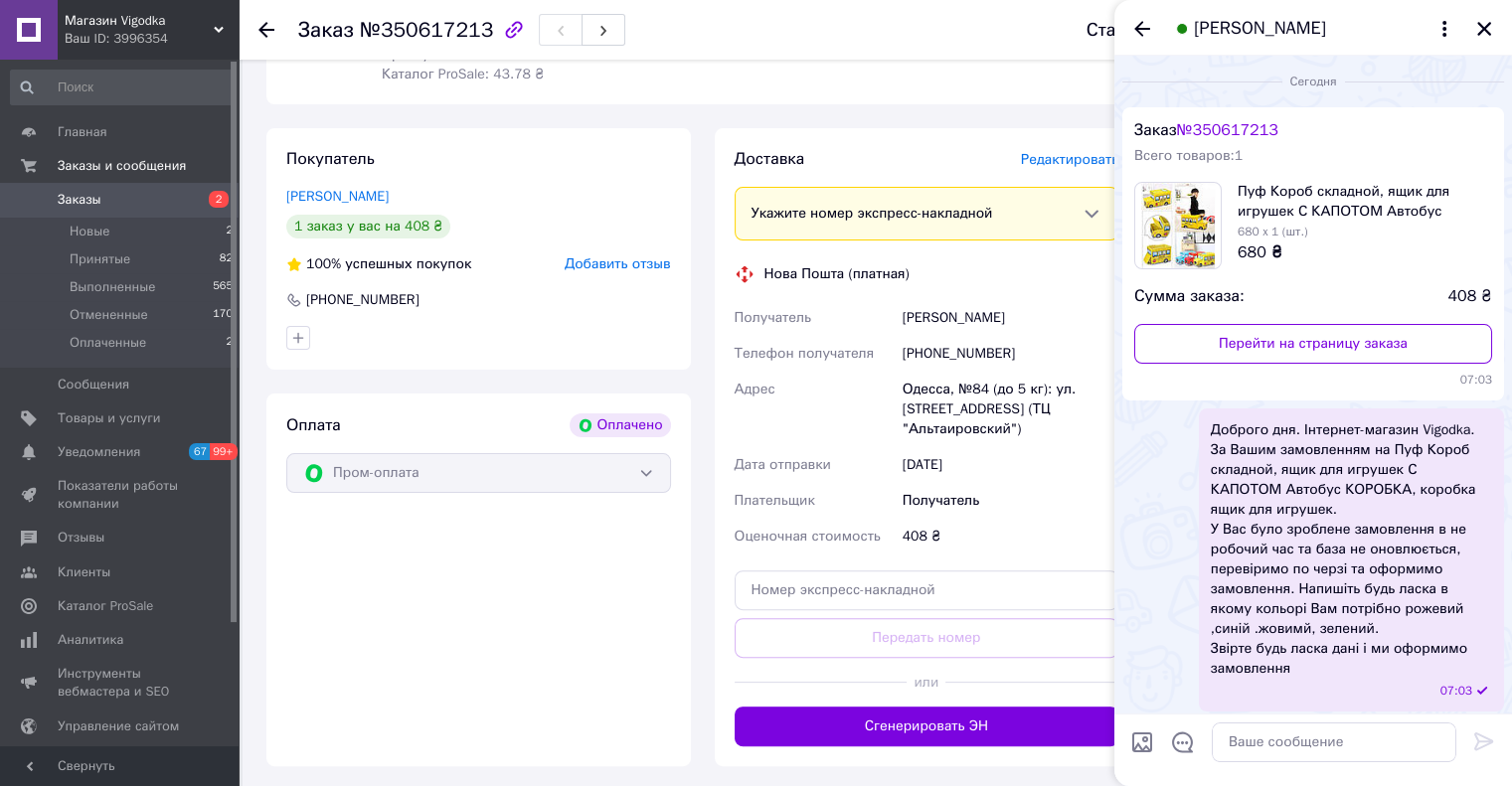scroll, scrollTop: 97, scrollLeft: 0, axis: vertical 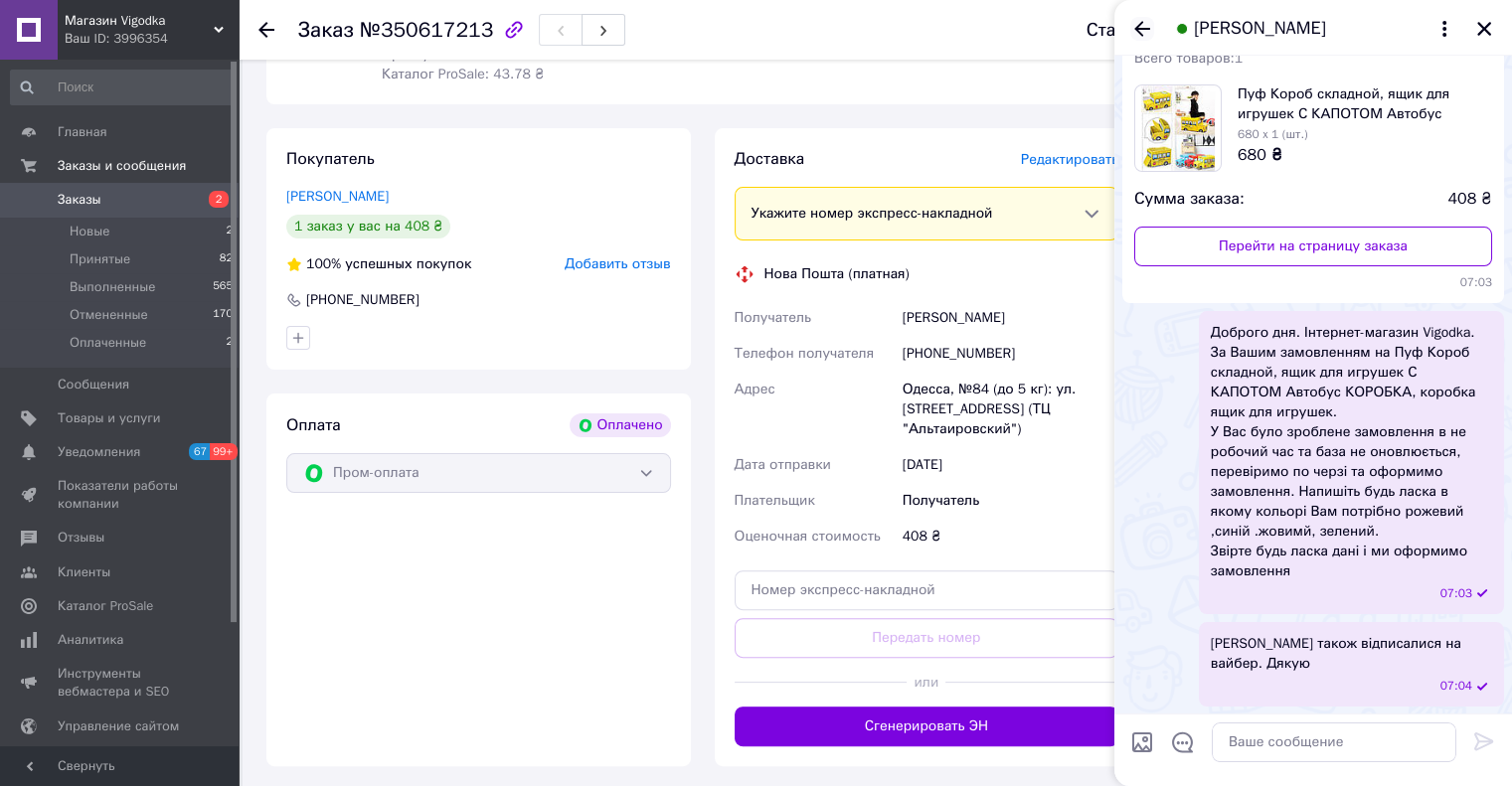 click 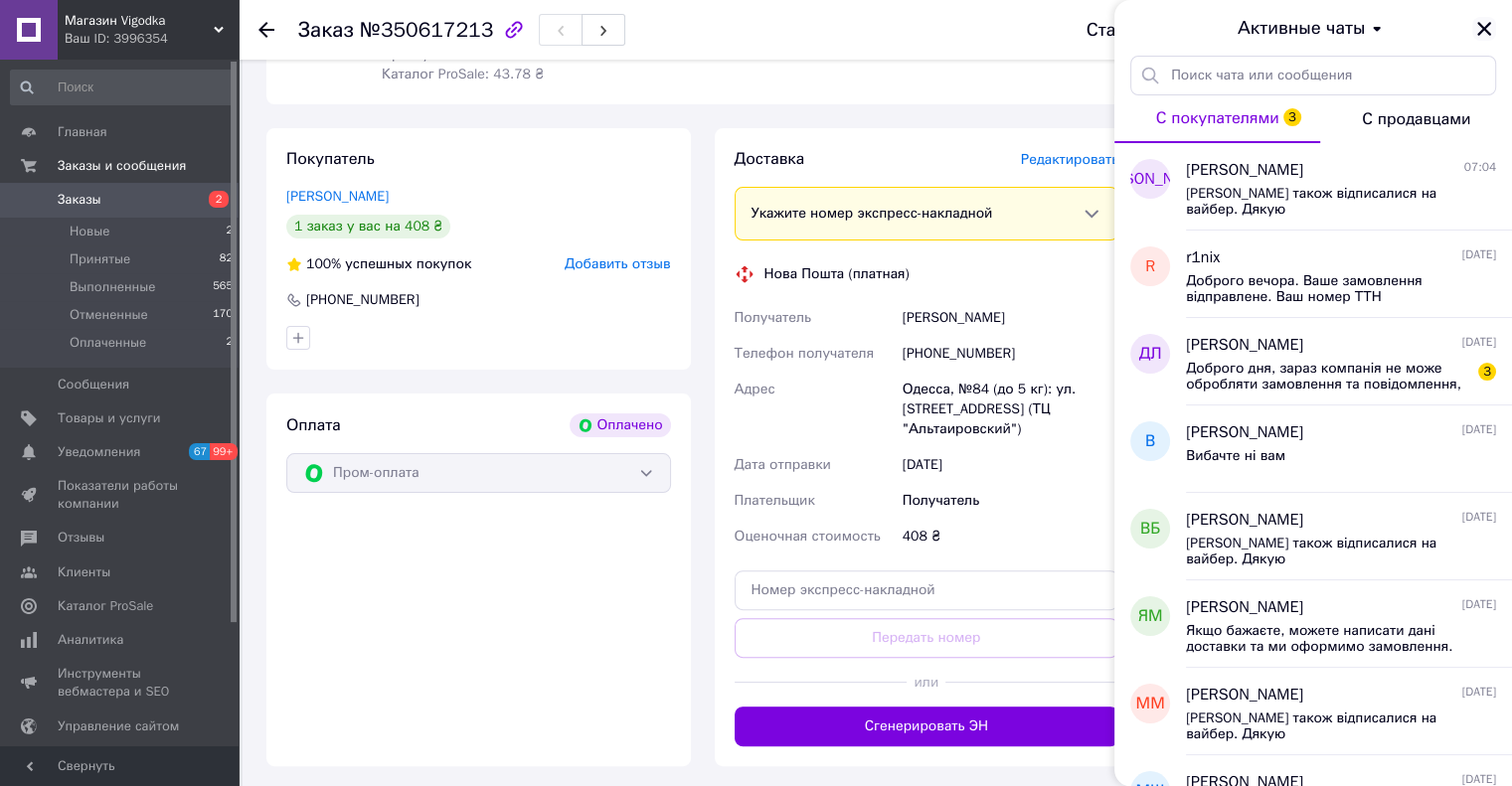 click 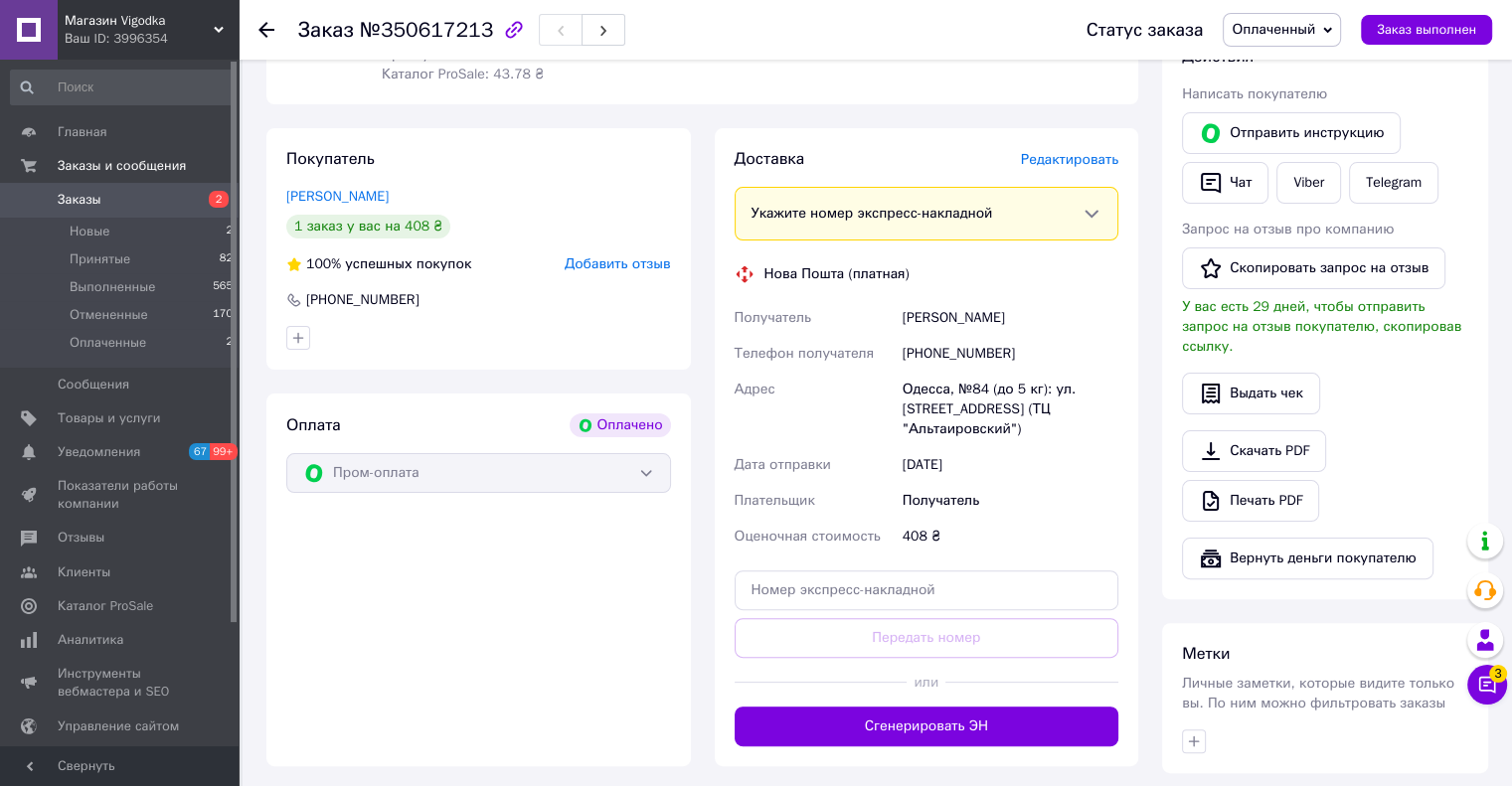 click on "Оплаченный" at bounding box center (1273, 29) 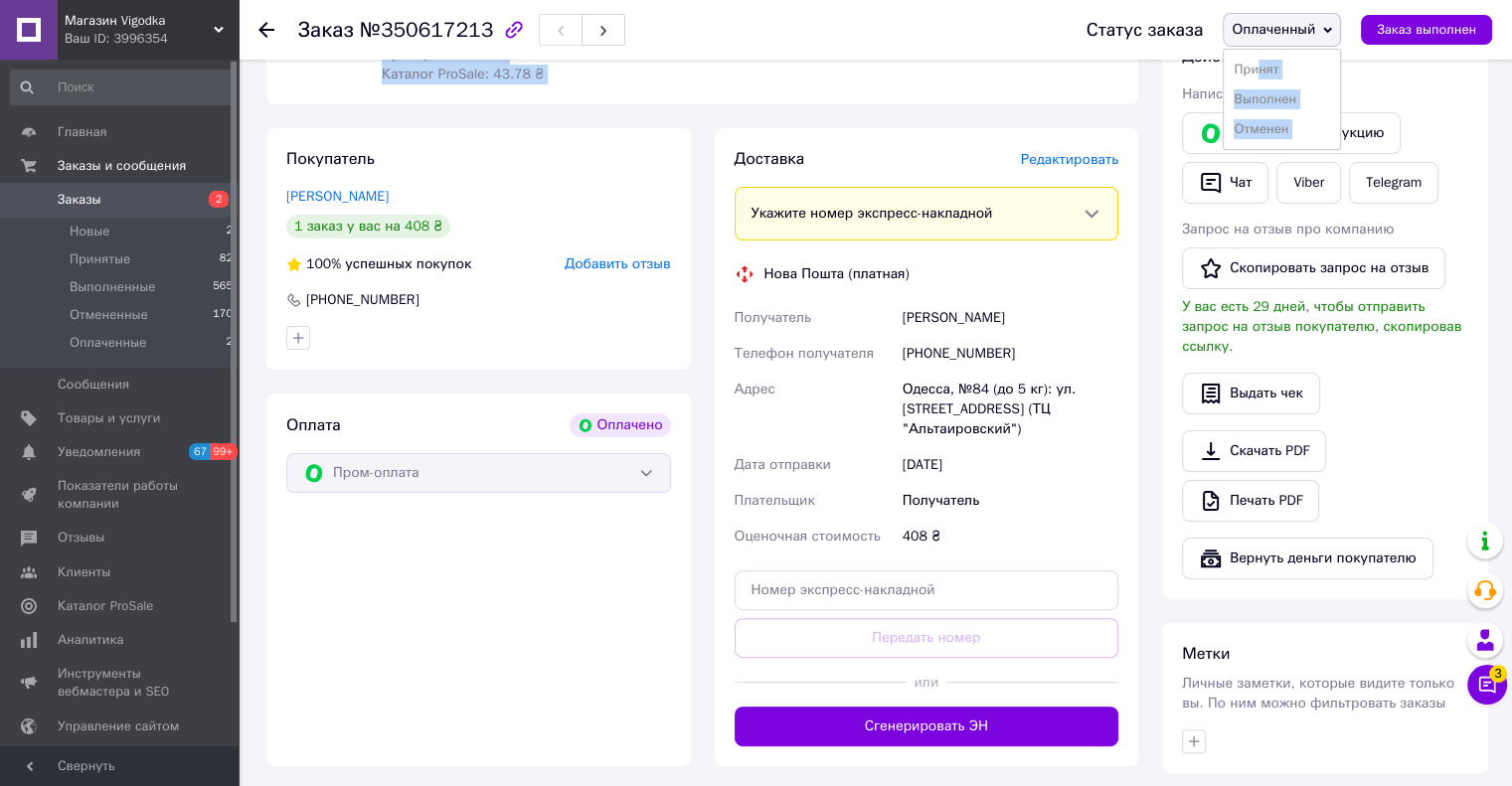 drag, startPoint x: 1260, startPoint y: 67, endPoint x: 1092, endPoint y: 71, distance: 168.04761 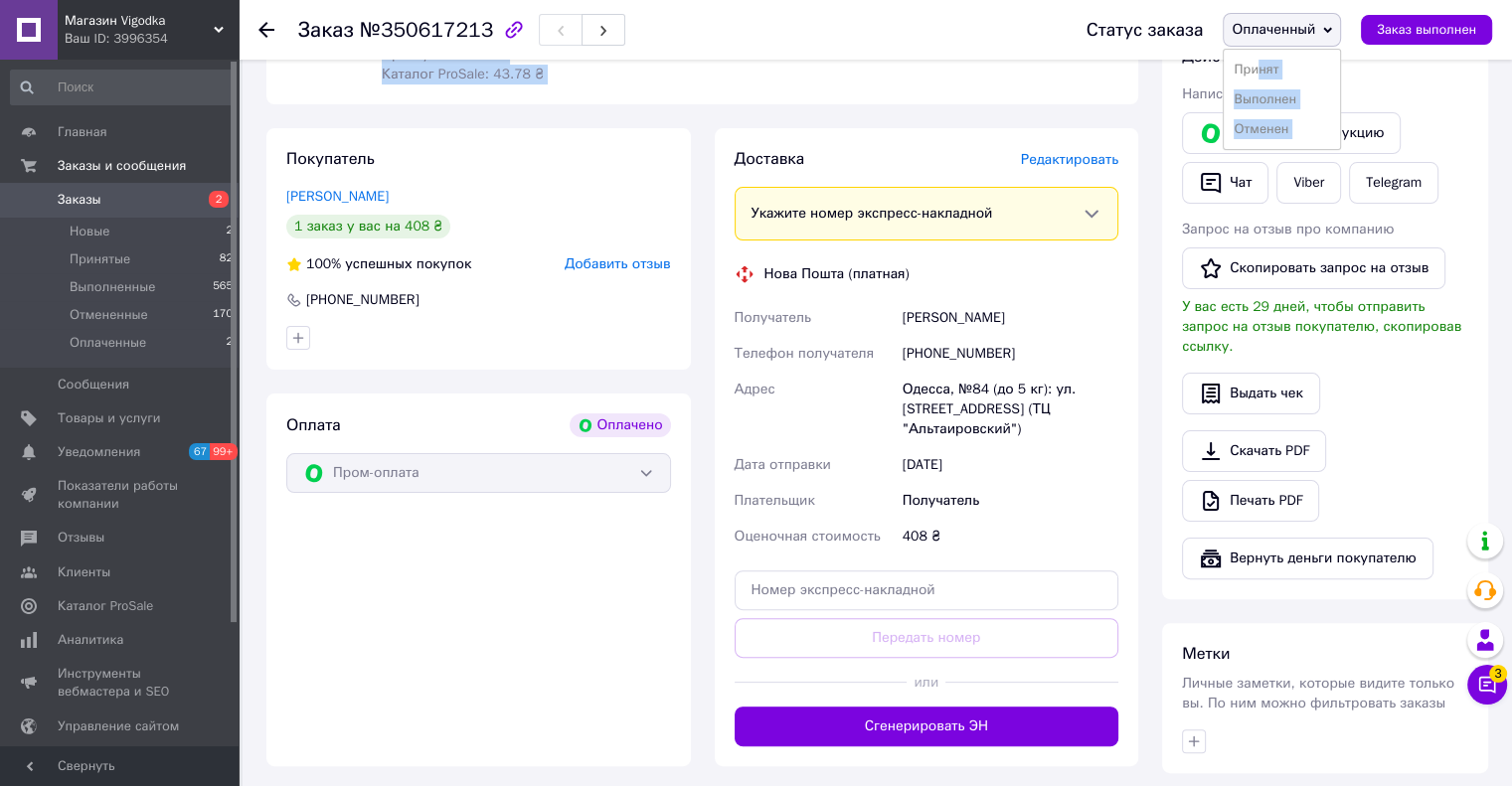 click on "Заказ №350617213 Статус заказа Оплаченный Принят Выполнен Отменен Заказ выполнен Этот заказ оплачен с помощью Заказ с приложения Оплачено 30.06.2025 | 21:33 Товары в заказе (1) - 40% Пуф Короб складной, ящик для игрушек С КАПОТОМ Автобус КОРОБКА, коробка ящик для игрушек Готово к отправке 408 ₴   680 ₴ Артикул: NO40482 Каталог ProSale: 43.78 ₴  1 шт. 408 ₴ Покупатель Лютова Оксана 1 заказ у вас на 408 ₴ 100%   успешных покупок Добавить отзыв +380986105281 Оплата Оплачено Пром-оплата Доставка Редактировать Укажите номер экспресс-накладной Нова Пошта (платная) Получатель Лютова Оксана +380986105281 408 <" at bounding box center [877, 373] 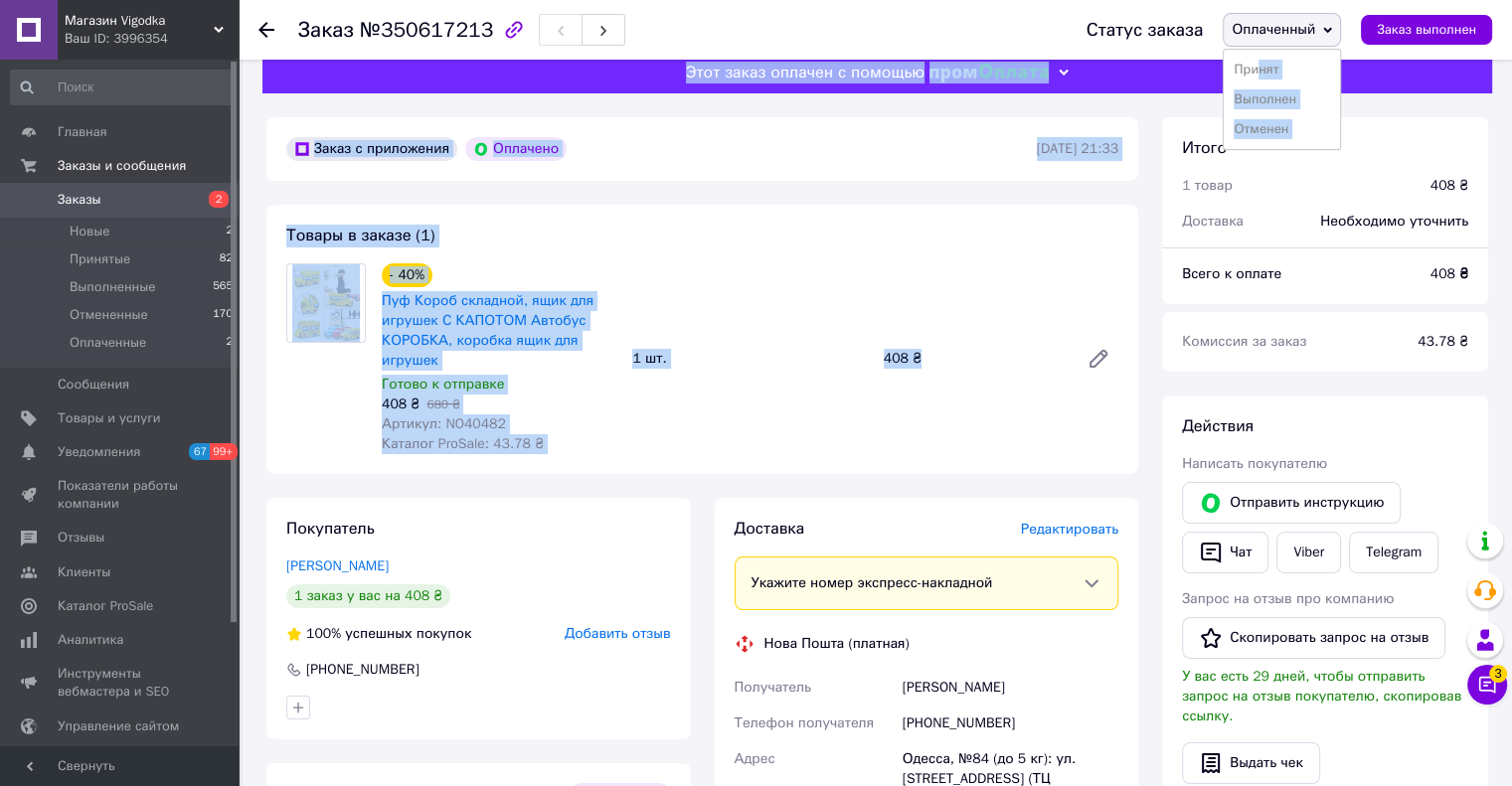 scroll, scrollTop: 0, scrollLeft: 0, axis: both 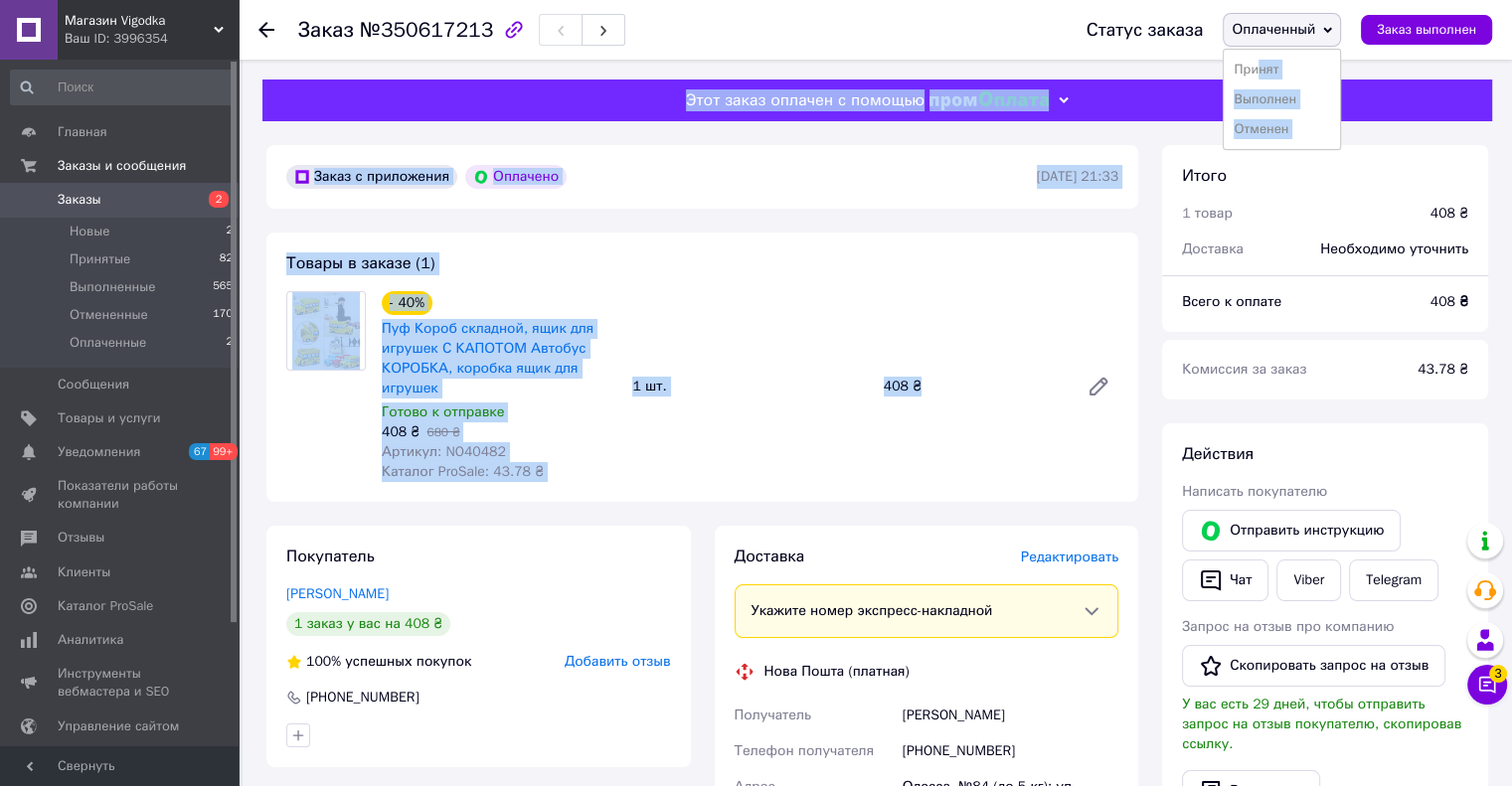 click on "Товары в заказе (1) - 40% Пуф Короб складной, ящик для игрушек С КАПОТОМ Автобус КОРОБКА, коробка ящик для игрушек Готово к отправке 408 ₴   680 ₴ Артикул: NO40482 Каталог ProSale: 43.78 ₴  1 шт. 408 ₴" at bounding box center (702, 367) 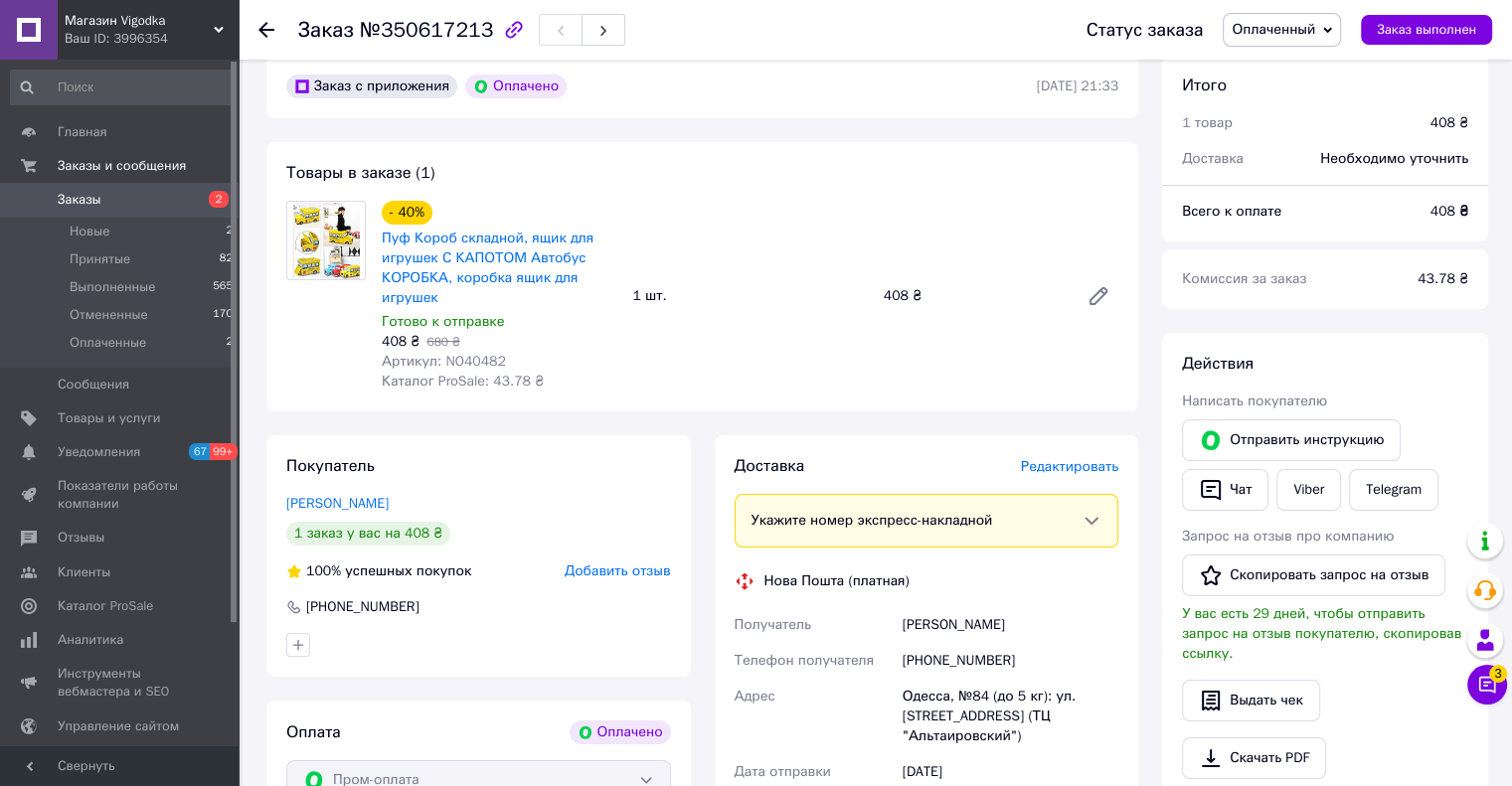 scroll, scrollTop: 199, scrollLeft: 0, axis: vertical 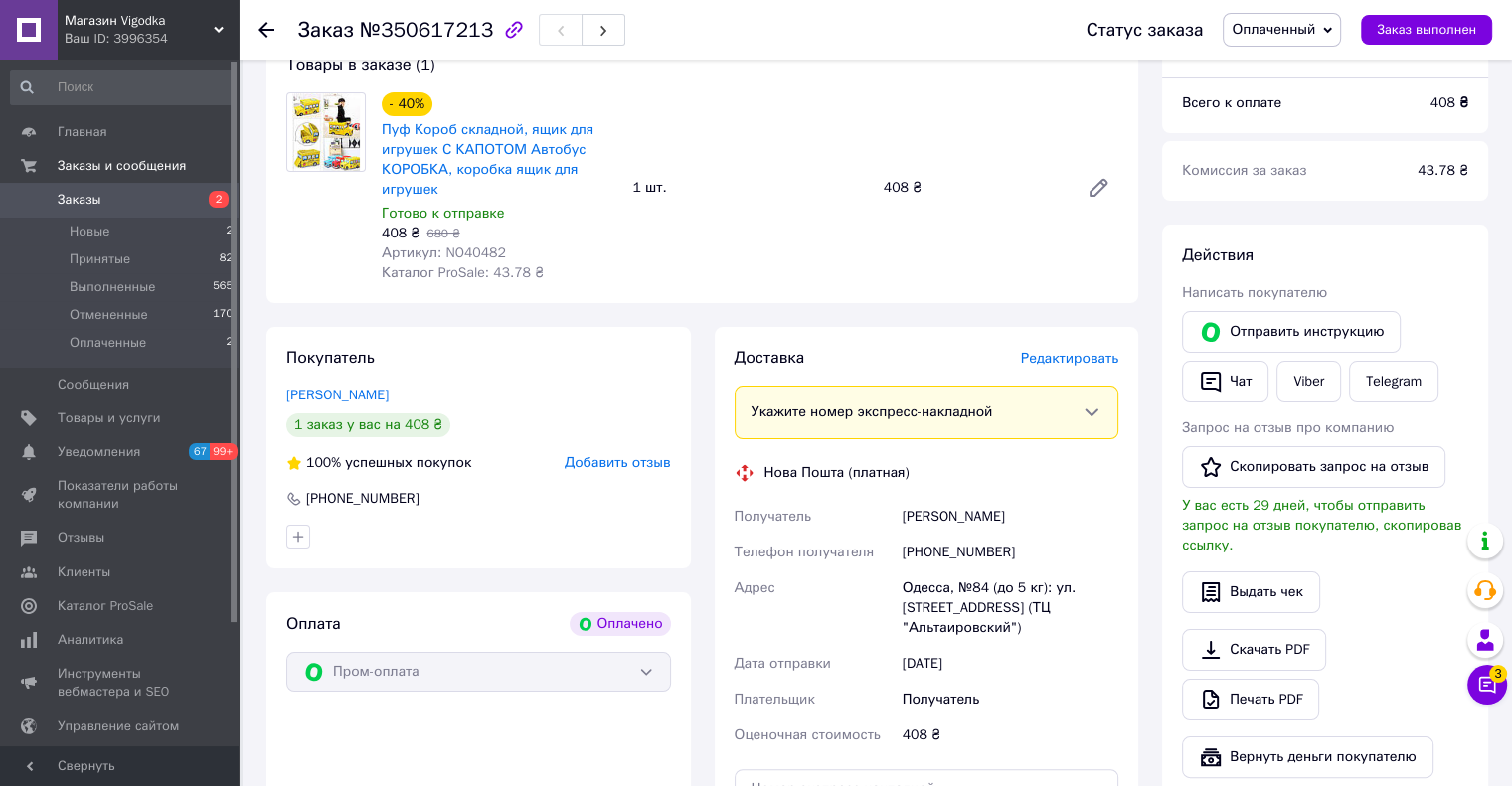 click 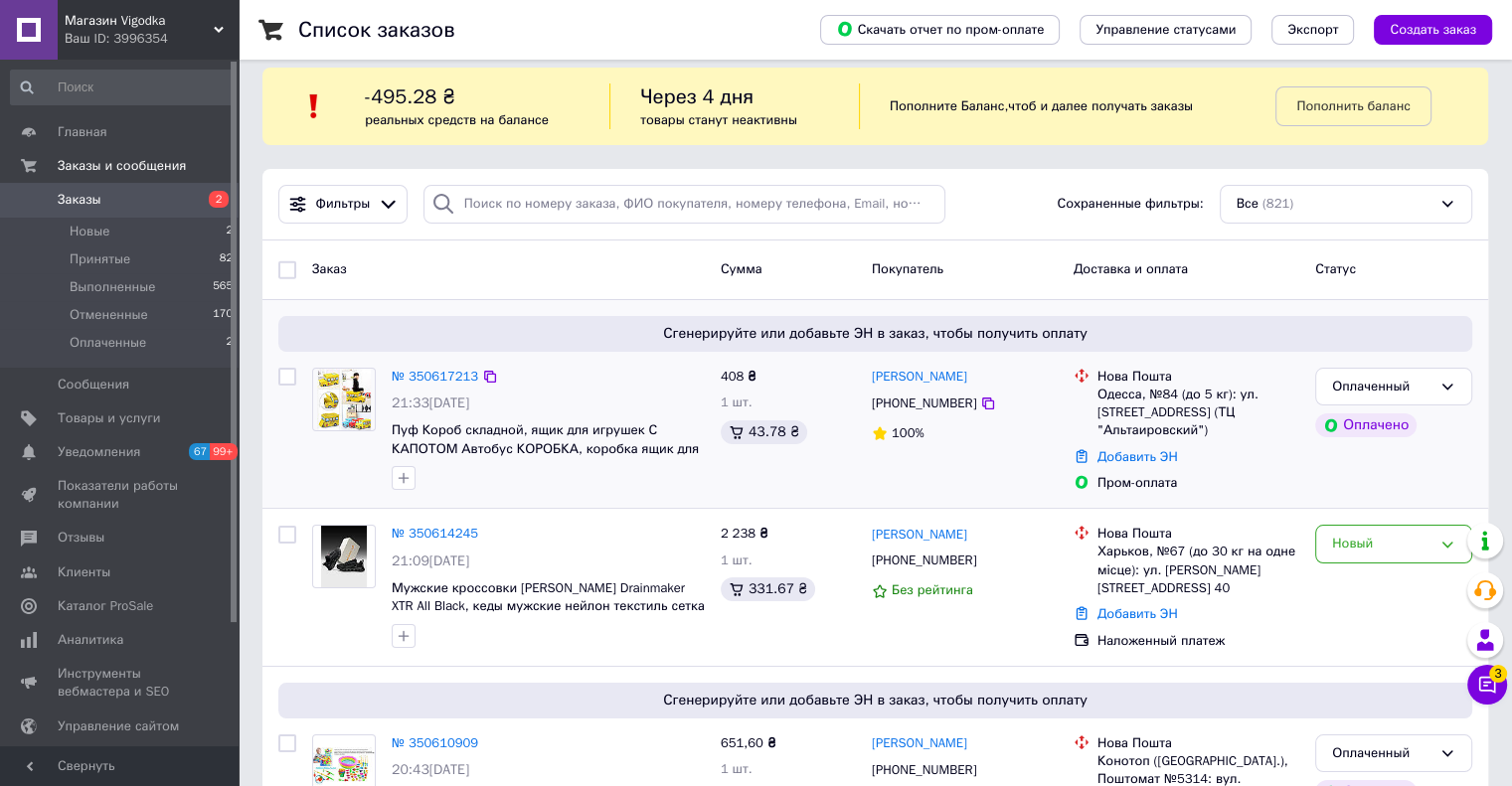 scroll, scrollTop: 298, scrollLeft: 0, axis: vertical 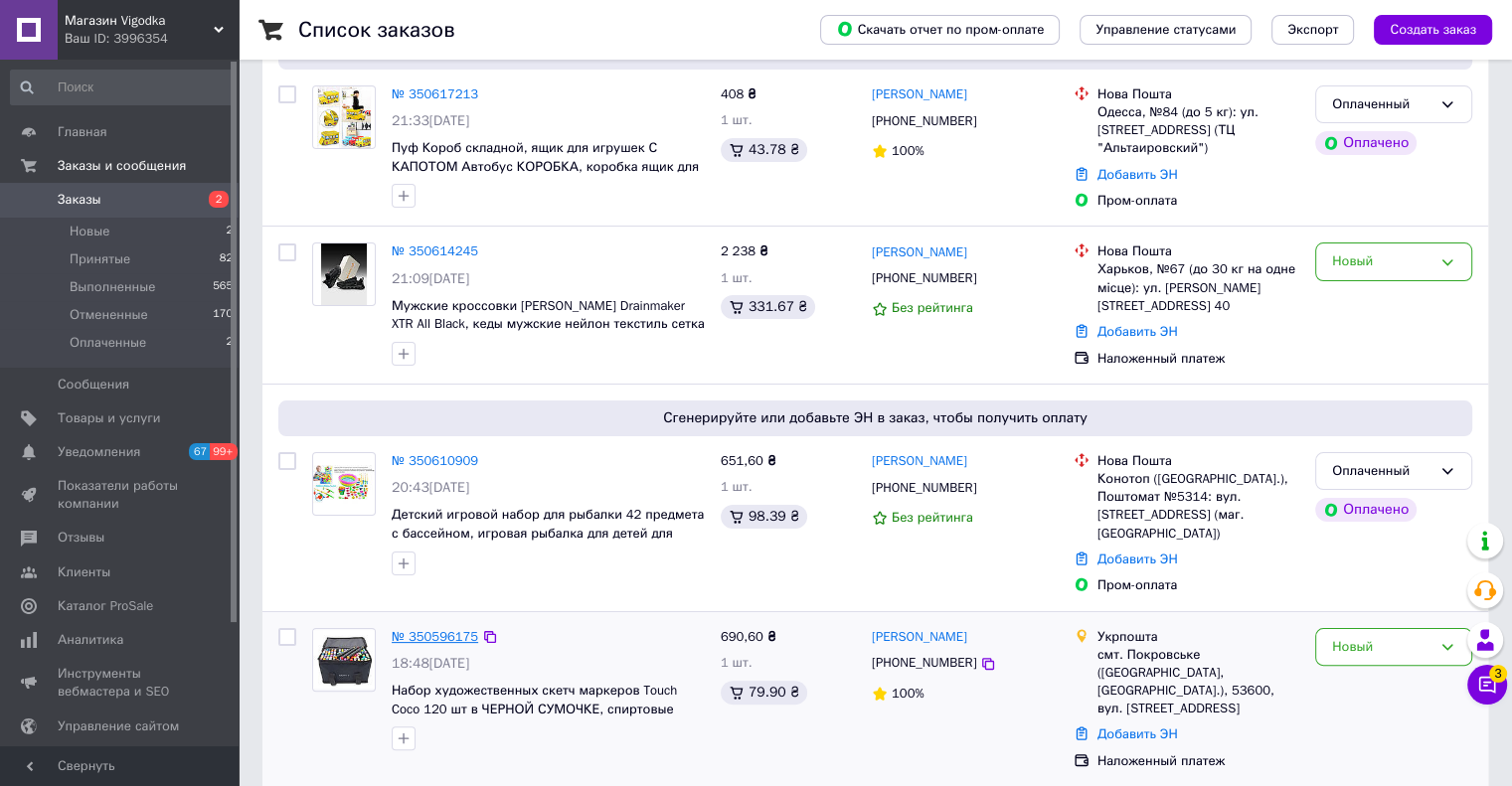 click on "№ 350596175" at bounding box center (434, 636) 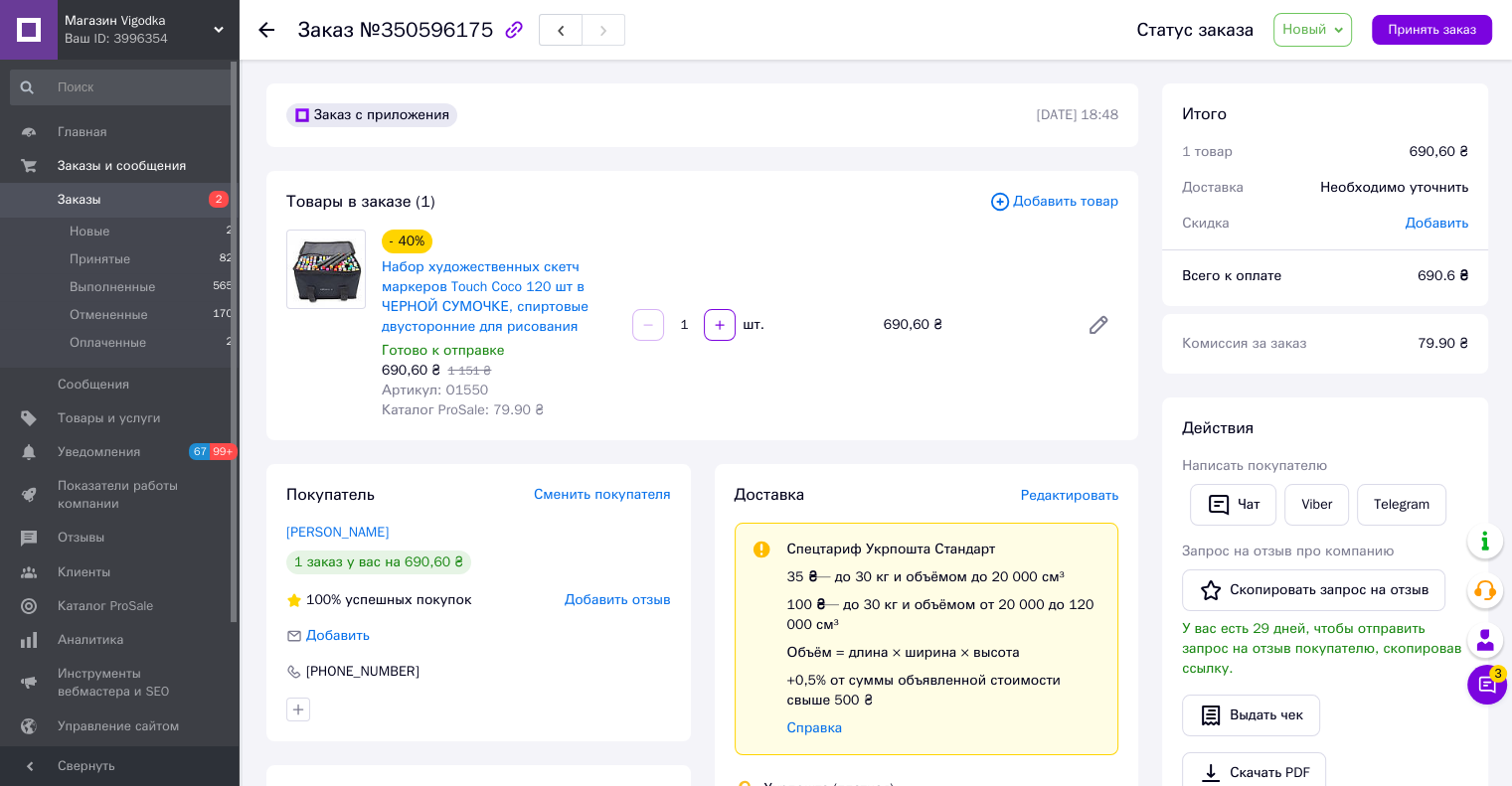 scroll, scrollTop: 99, scrollLeft: 0, axis: vertical 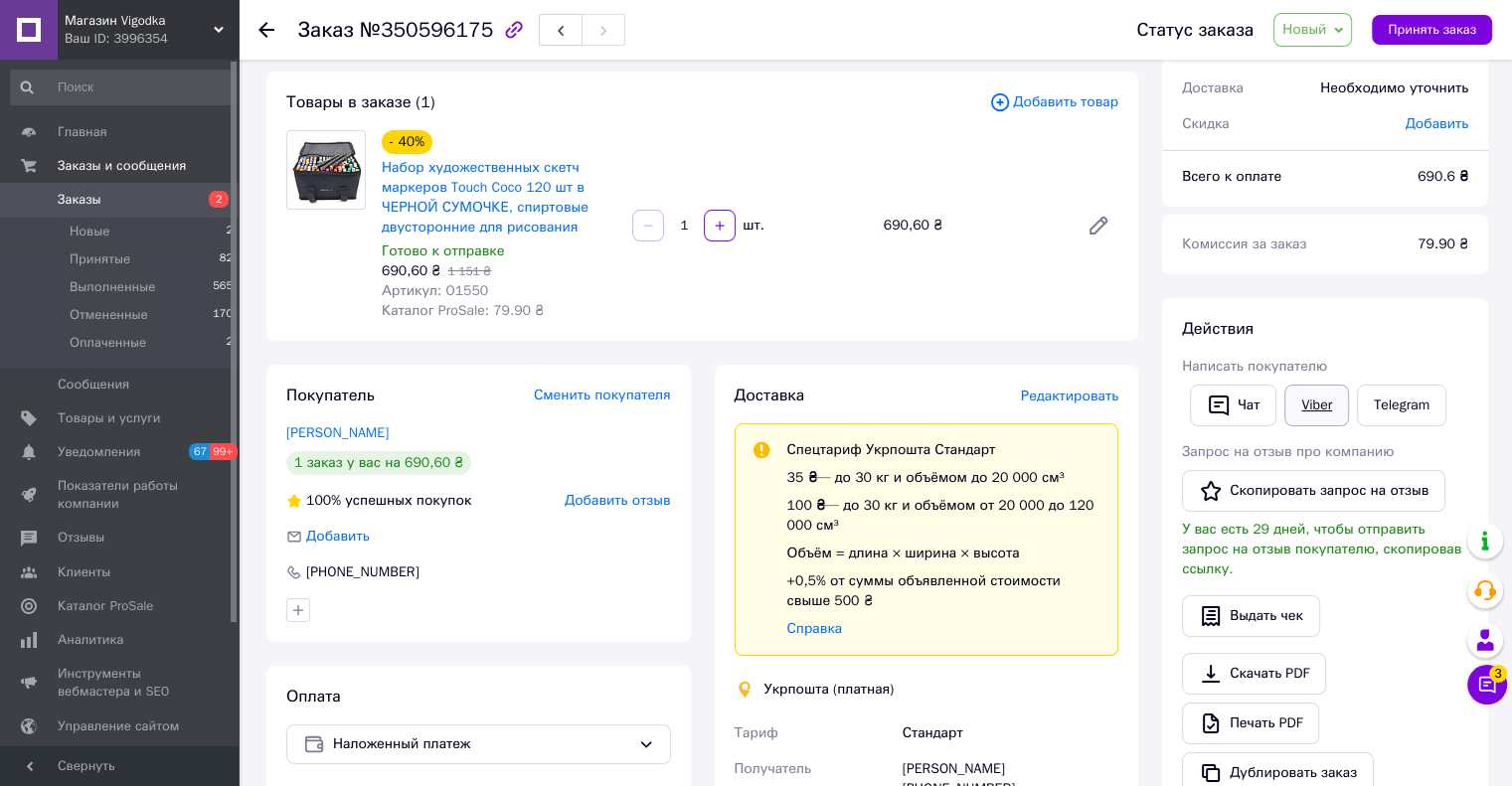 click on "Viber" at bounding box center (1316, 405) 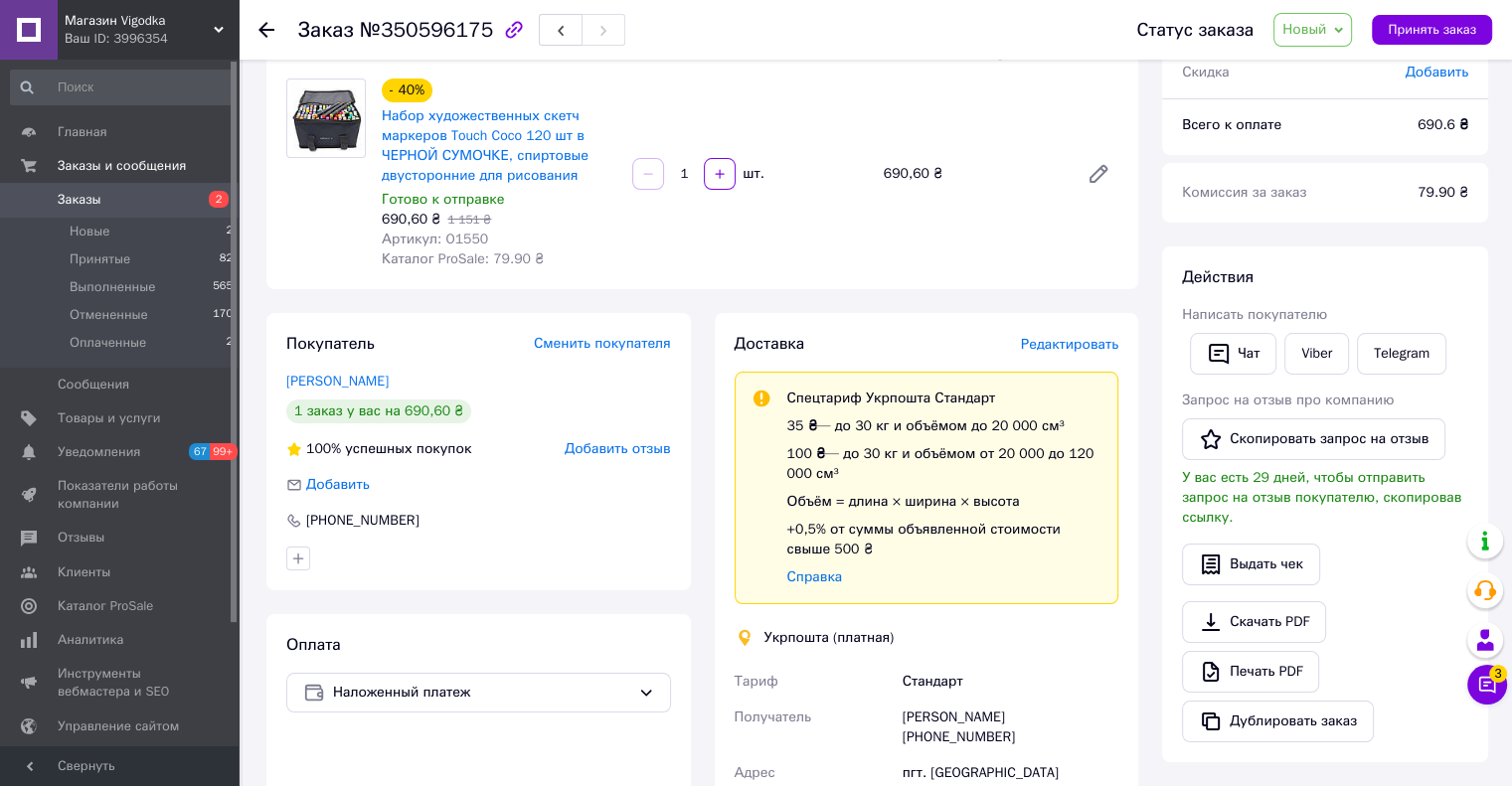 scroll, scrollTop: 199, scrollLeft: 0, axis: vertical 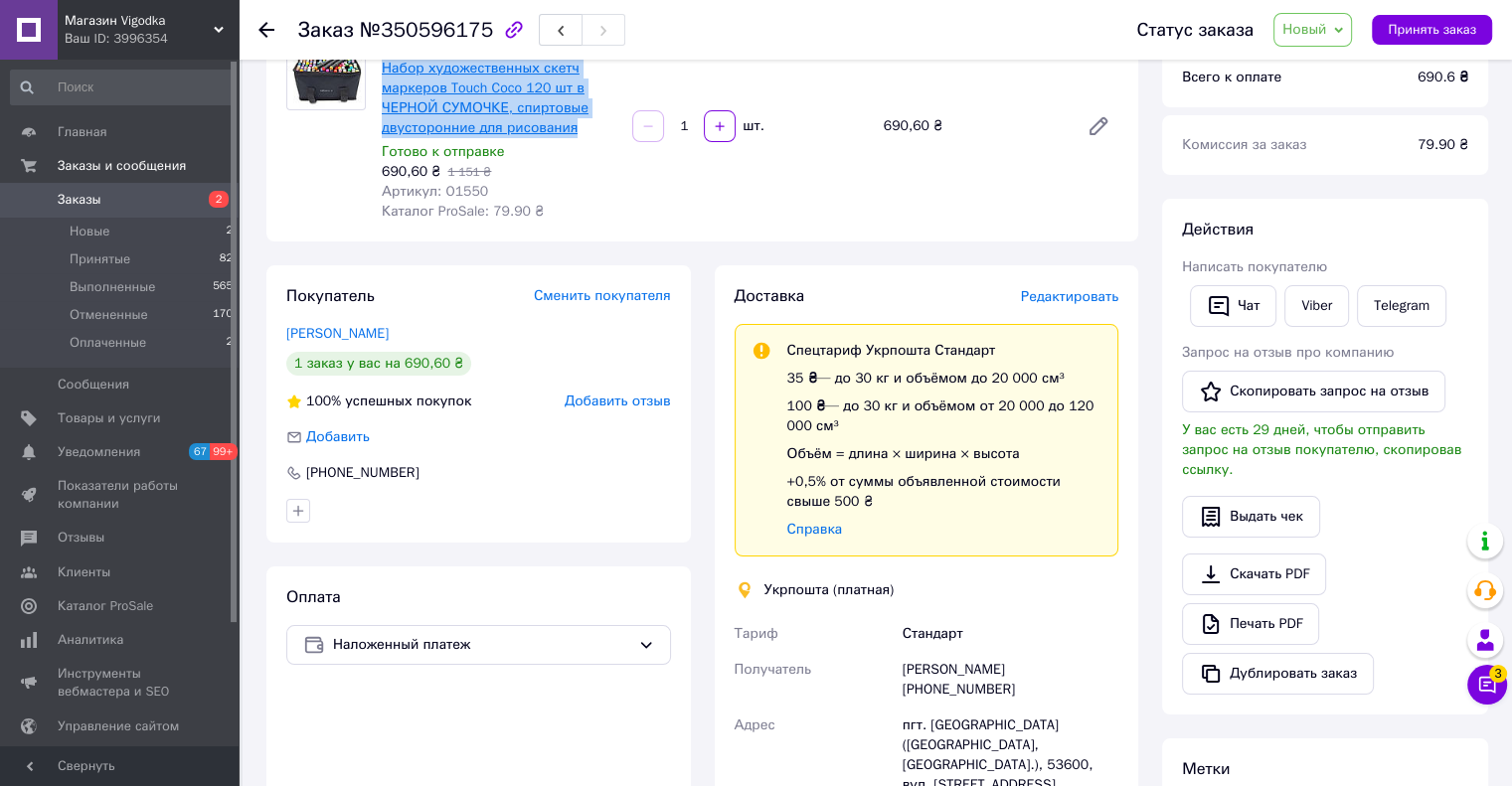 copy on "Набор художественных скетч маркеров Touch Coco 120 шт в ЧЕРНОЙ СУМОЧКЕ, спиртовые двусторонние для рисования" 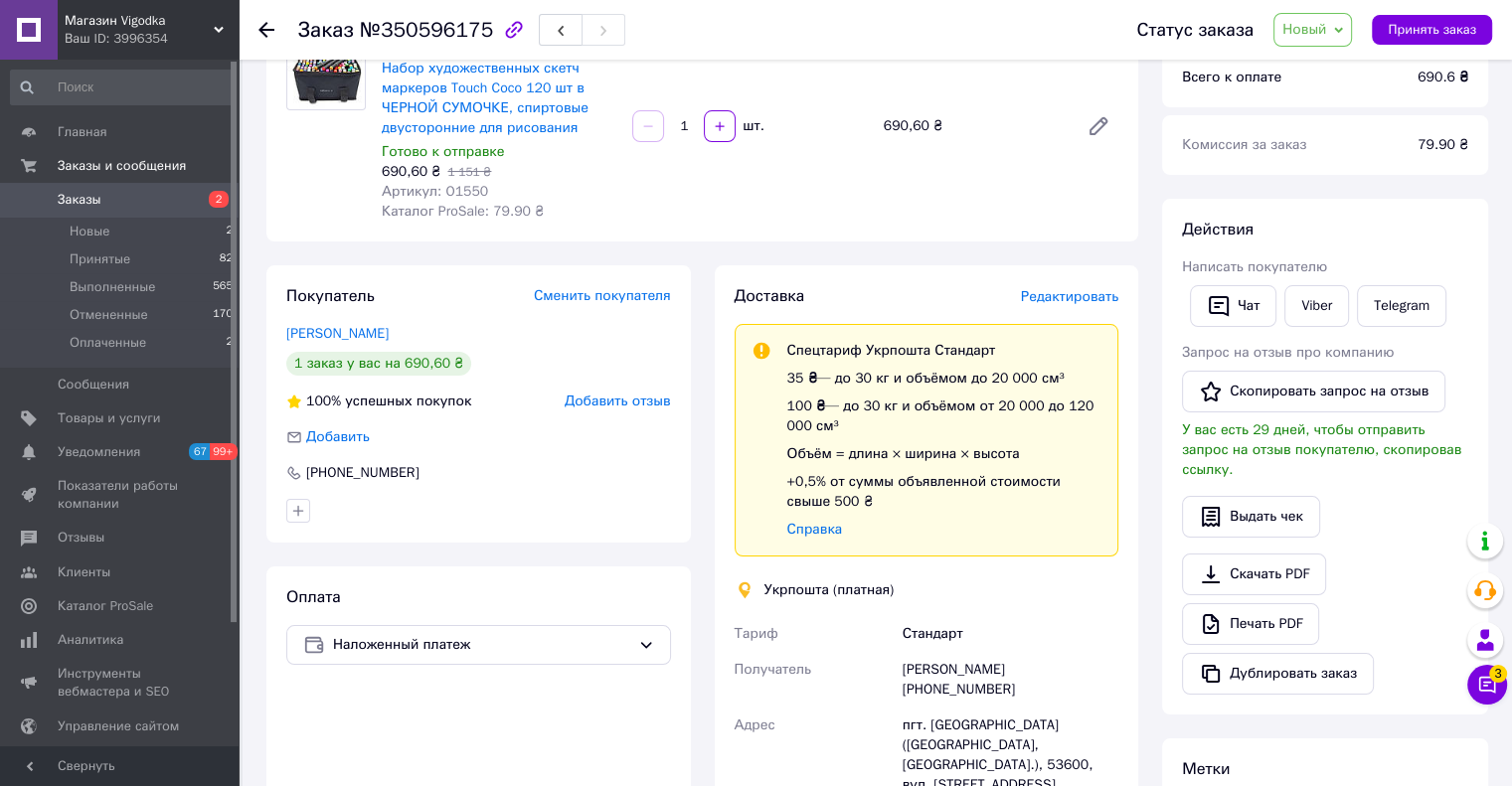 click on "690,60 ₴   1 151 ₴" at bounding box center [499, 172] 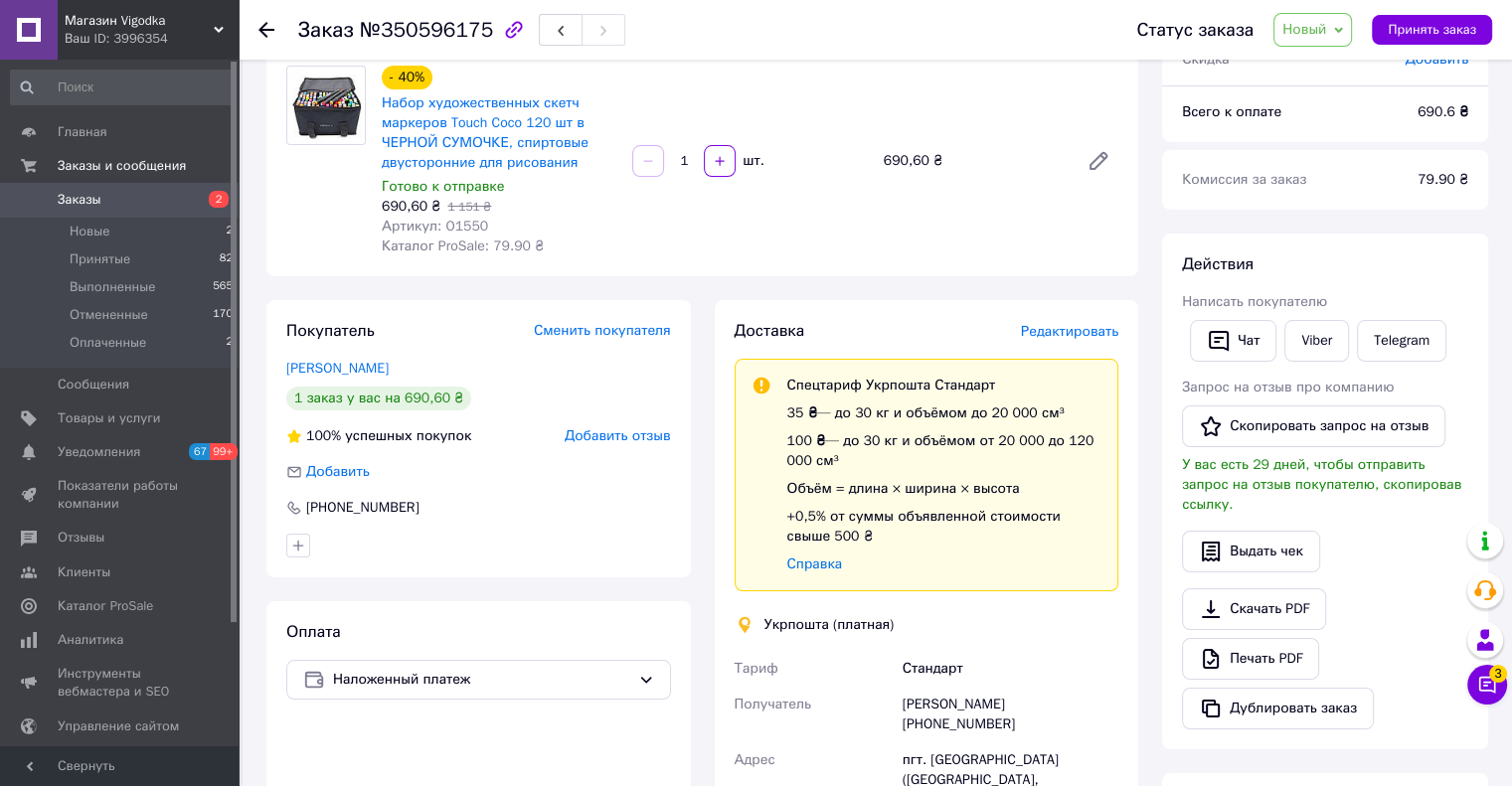 scroll, scrollTop: 199, scrollLeft: 0, axis: vertical 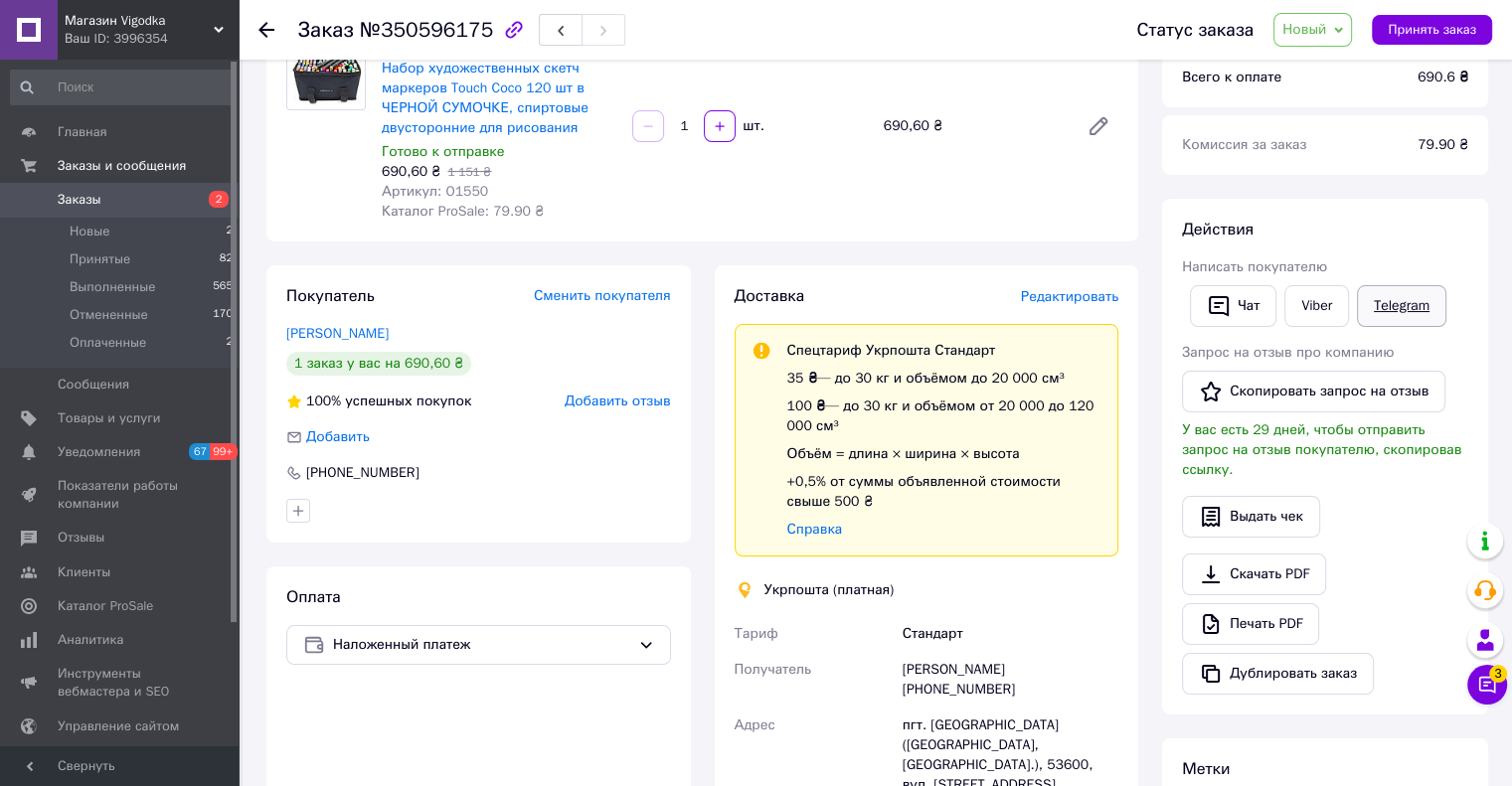 click on "Telegram" at bounding box center (1402, 306) 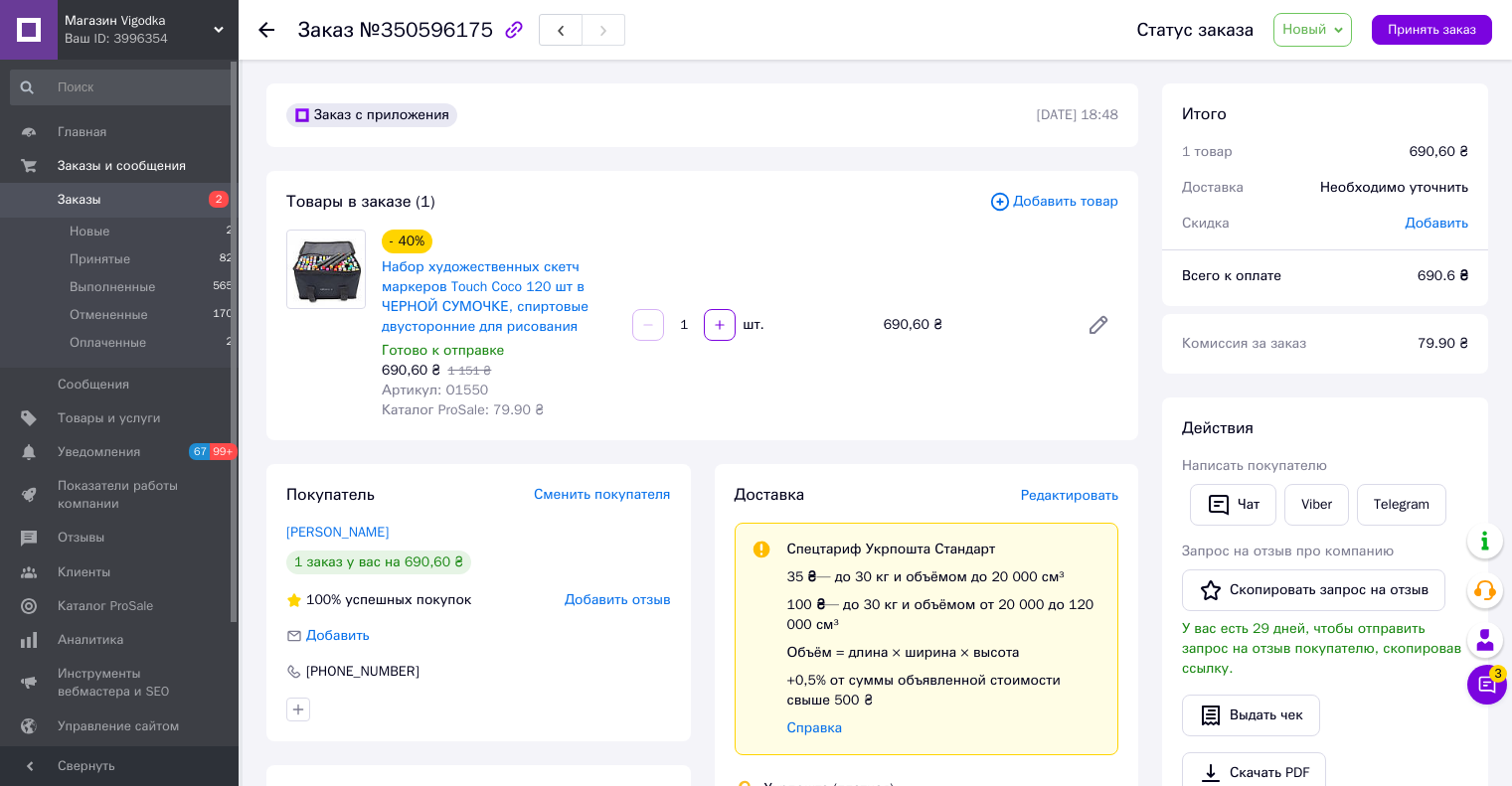 scroll, scrollTop: 199, scrollLeft: 0, axis: vertical 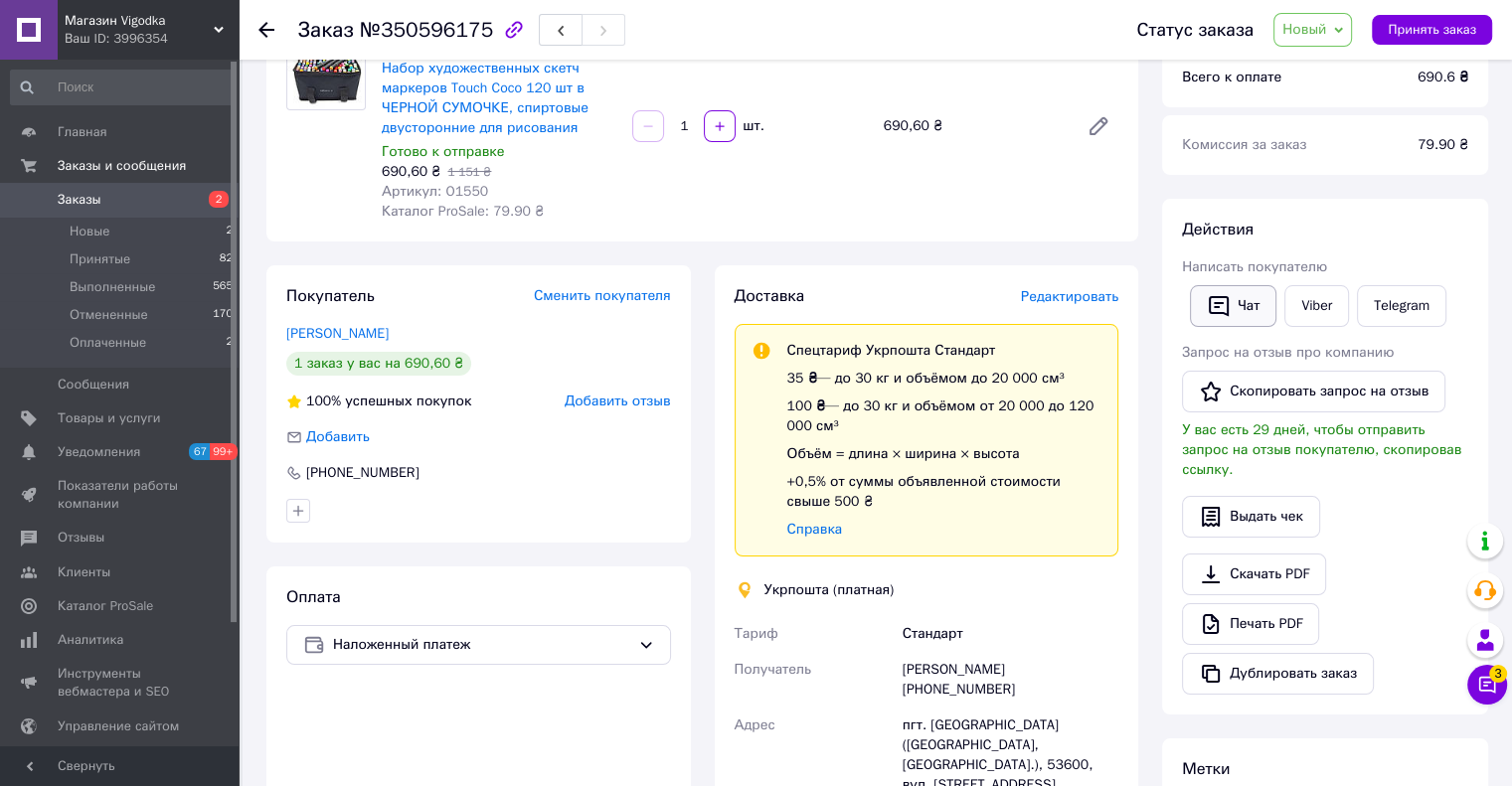 click on "Чат" at bounding box center (1233, 306) 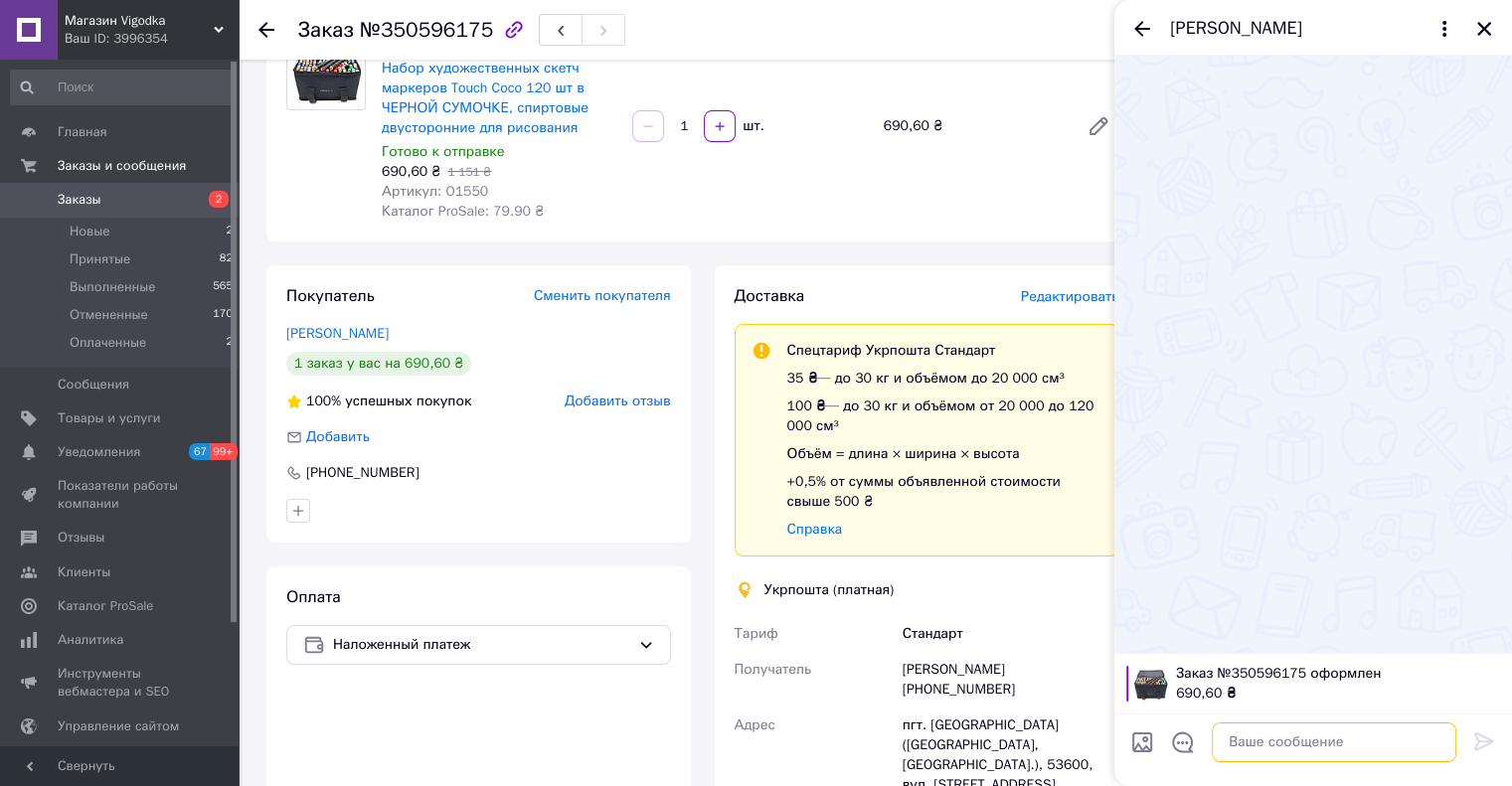 click at bounding box center (1334, 742) 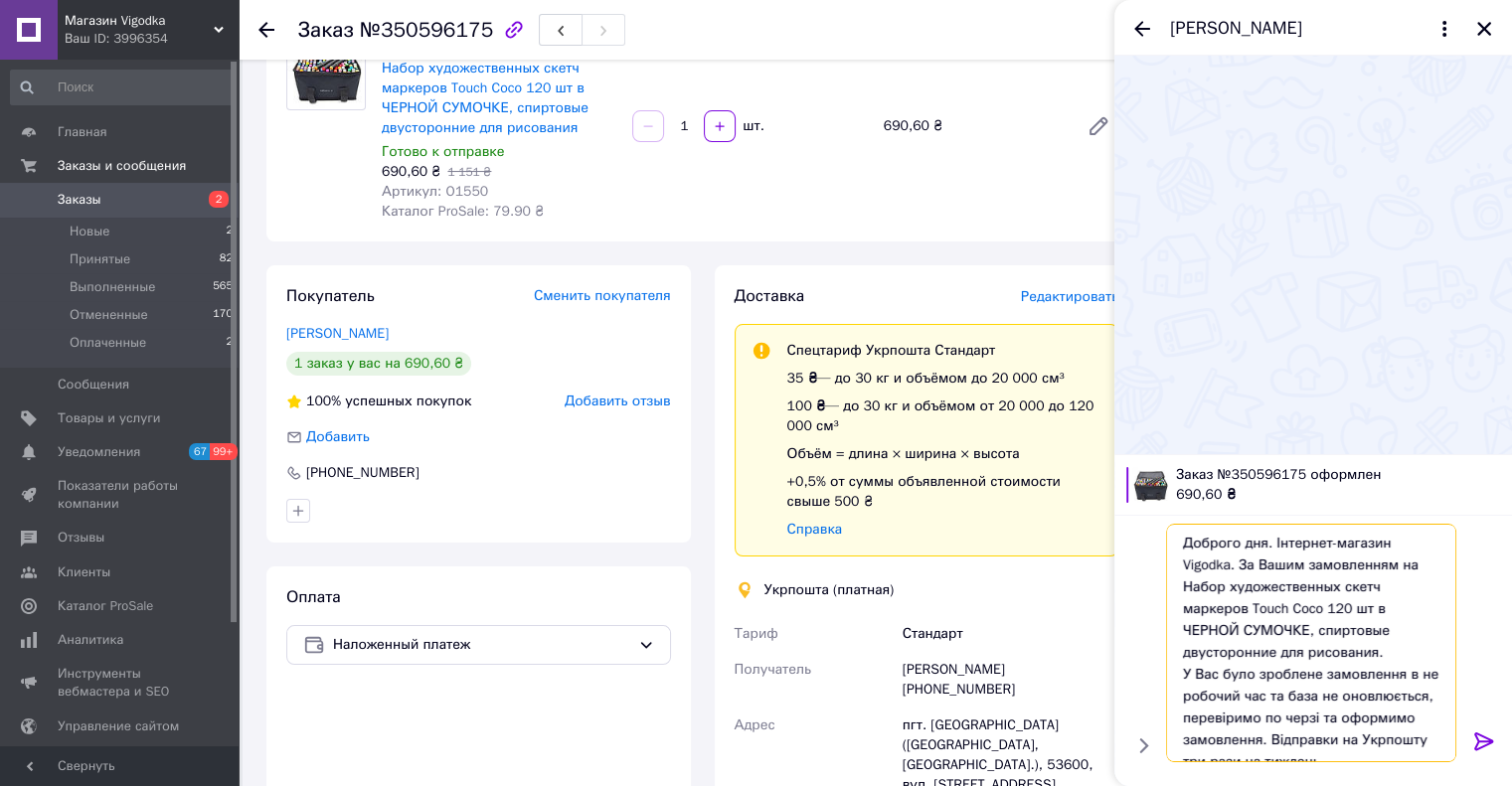 scroll, scrollTop: 64, scrollLeft: 0, axis: vertical 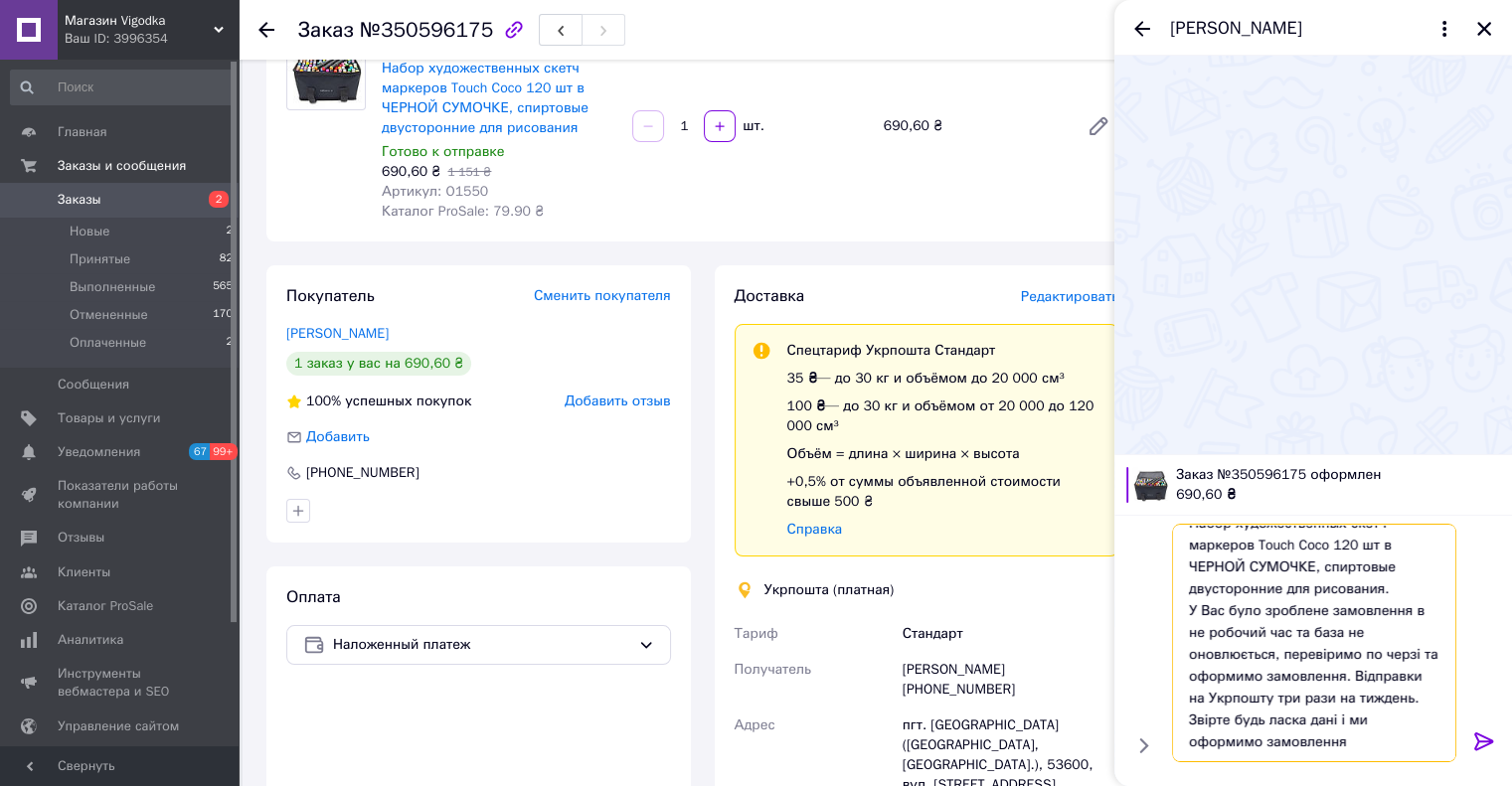 type on "Доброго дня. Інтернет-магазин Vigodka. За Вашим замовленням на Набор художественных скетч маркеров Touch Coco 120 шт в ЧЕРНОЙ СУМОЧКЕ, спиртовые двусторонние для рисования.
У Вас було зроблене замовлення в не робочий час та база не оновлюється, перевіримо по черзі та оформимо замовлення. Відправки на Укрпошту три рази на тиждень.
Звірте будь ласка дані і ми оформимо замовлення" 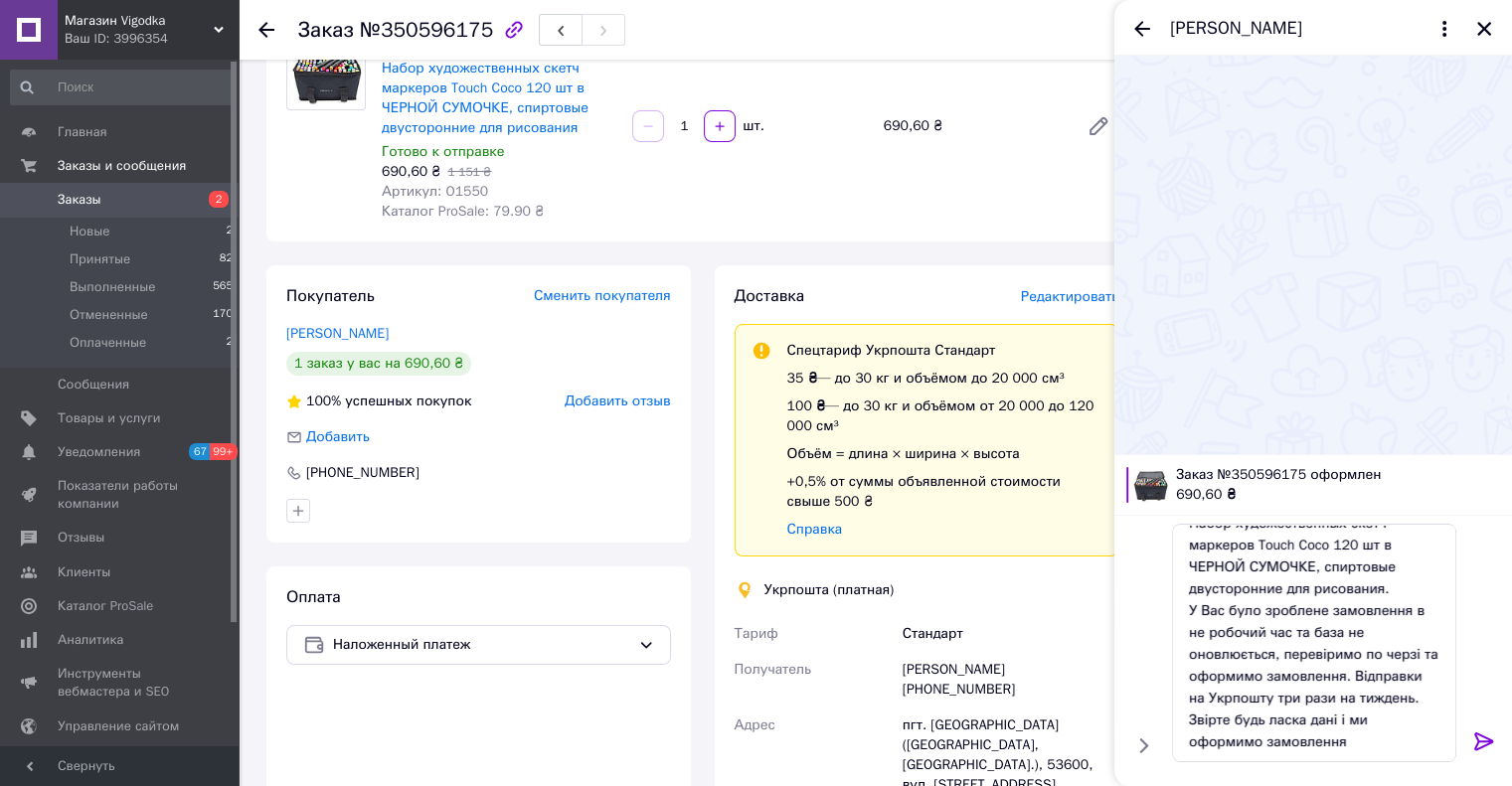 click 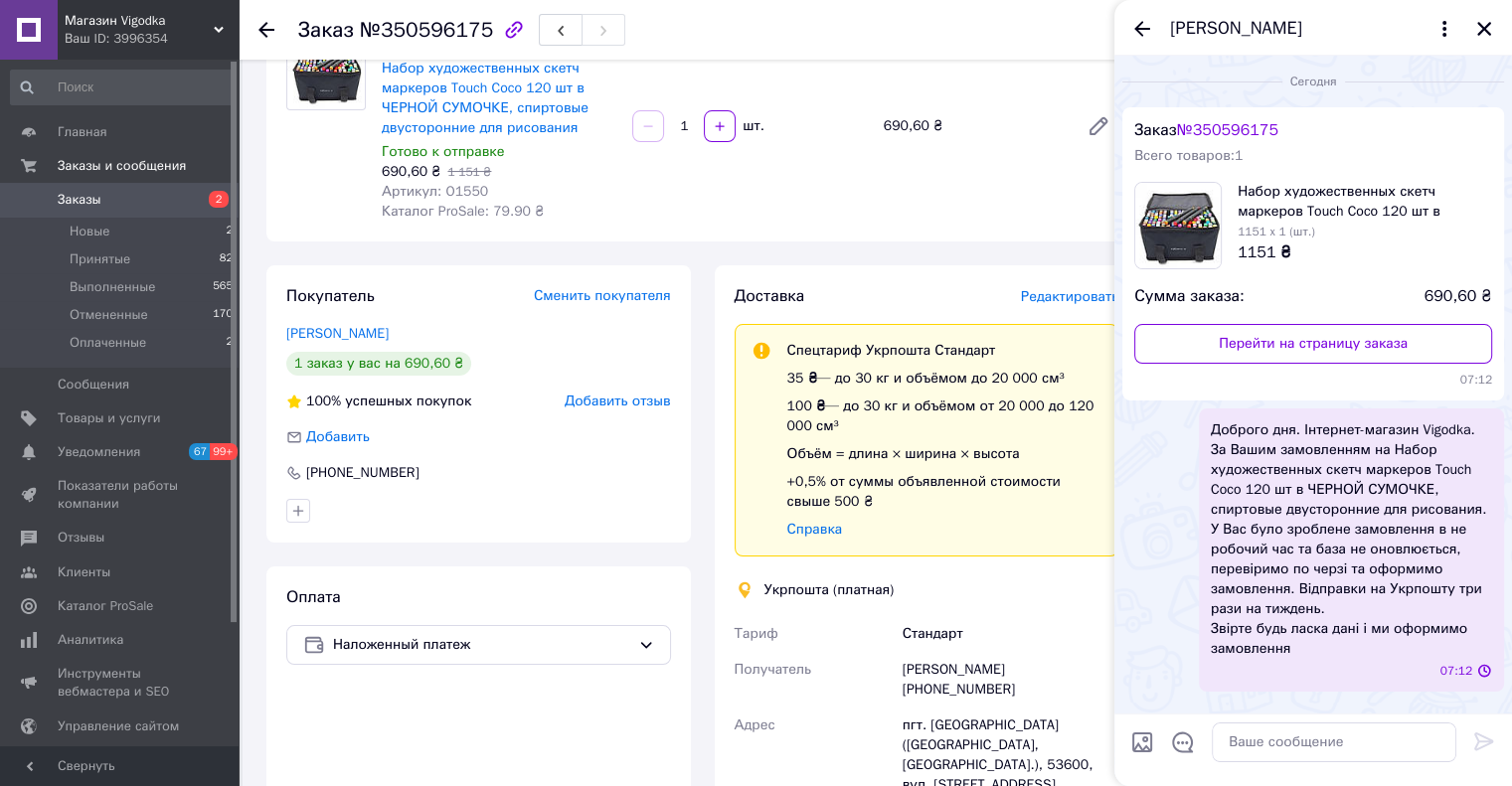 scroll, scrollTop: 0, scrollLeft: 0, axis: both 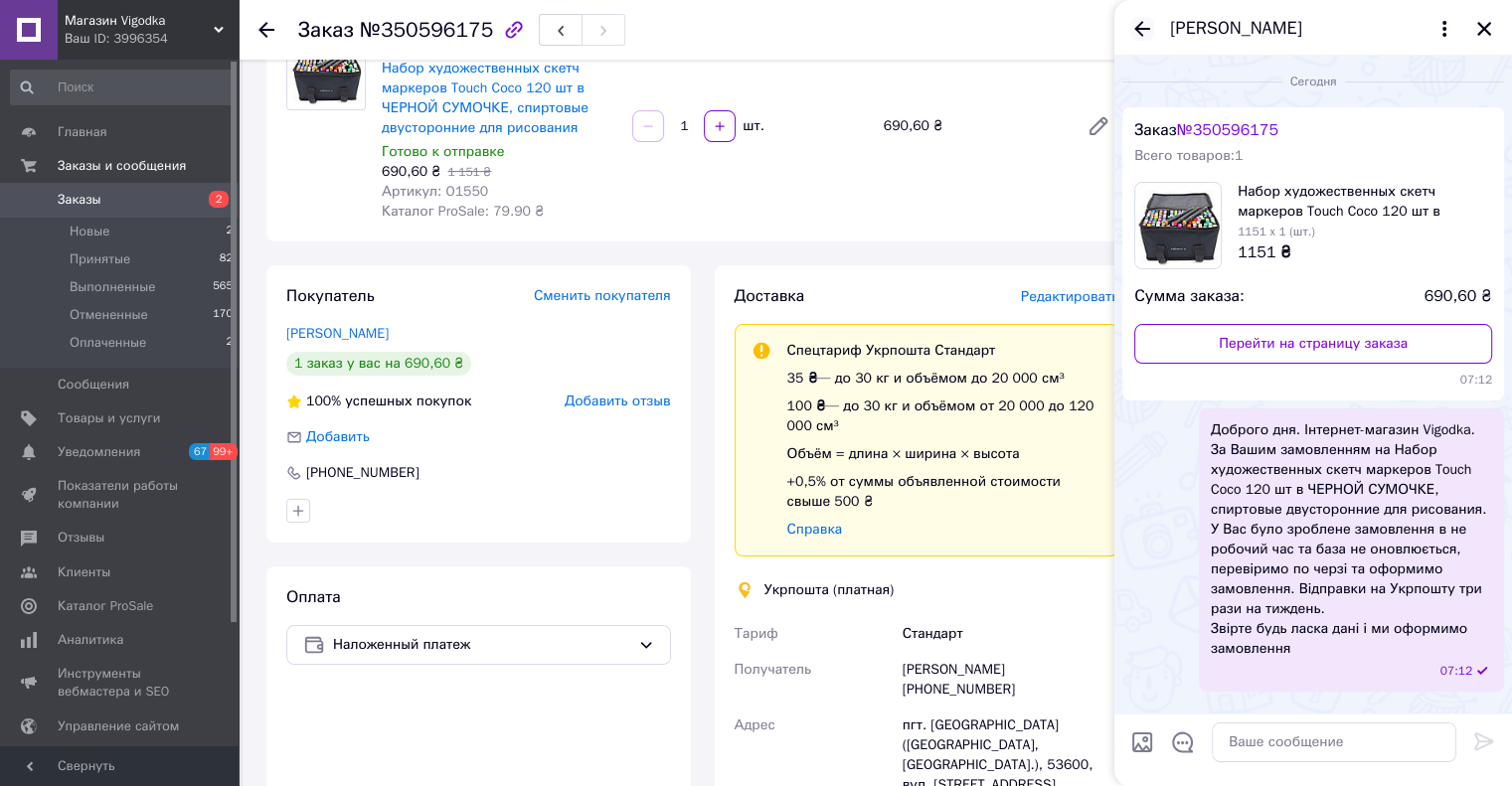 click 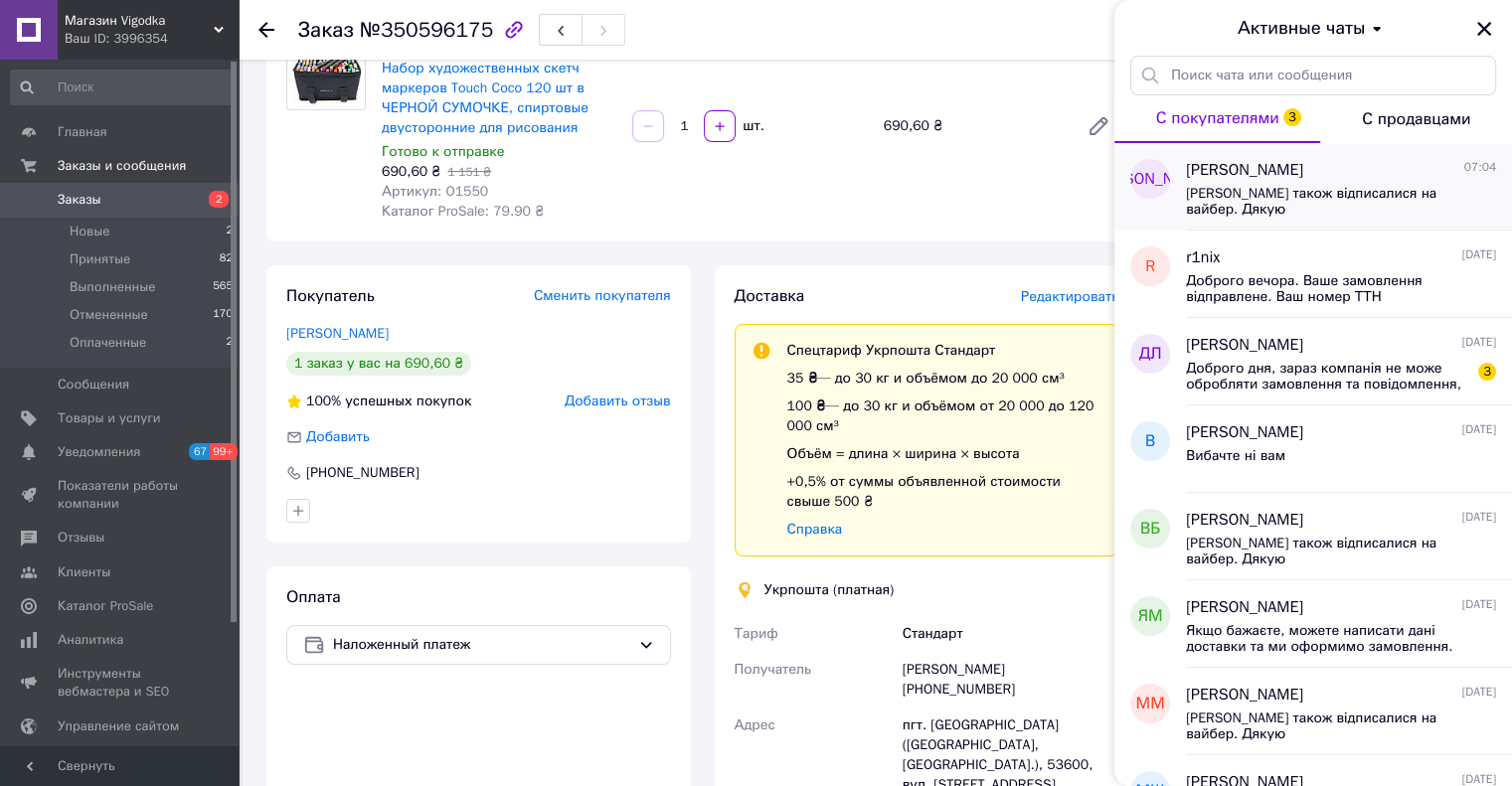 click on "[PERSON_NAME] також відписалися на вайбер. Дякую" at bounding box center [1327, 202] 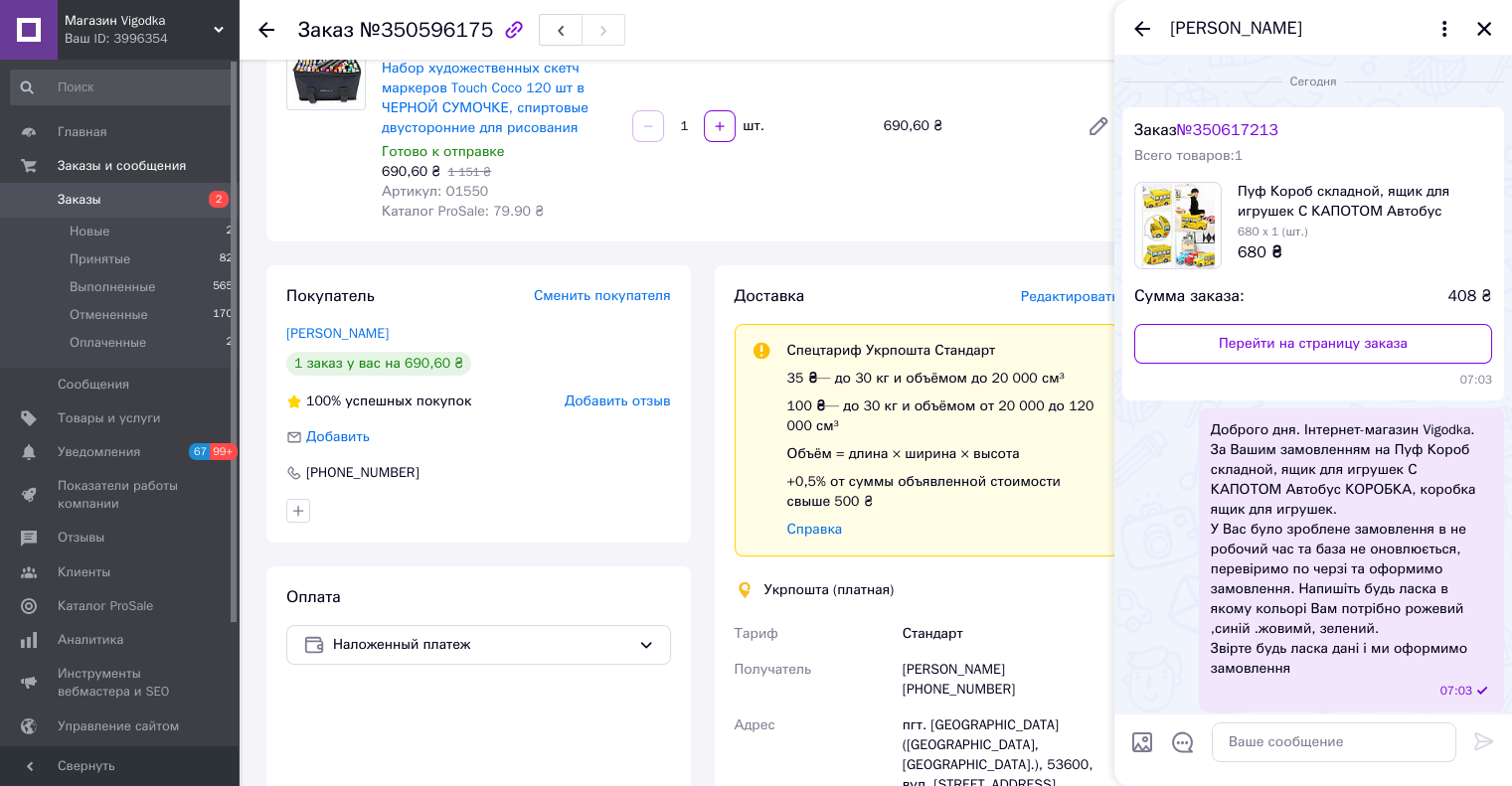 scroll, scrollTop: 97, scrollLeft: 0, axis: vertical 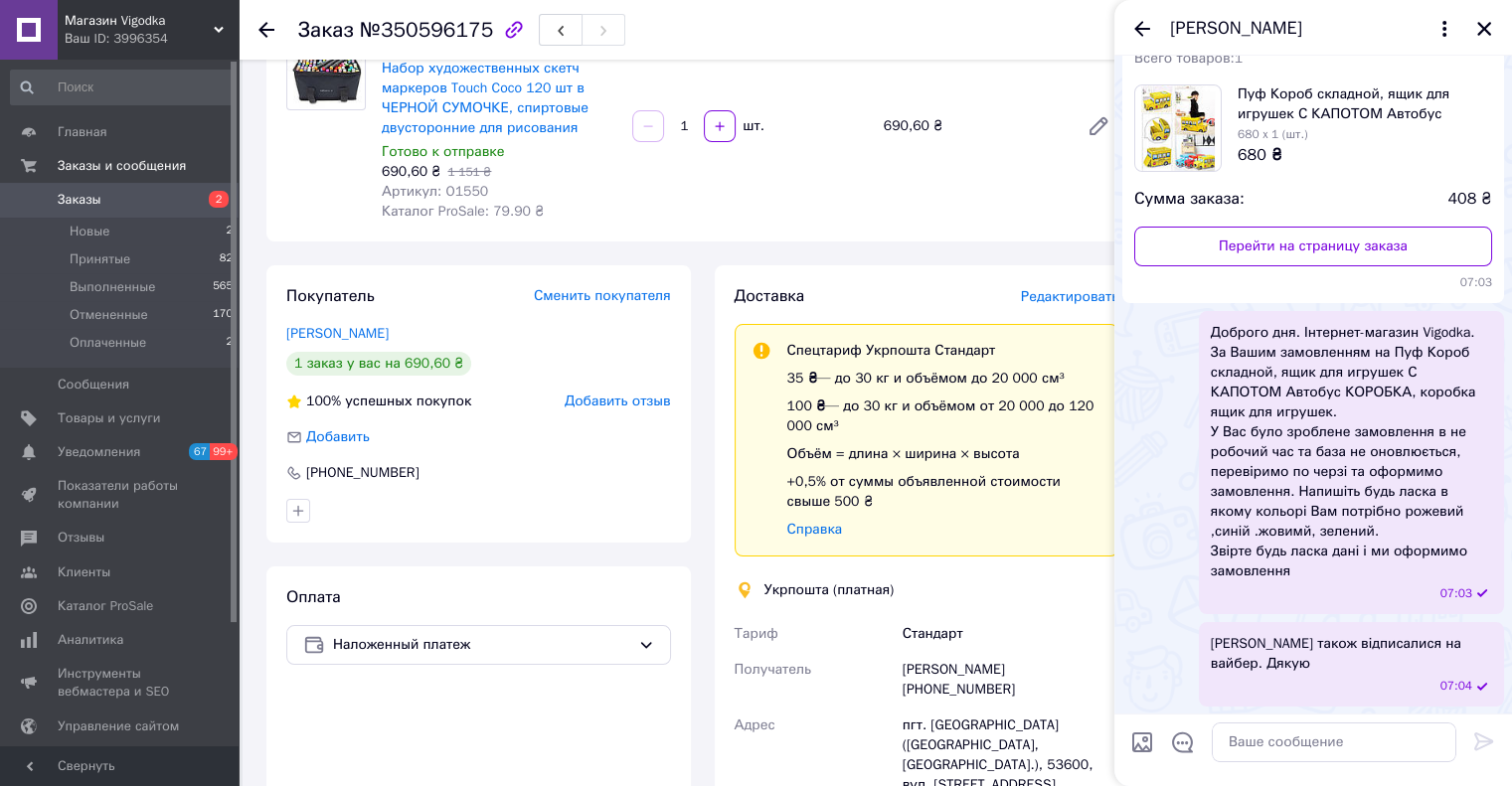 click on "[PERSON_NAME] також відписалися на вайбер. Дякую" at bounding box center (1351, 654) 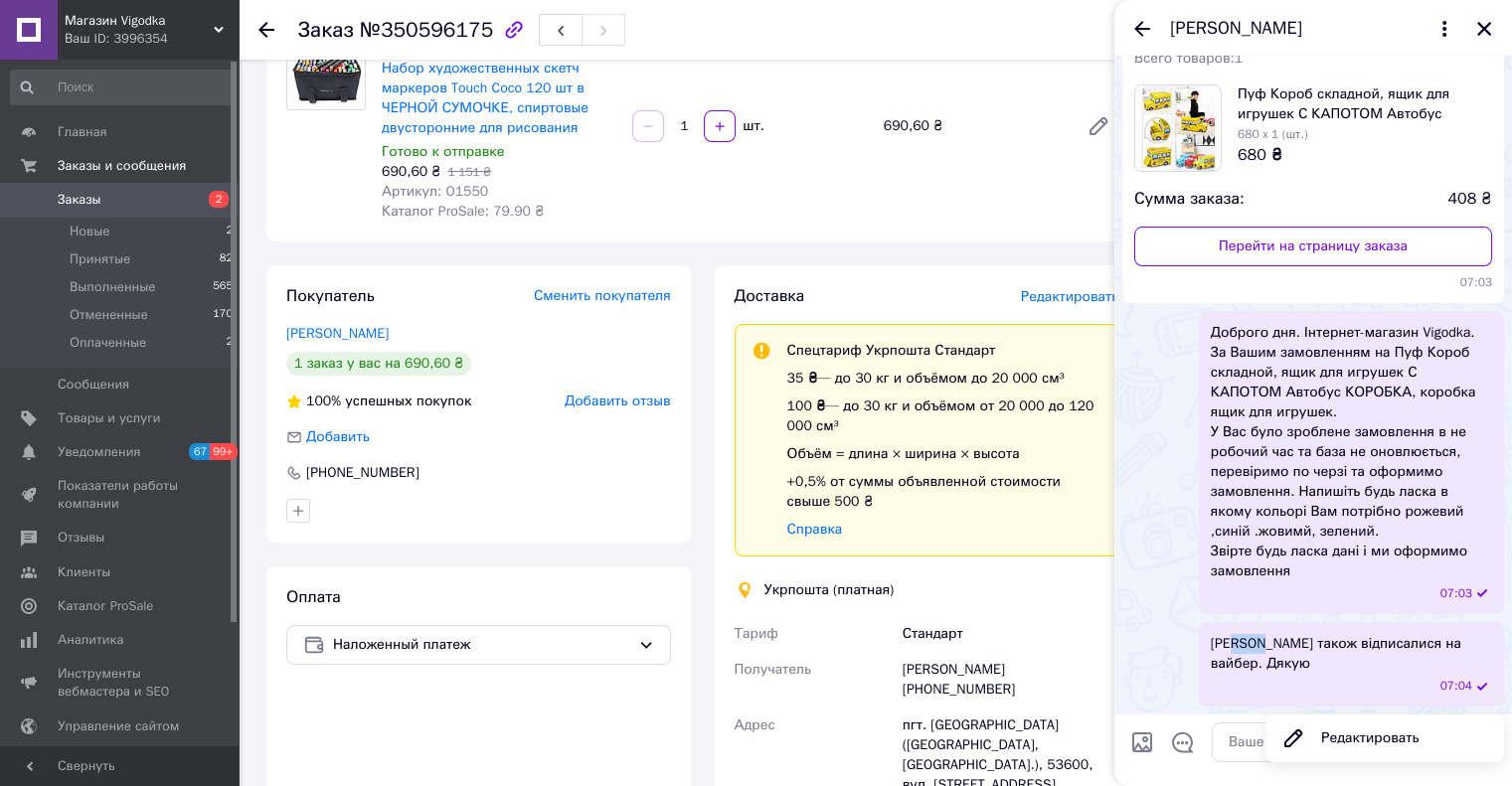 click on "[PERSON_NAME] також відписалися на вайбер. Дякую" at bounding box center [1351, 654] 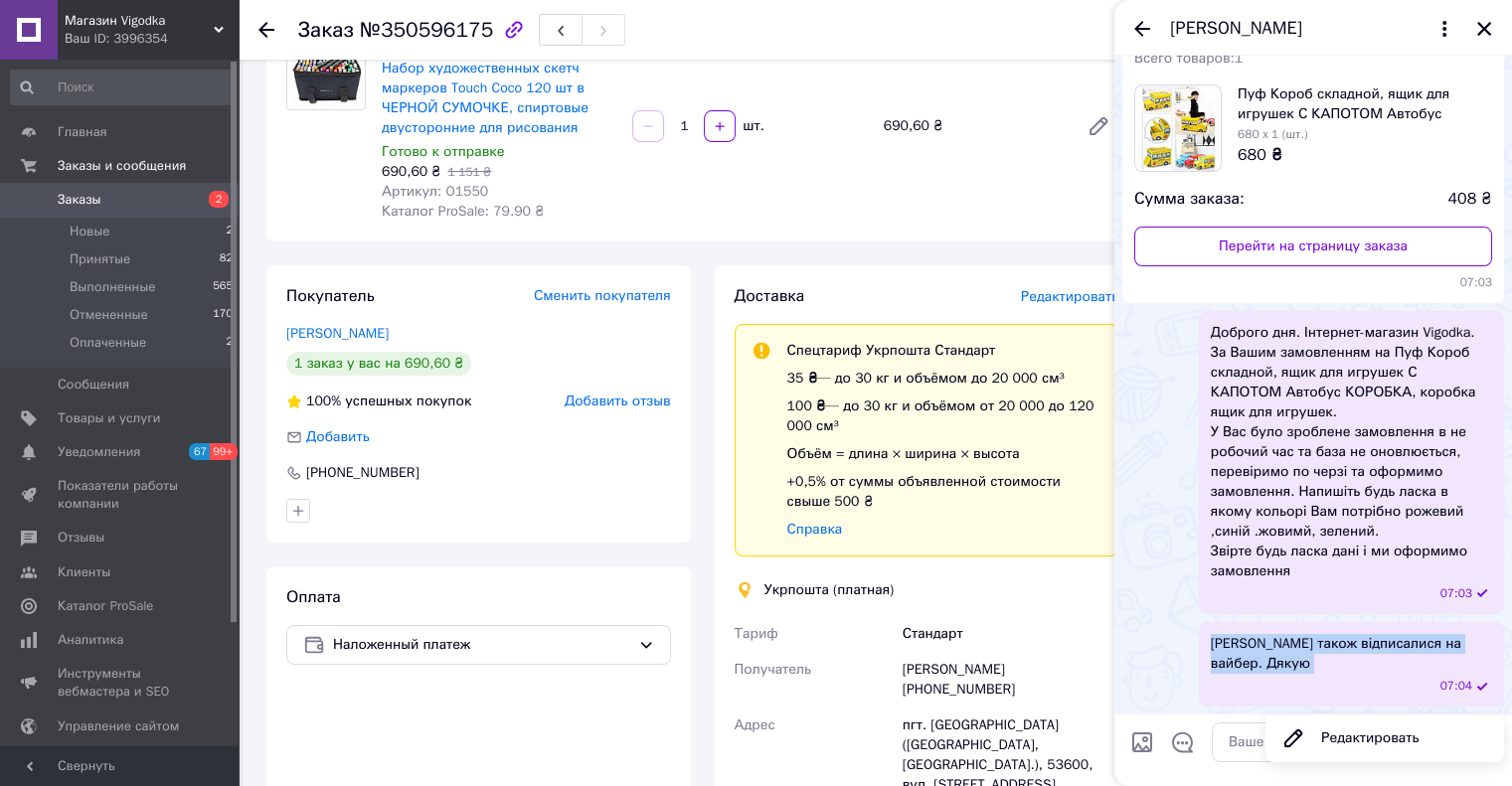 click on "[PERSON_NAME] також відписалися на вайбер. Дякую" at bounding box center (1351, 654) 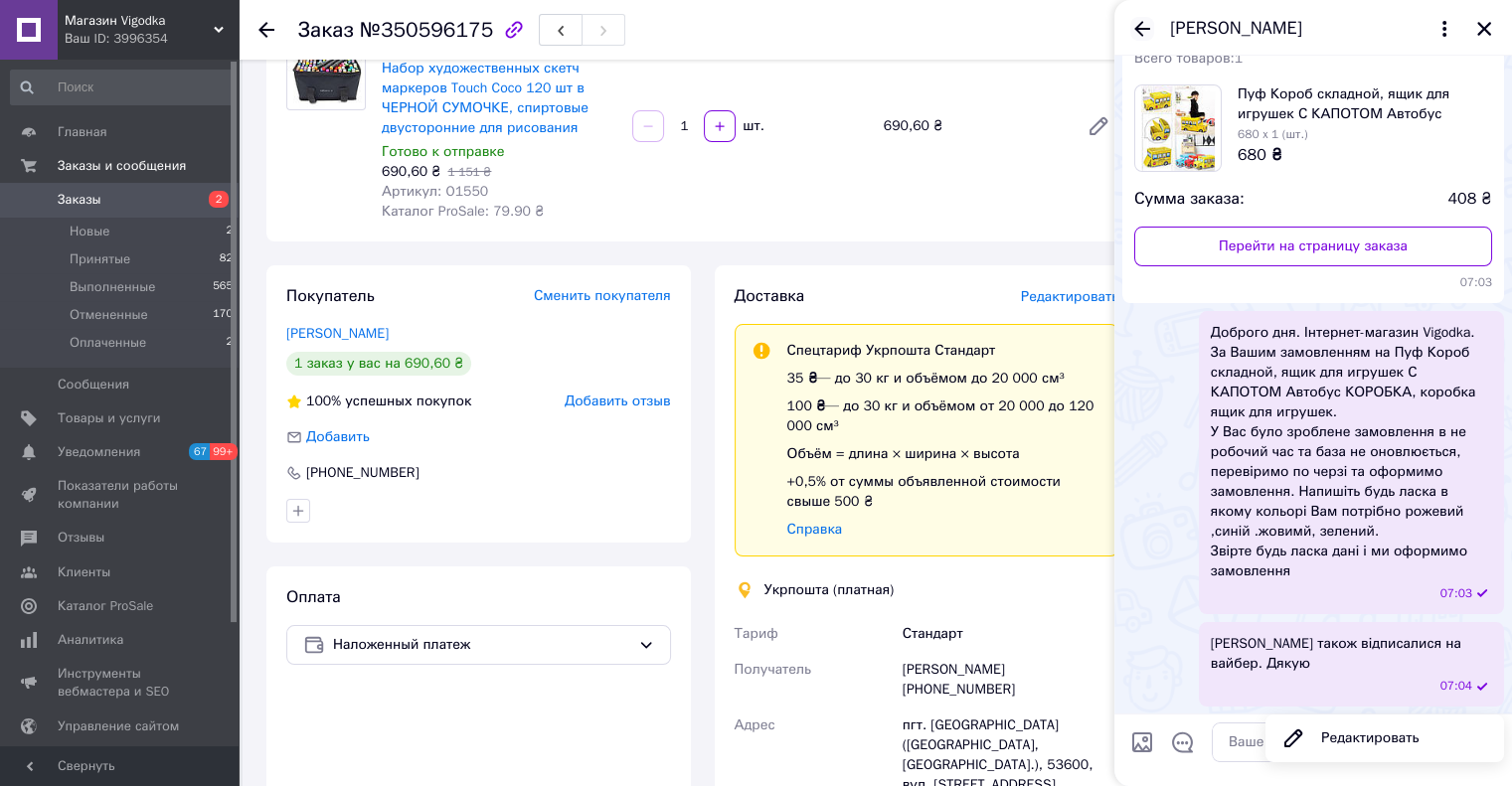 click 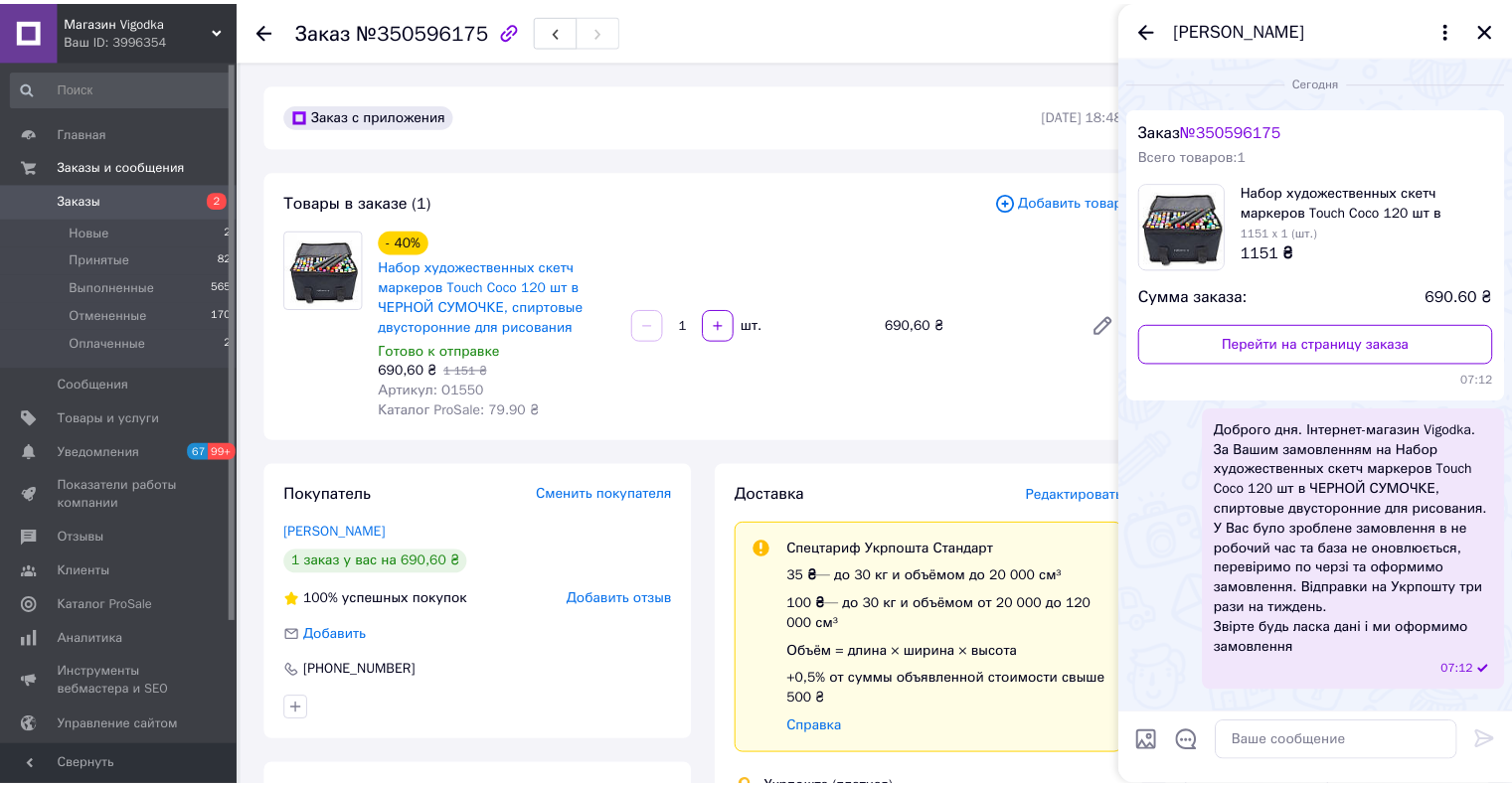 scroll, scrollTop: 150, scrollLeft: 0, axis: vertical 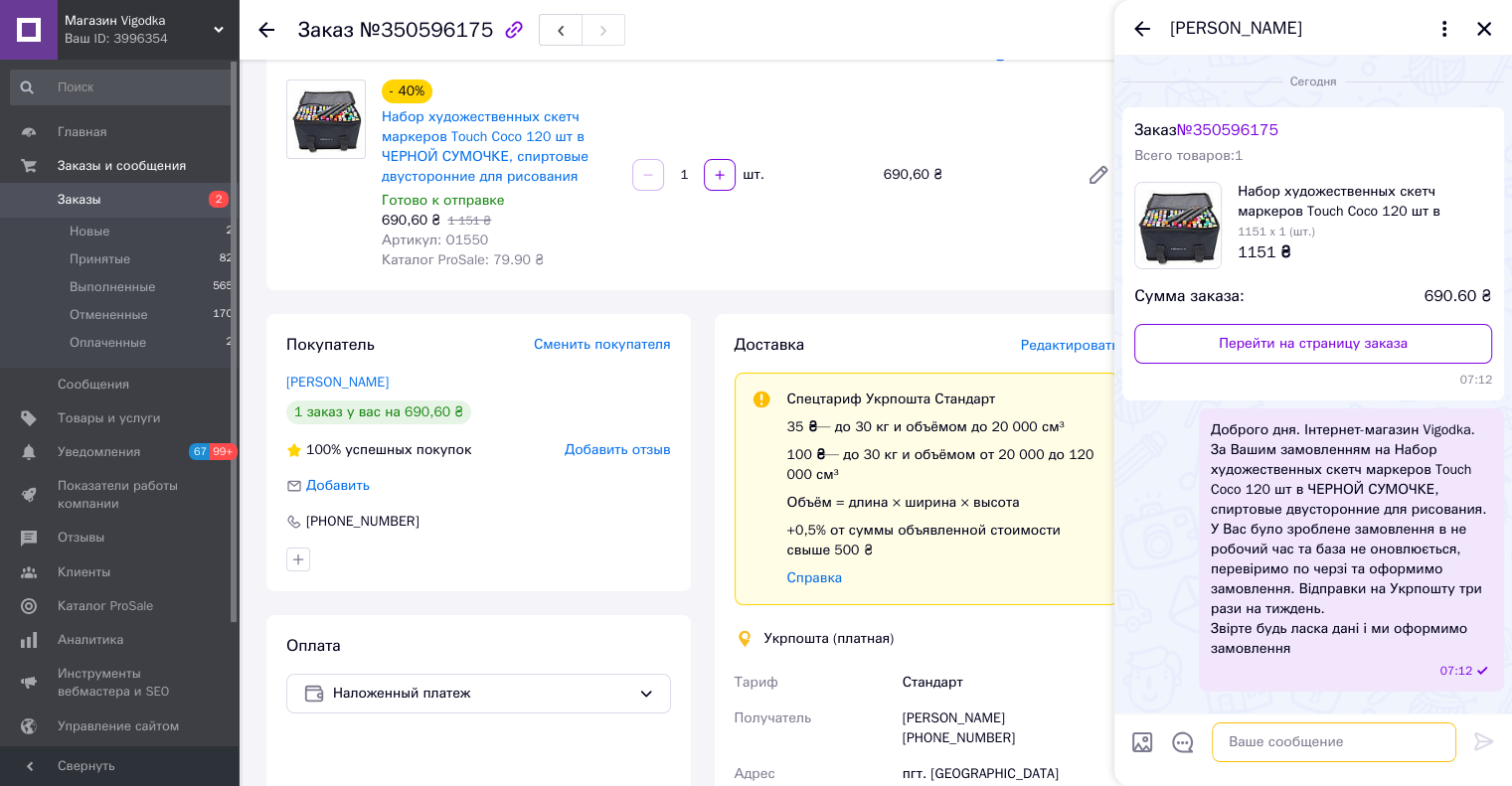 click at bounding box center [1334, 742] 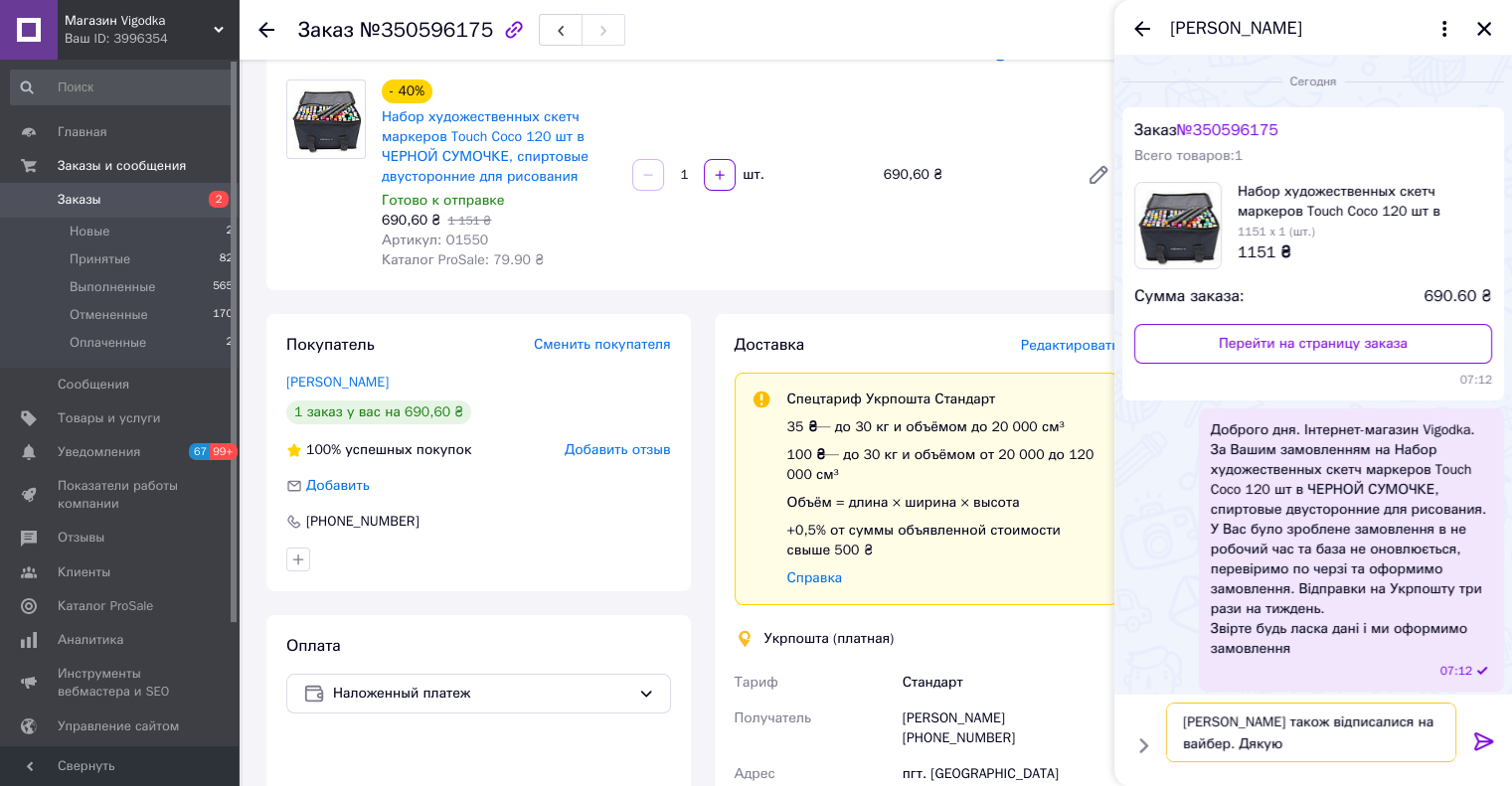 scroll, scrollTop: 13, scrollLeft: 0, axis: vertical 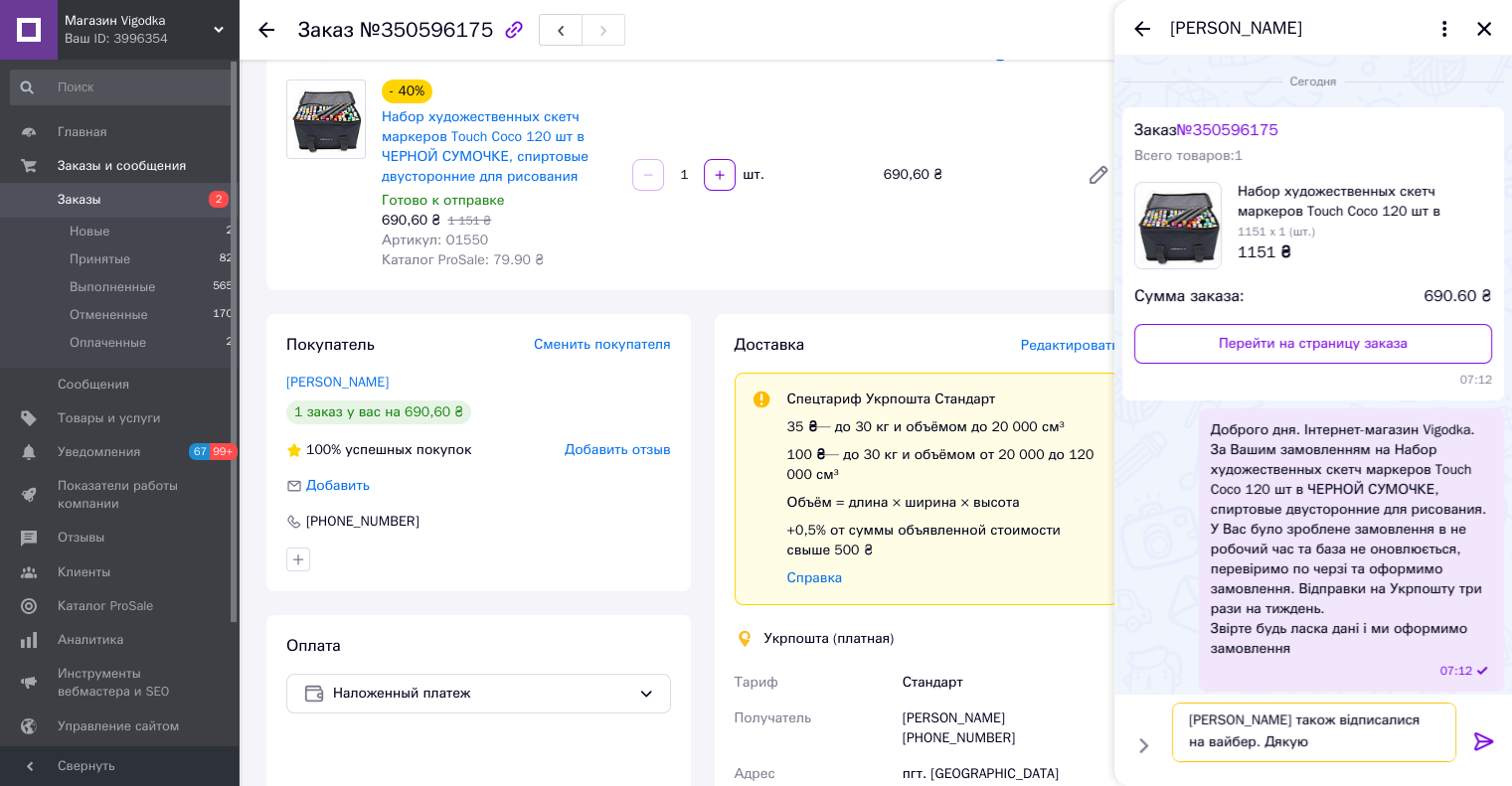 type on "[PERSON_NAME] також відписалися на вайбер. Дякую" 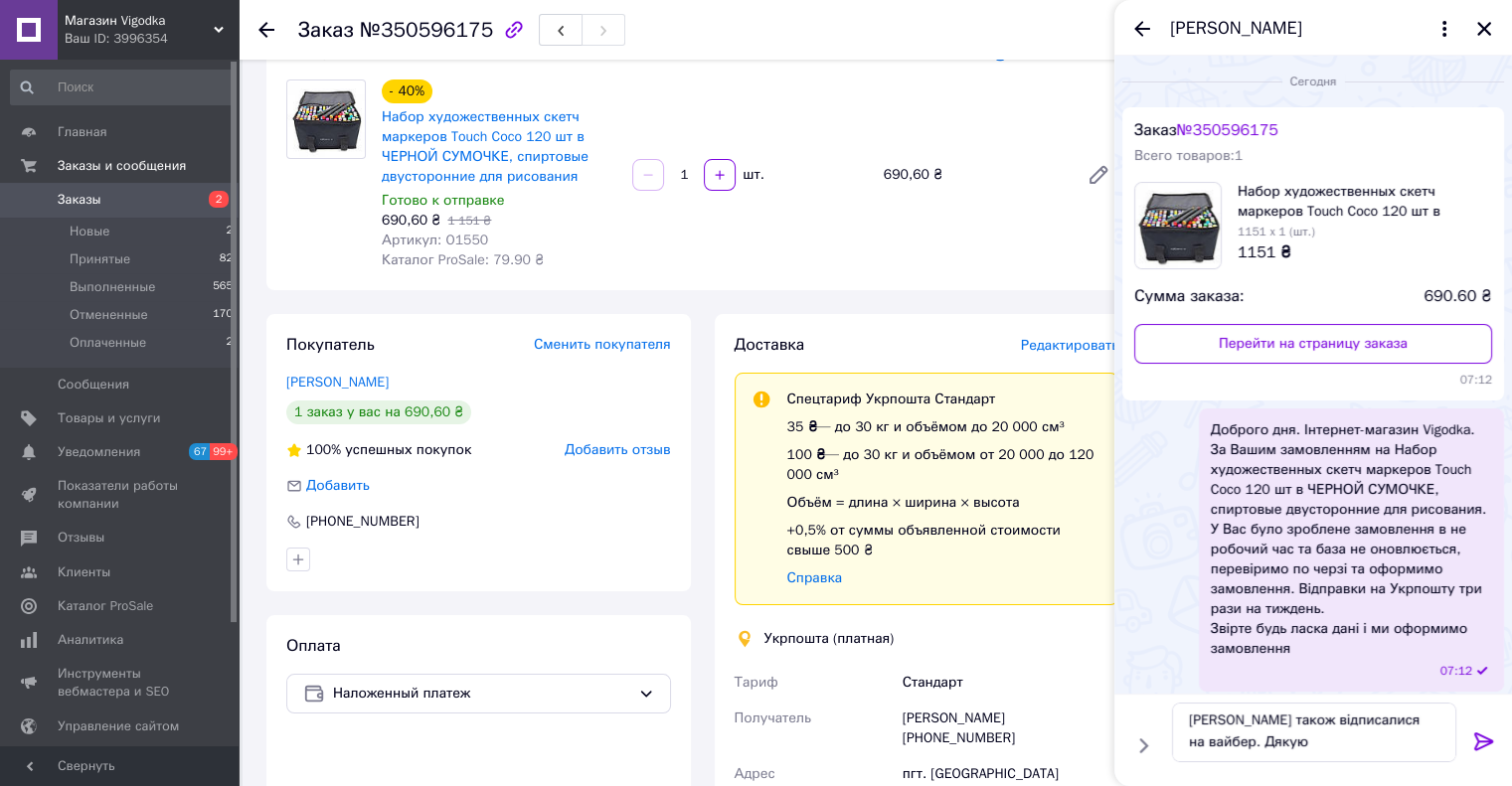 click 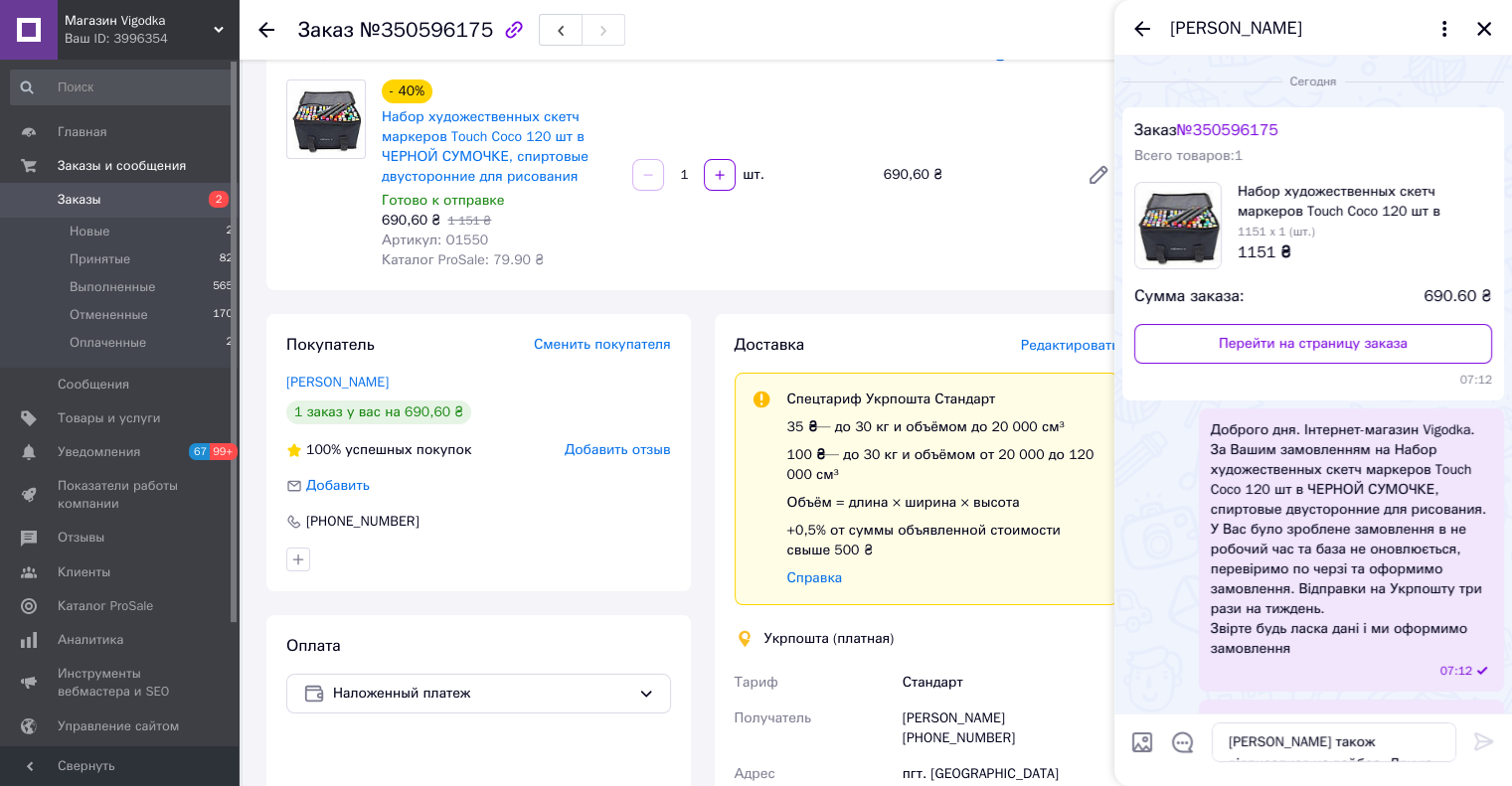 scroll, scrollTop: 78, scrollLeft: 0, axis: vertical 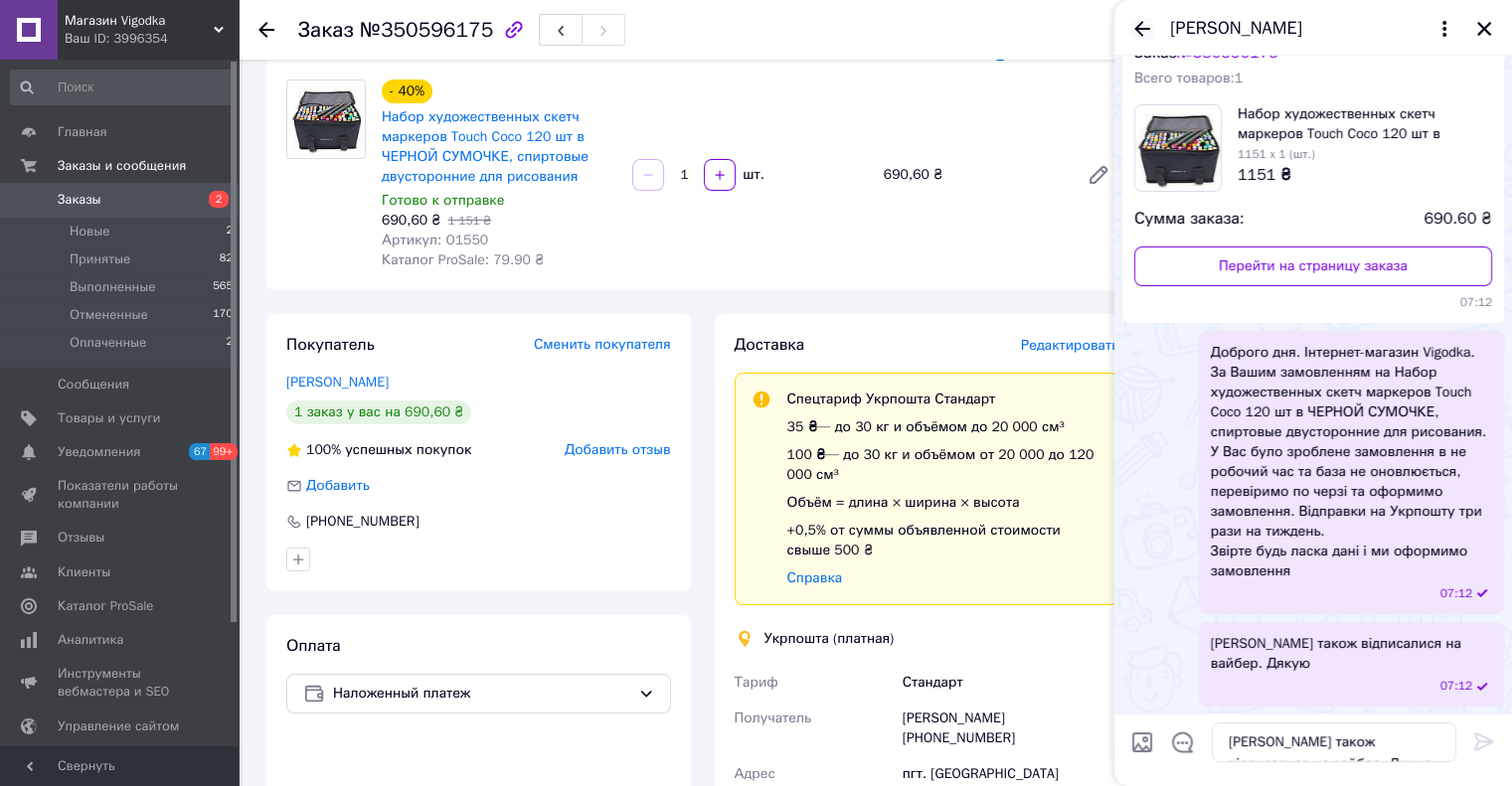 click 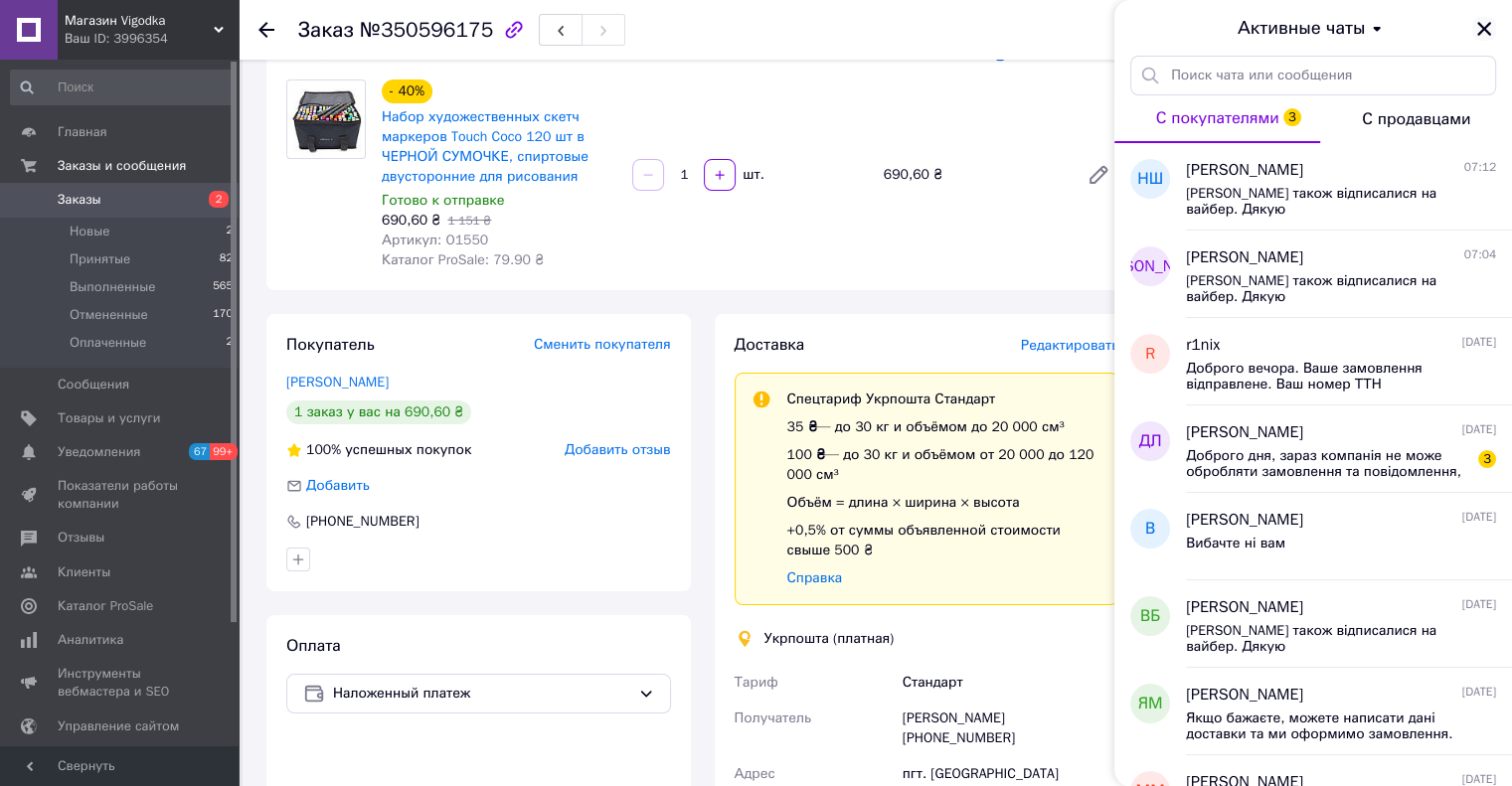 click 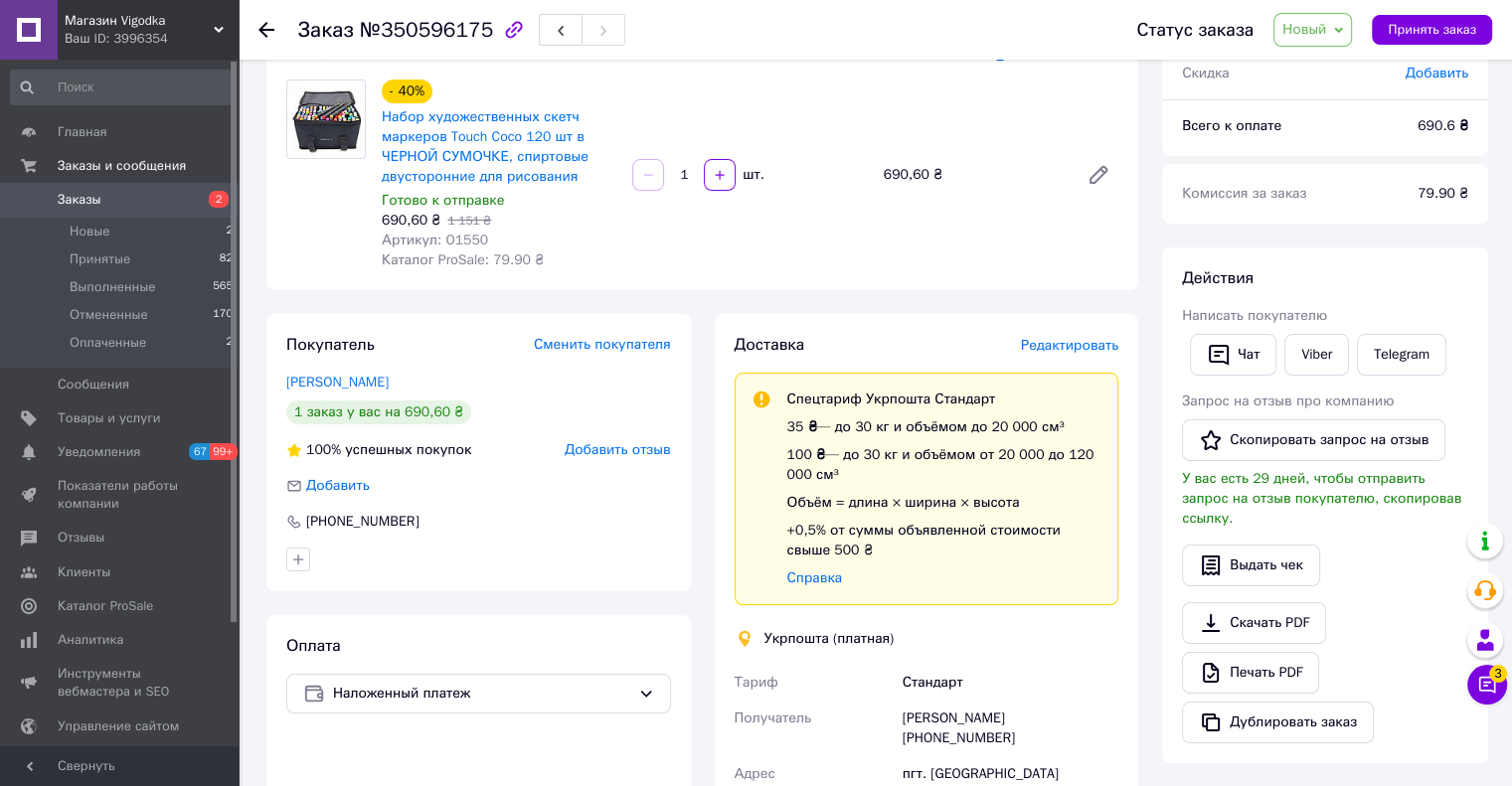 click 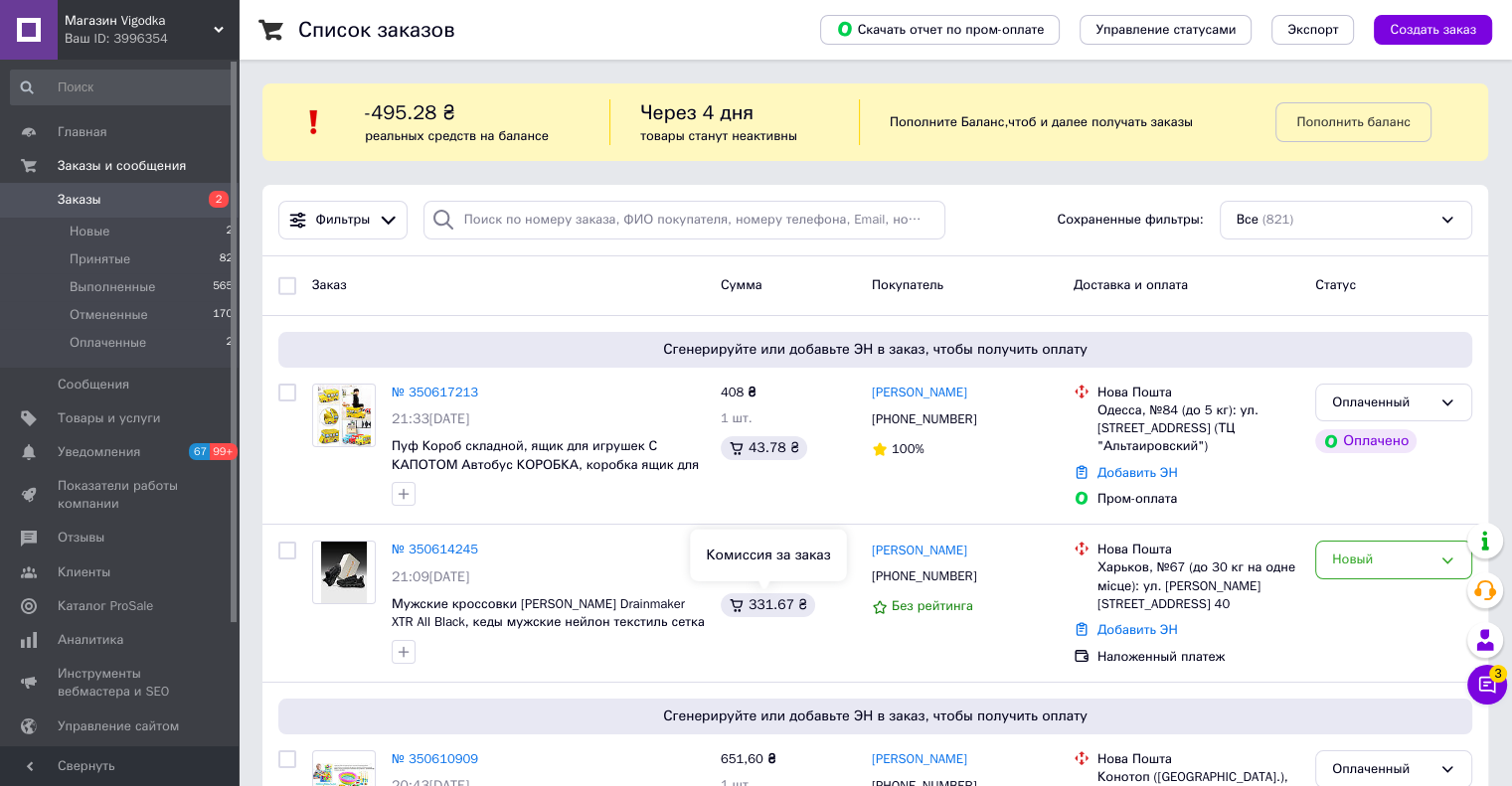 scroll, scrollTop: 497, scrollLeft: 0, axis: vertical 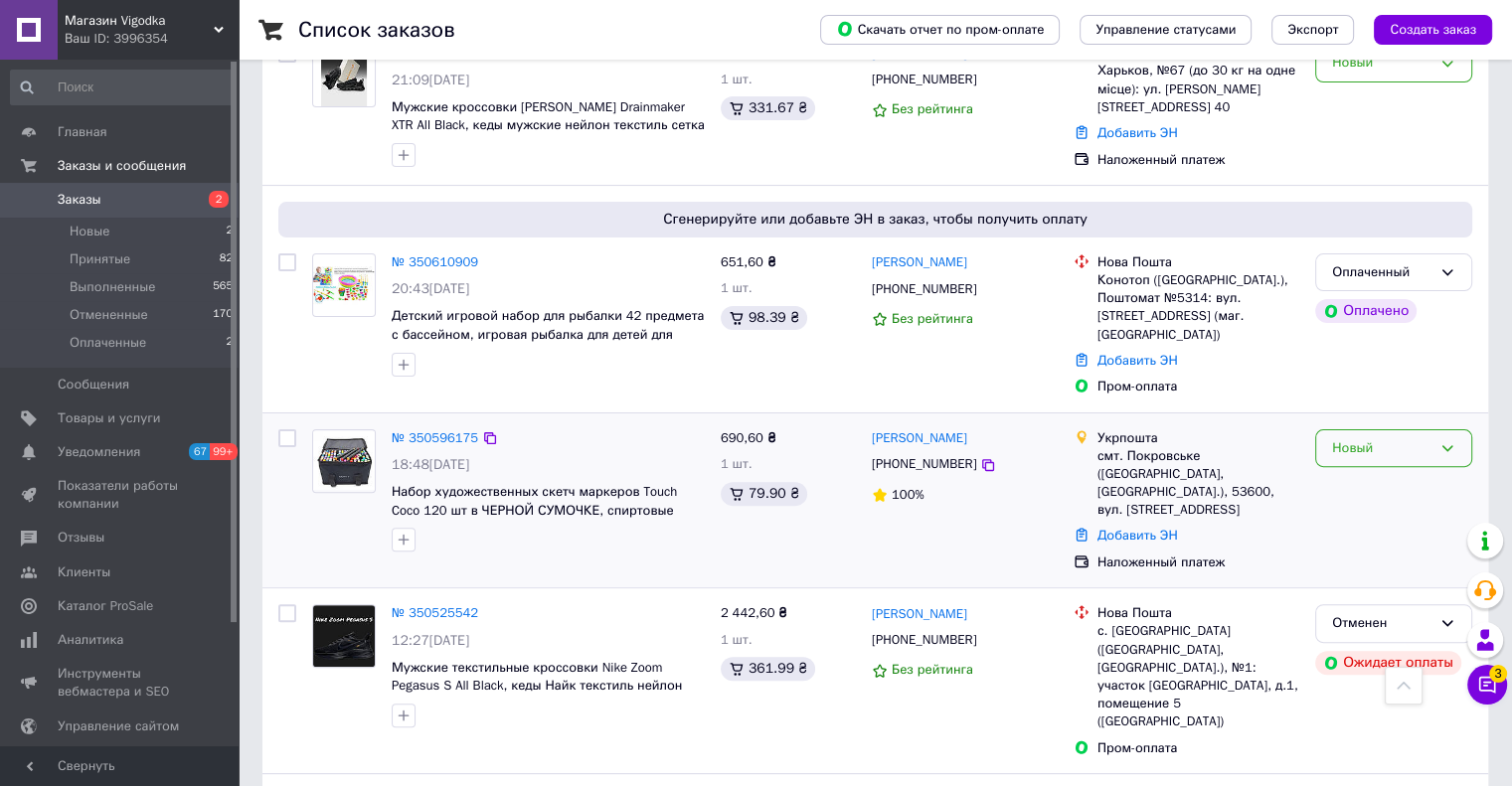click on "Новый" at bounding box center [1382, 448] 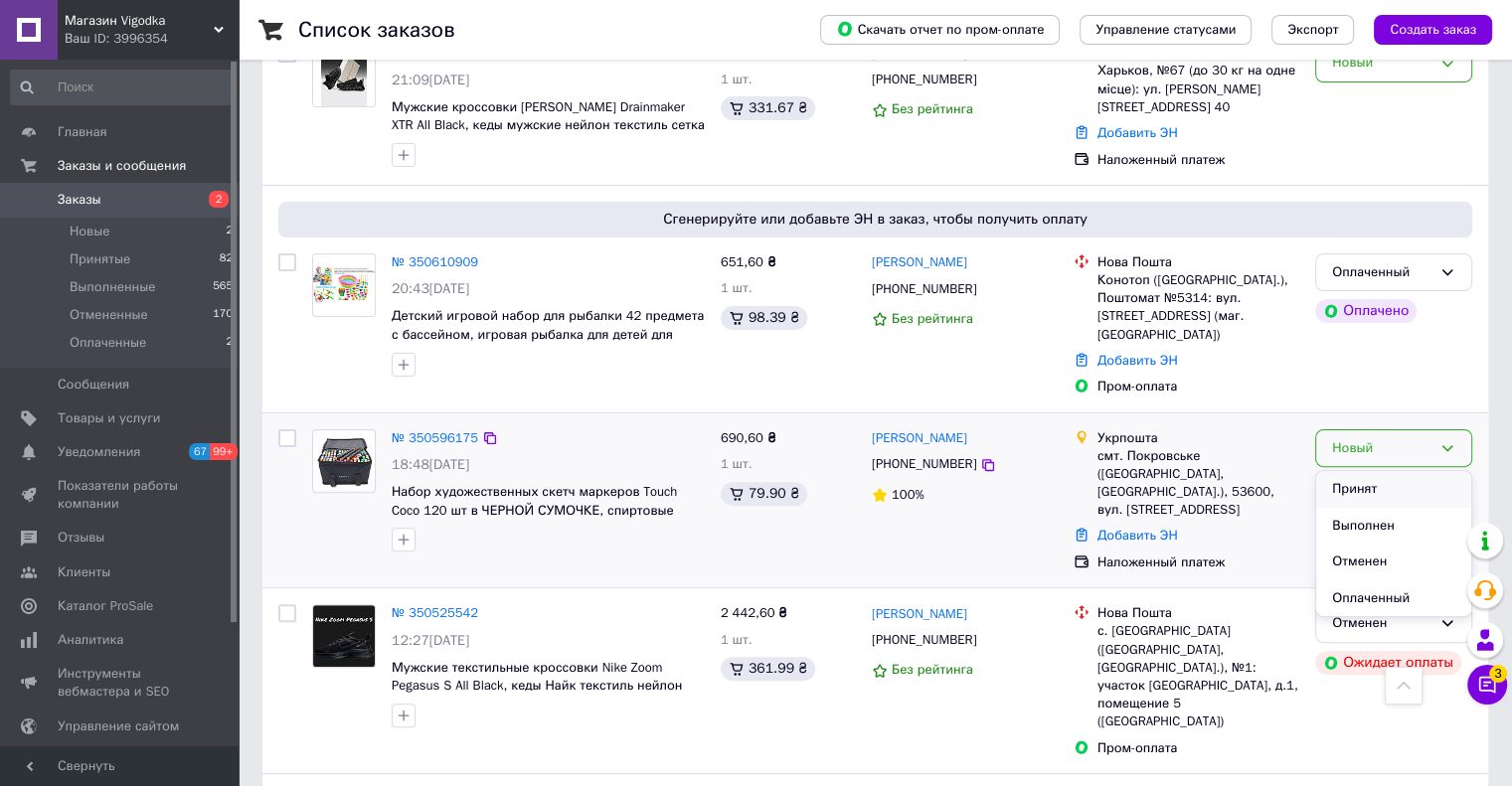 click on "Принят" at bounding box center [1394, 489] 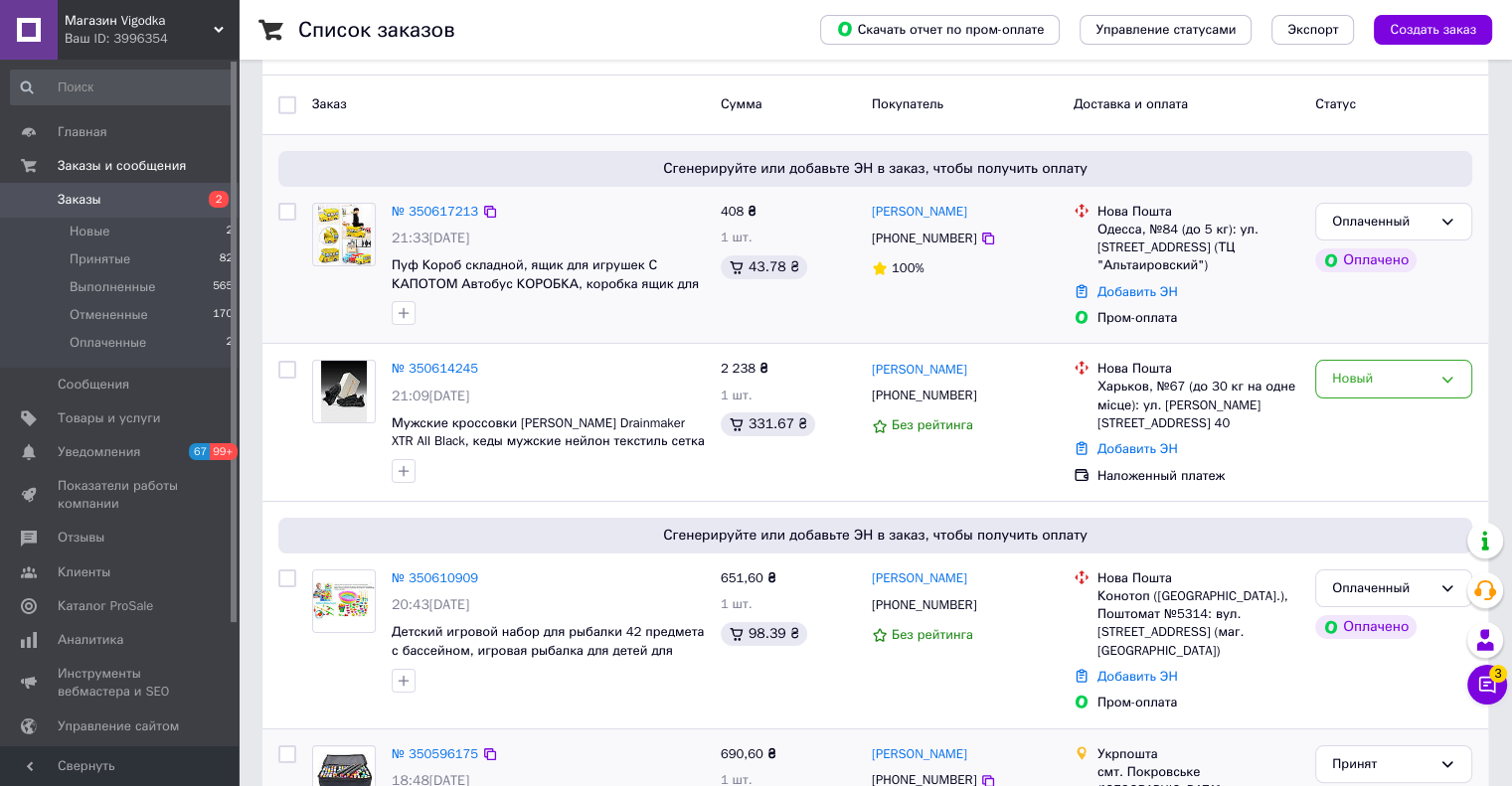 scroll, scrollTop: 199, scrollLeft: 0, axis: vertical 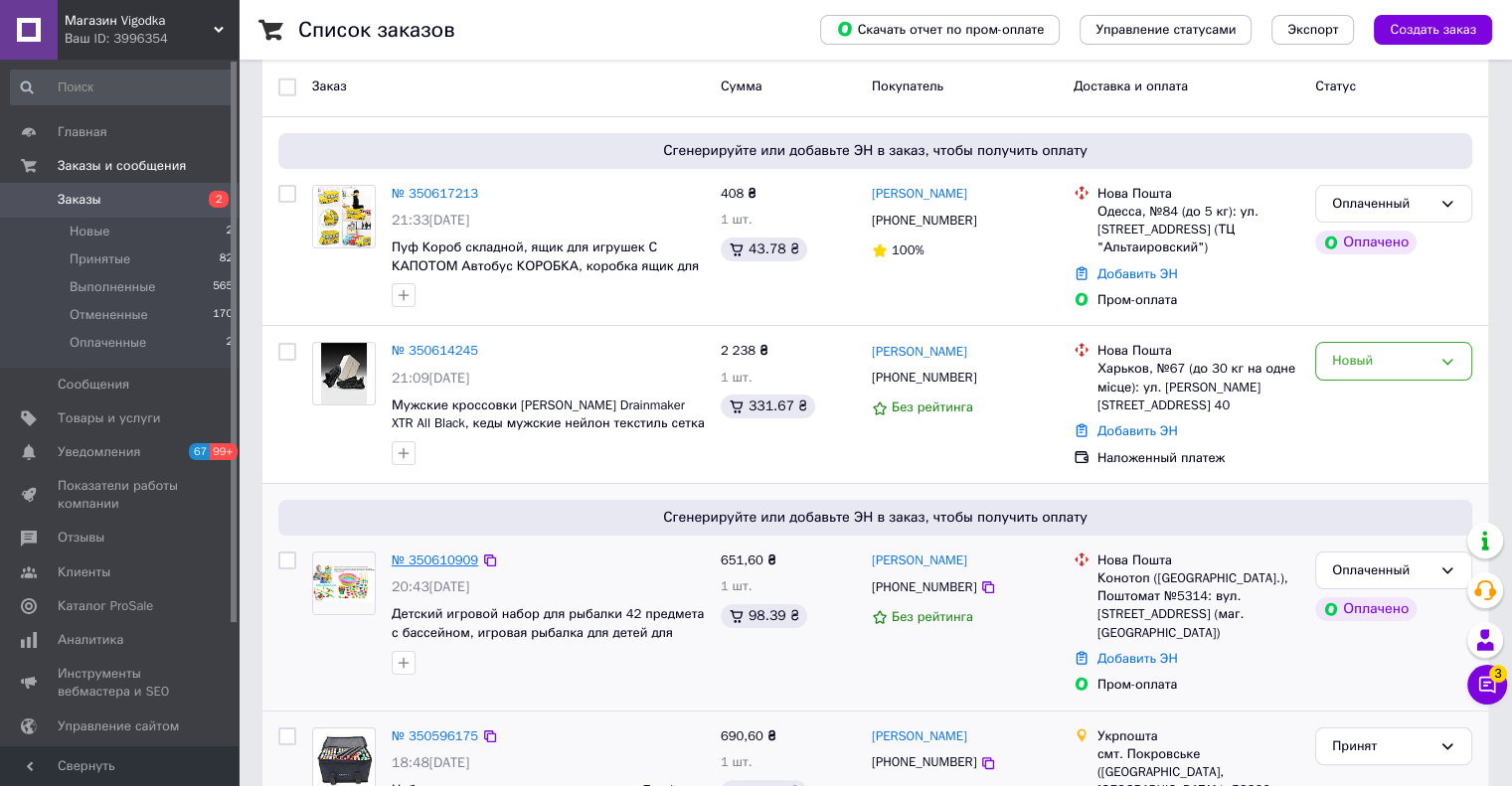 click on "№ 350610909" at bounding box center (434, 559) 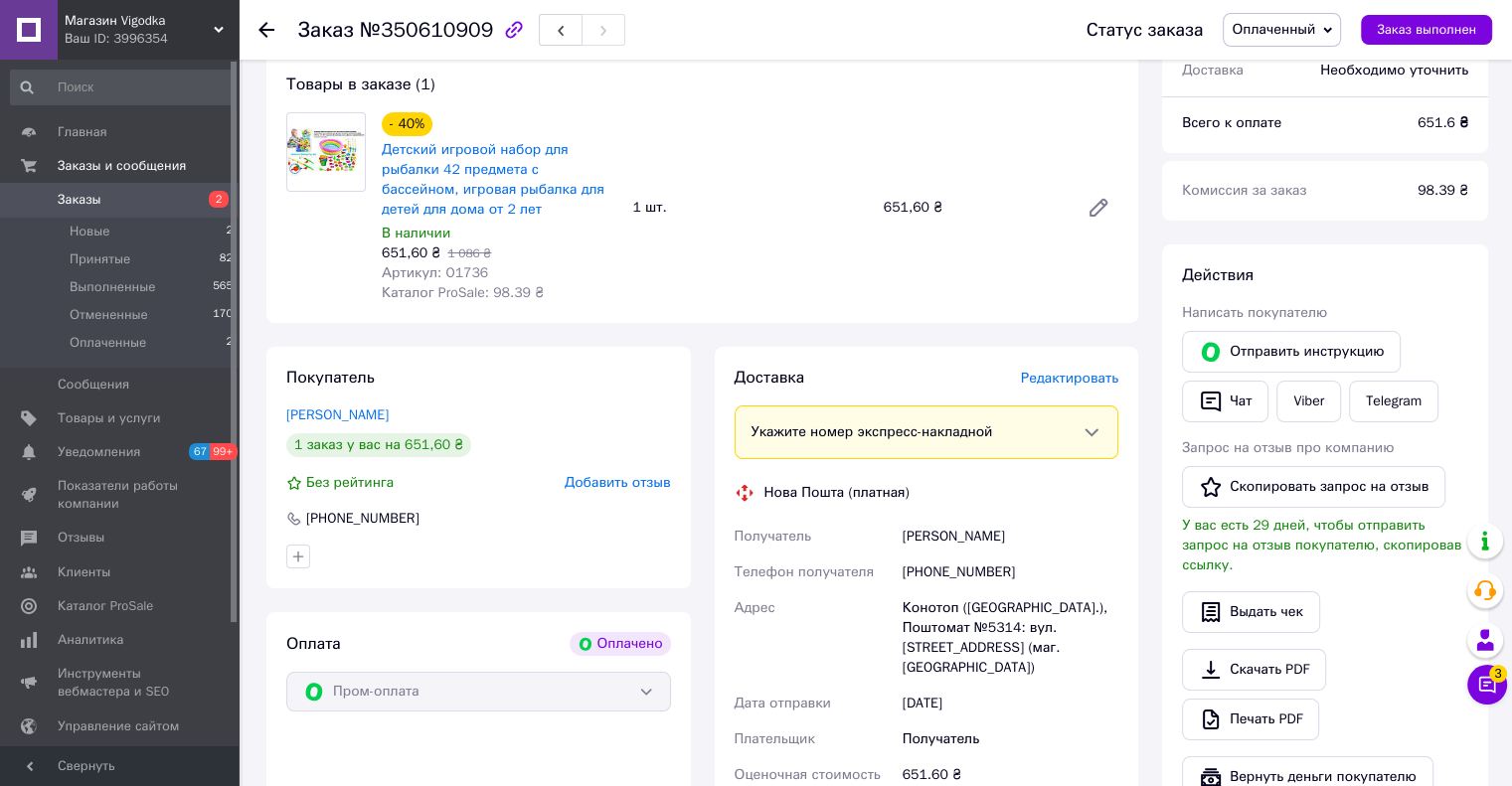 scroll, scrollTop: 199, scrollLeft: 0, axis: vertical 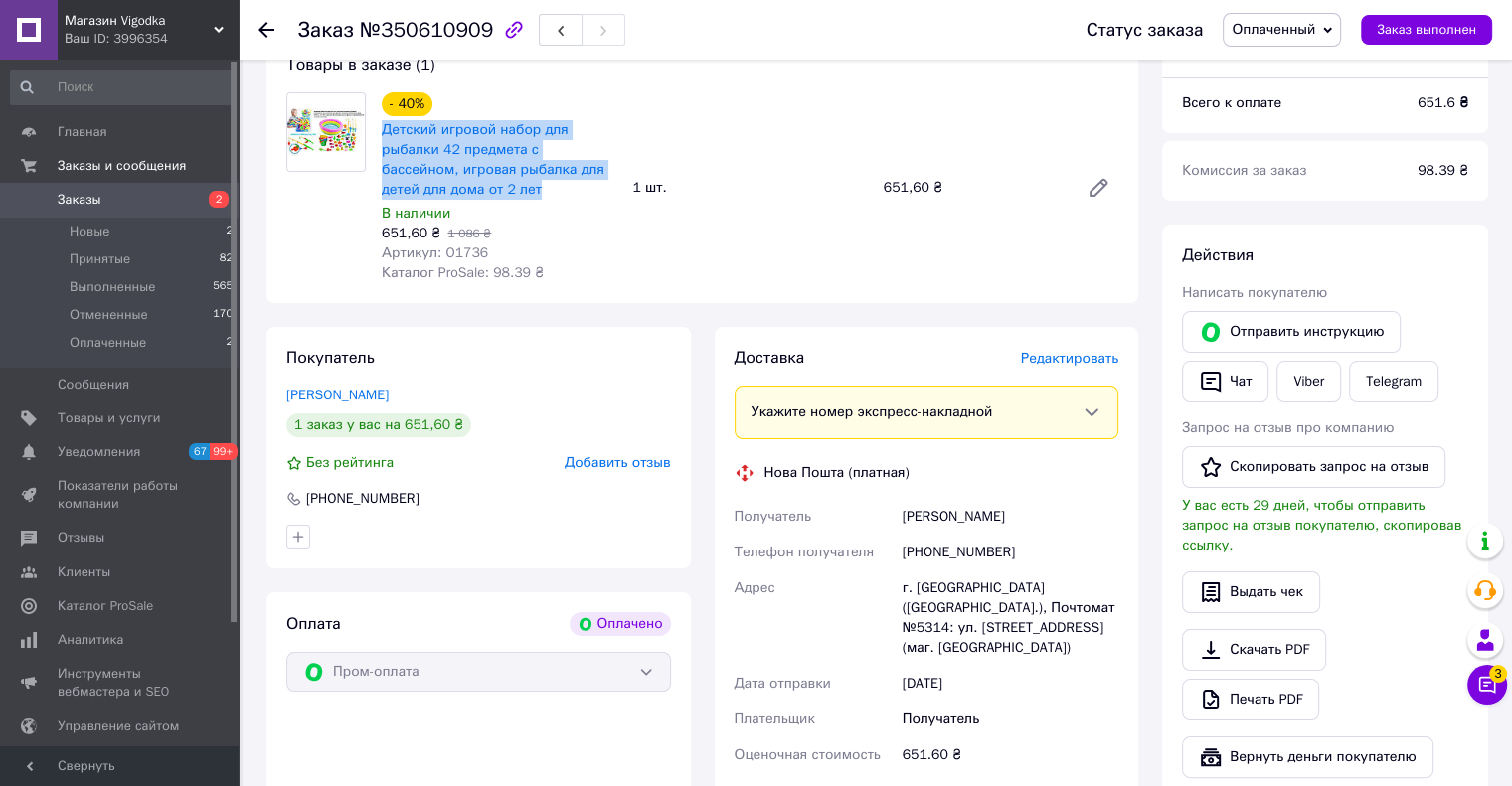 copy on "Детский игровой набор для рыбалки 42 предмета с бассейном, игровая рыбалка для детей для дома от 2 лет" 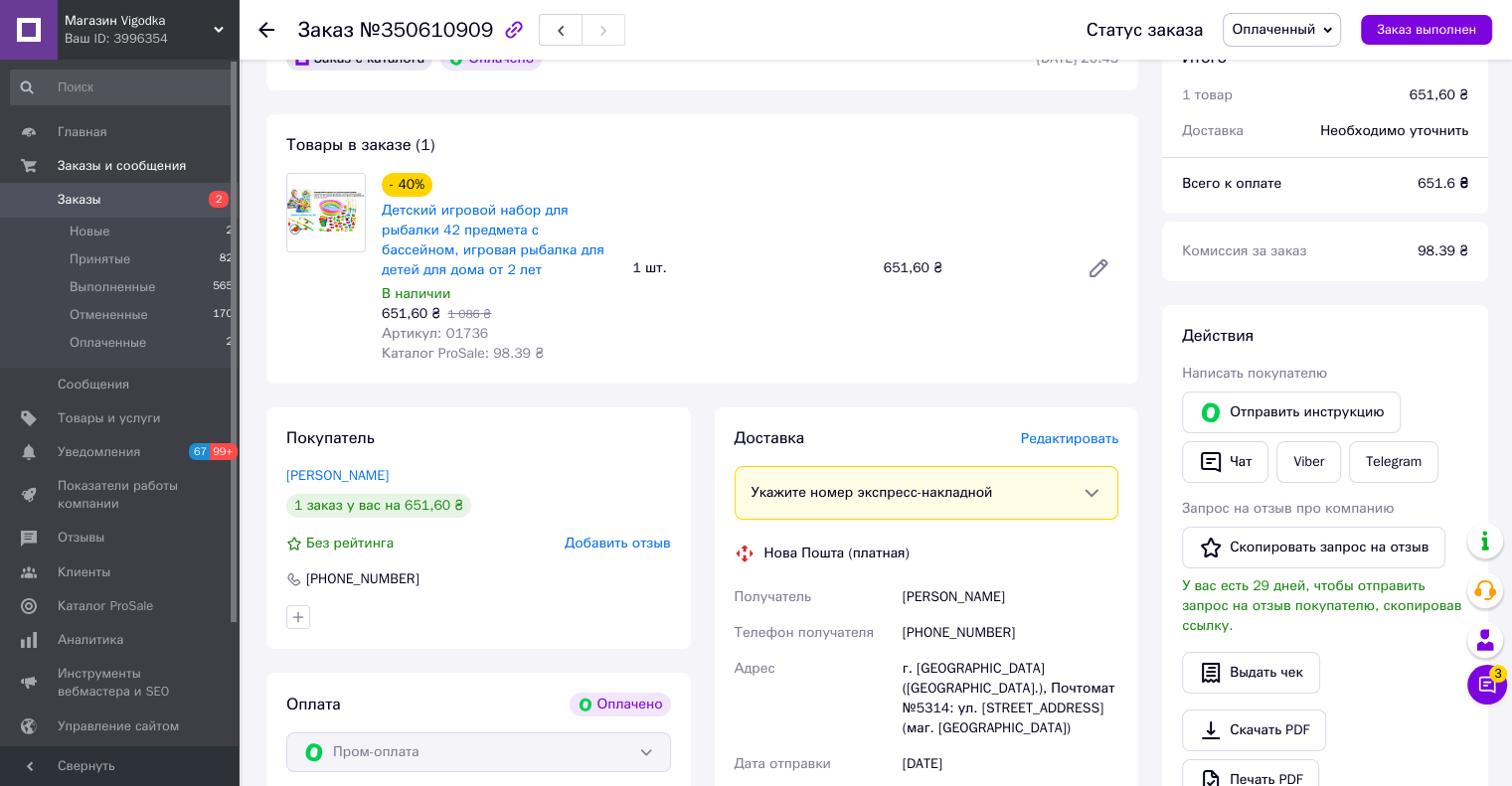 scroll, scrollTop: 298, scrollLeft: 0, axis: vertical 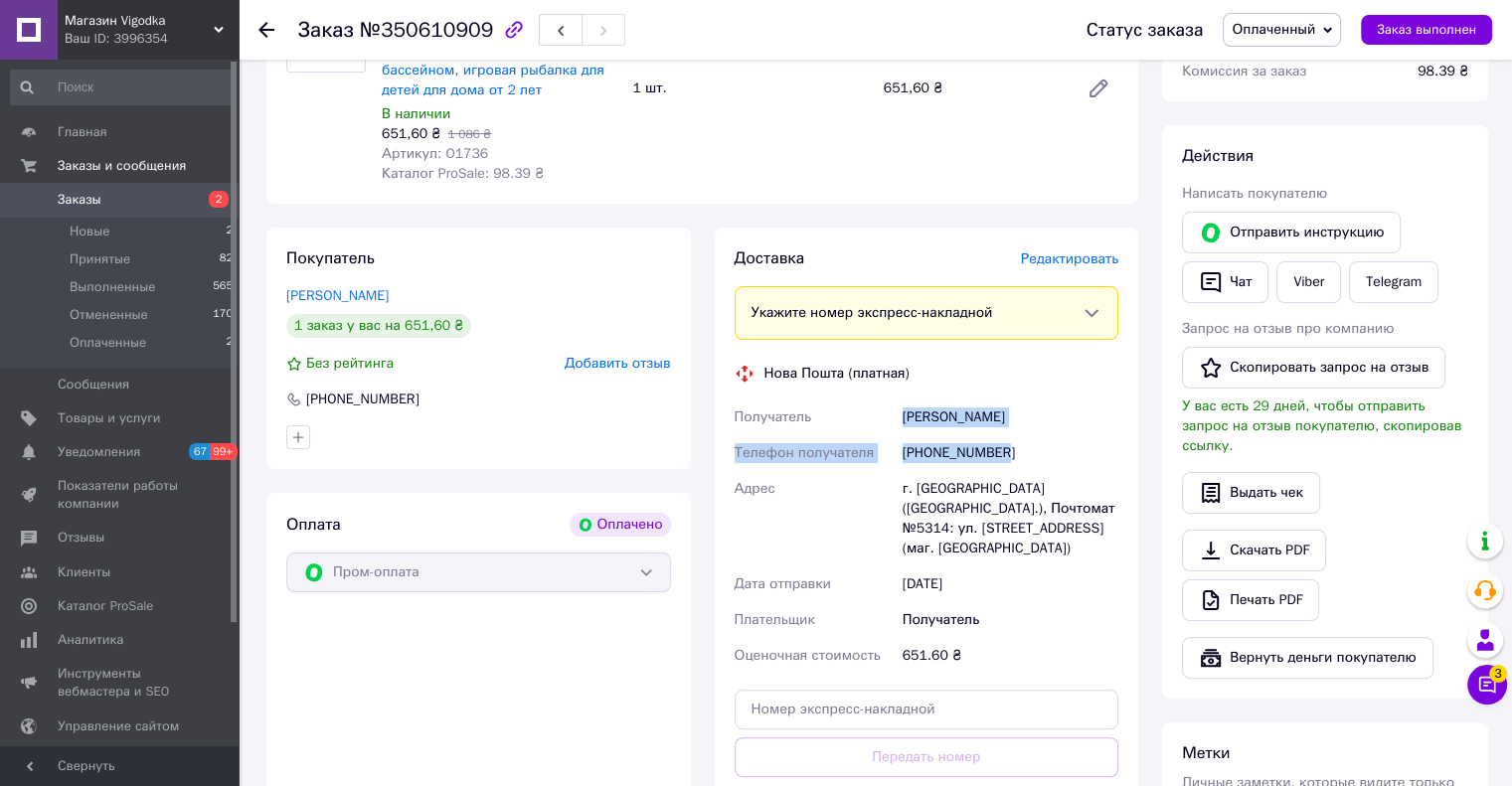 copy on "Получатель [PERSON_NAME] Телефон получателя [PHONE_NUMBER]" 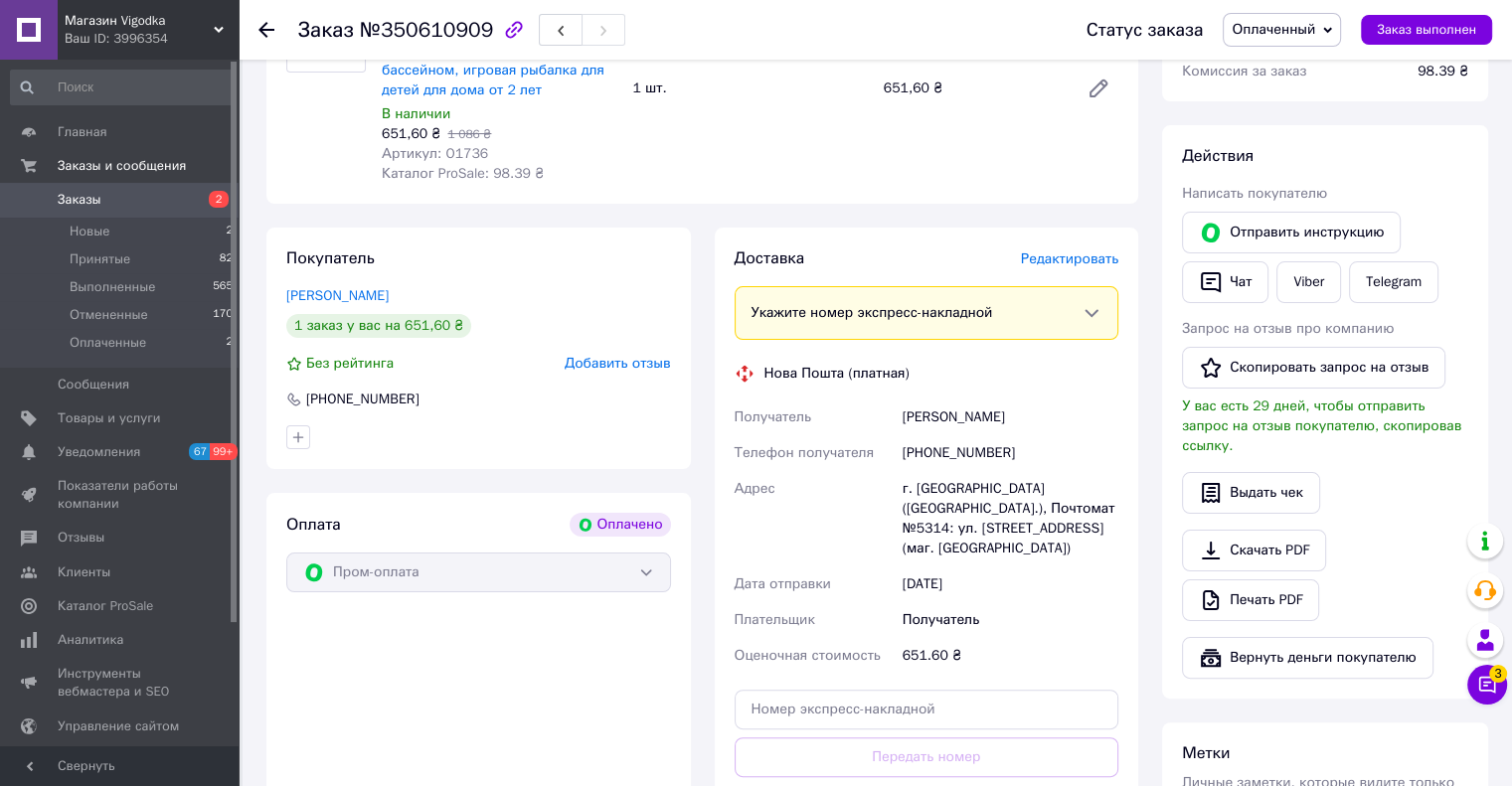 click on "Оплаченный" at bounding box center (1281, 30) 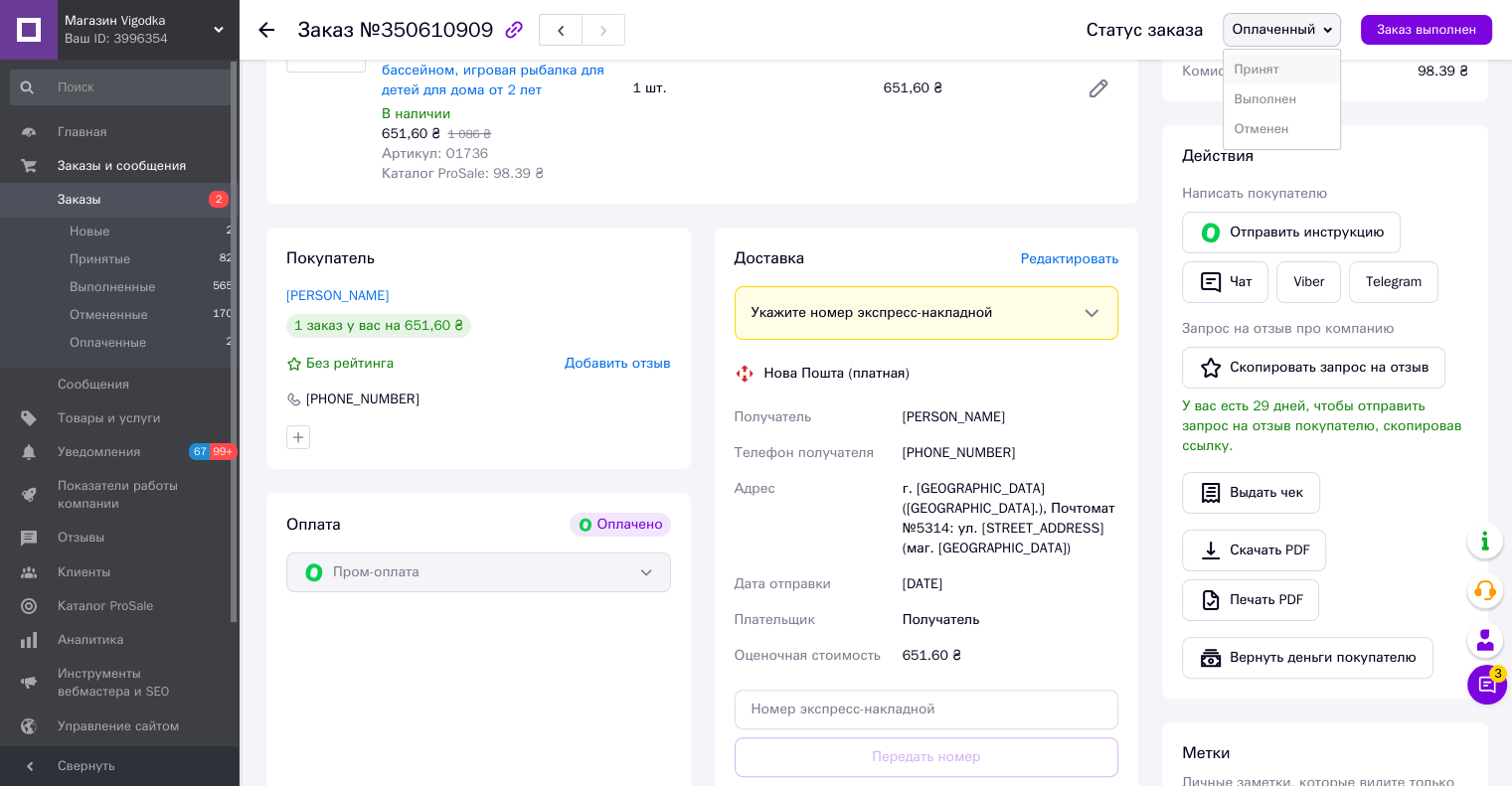 click on "Принят" at bounding box center (1281, 70) 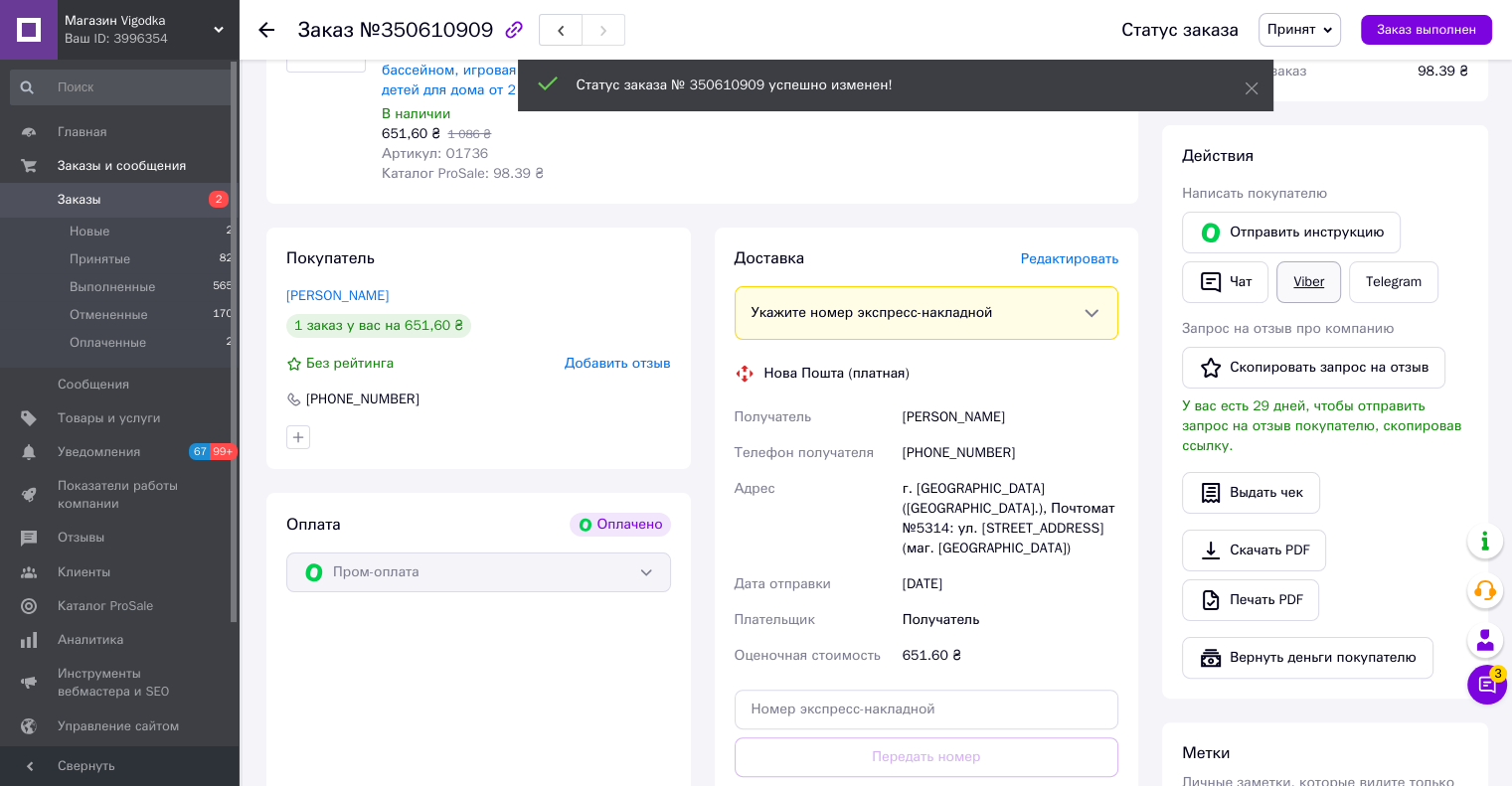 click on "Действия Написать покупателю   Отправить инструкцию   Чат Viber Telegram Запрос на отзыв про компанию   Скопировать запрос на отзыв У вас есть 29 дней, чтобы отправить запрос на отзыв покупателю, скопировав ссылку.   Выдать чек   Скачать PDF   Печать PDF   Вернуть деньги покупателю" at bounding box center [1325, 411] 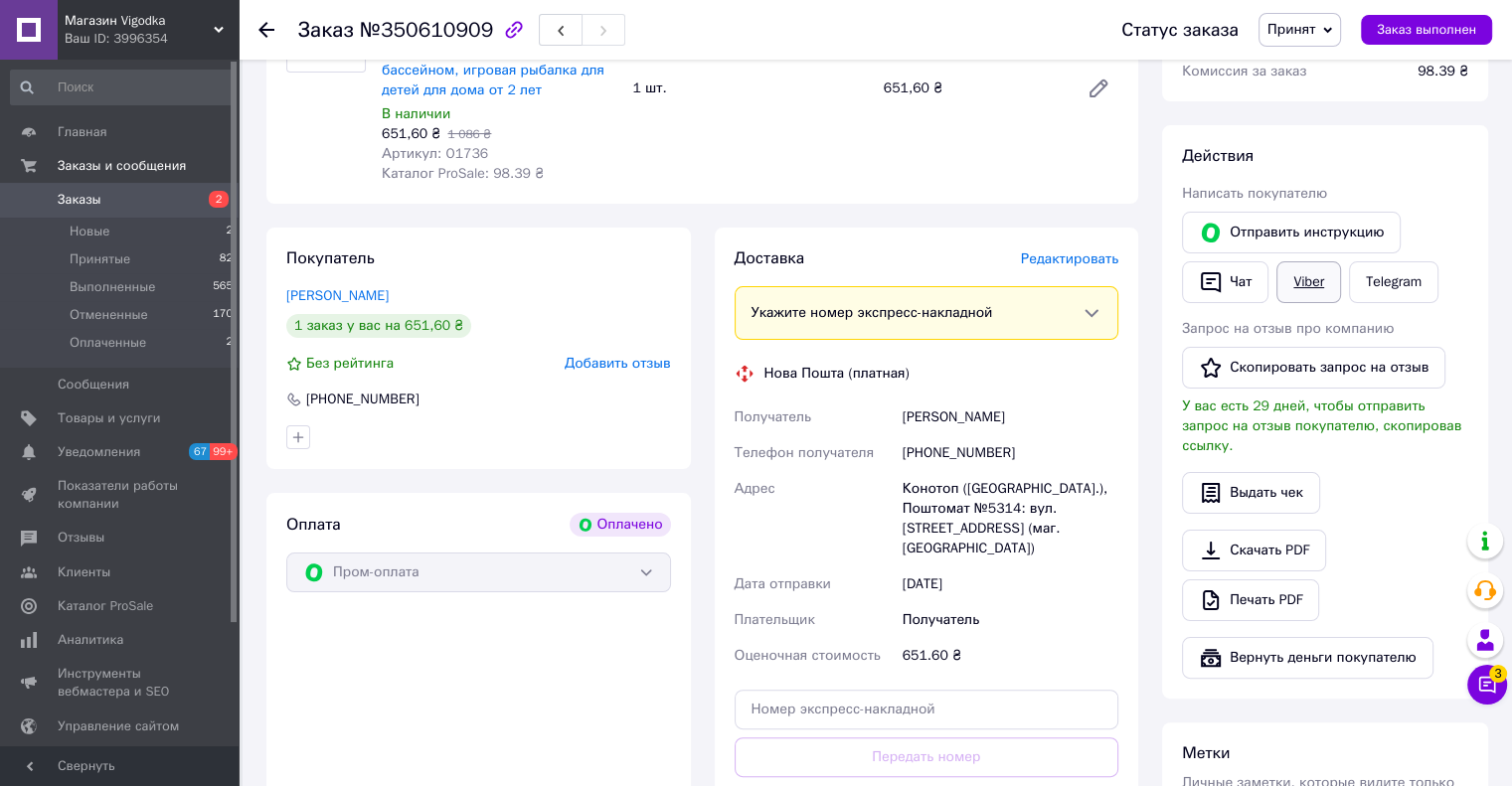 click on "Viber" at bounding box center (1308, 282) 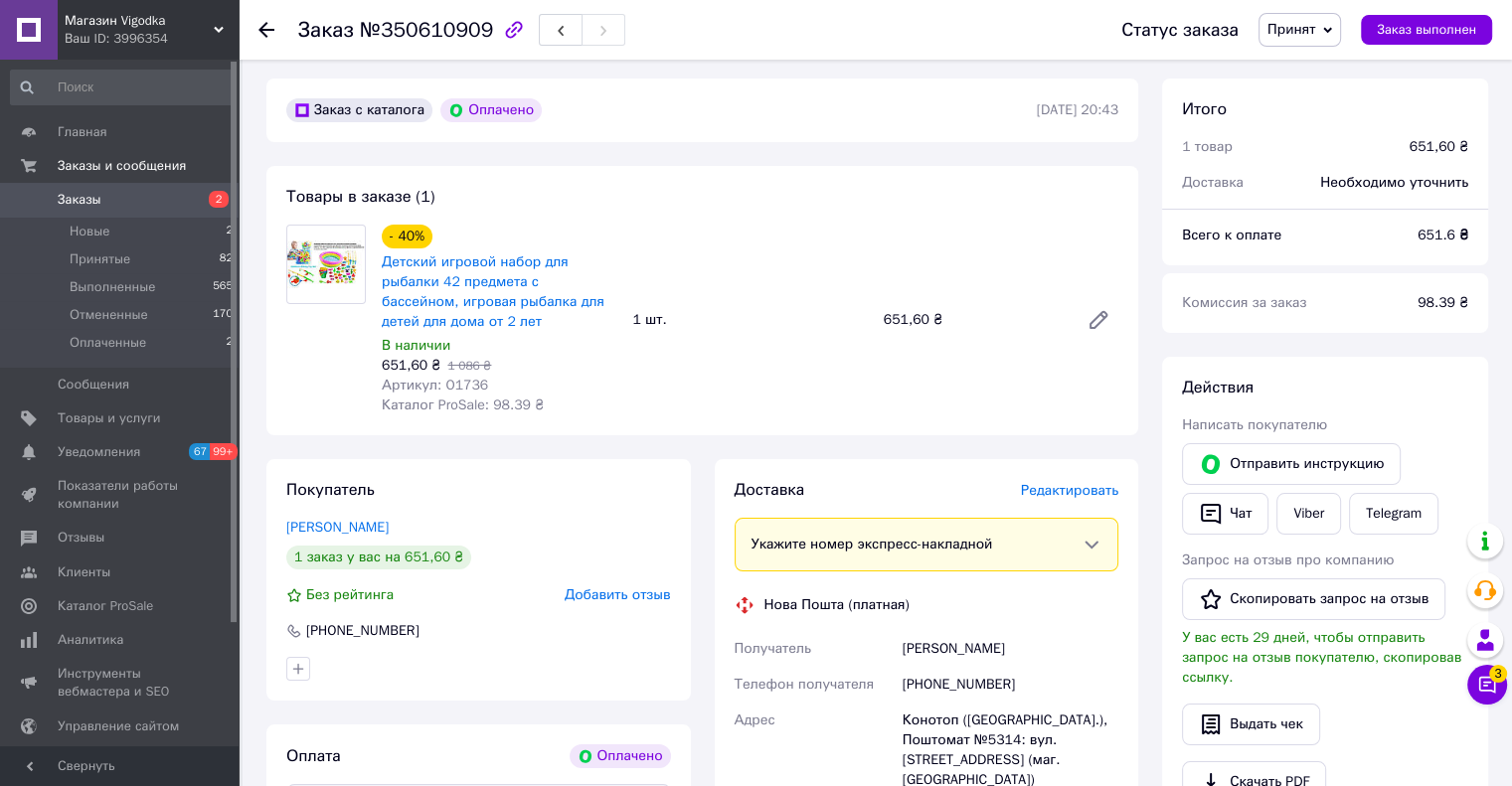 scroll, scrollTop: 99, scrollLeft: 0, axis: vertical 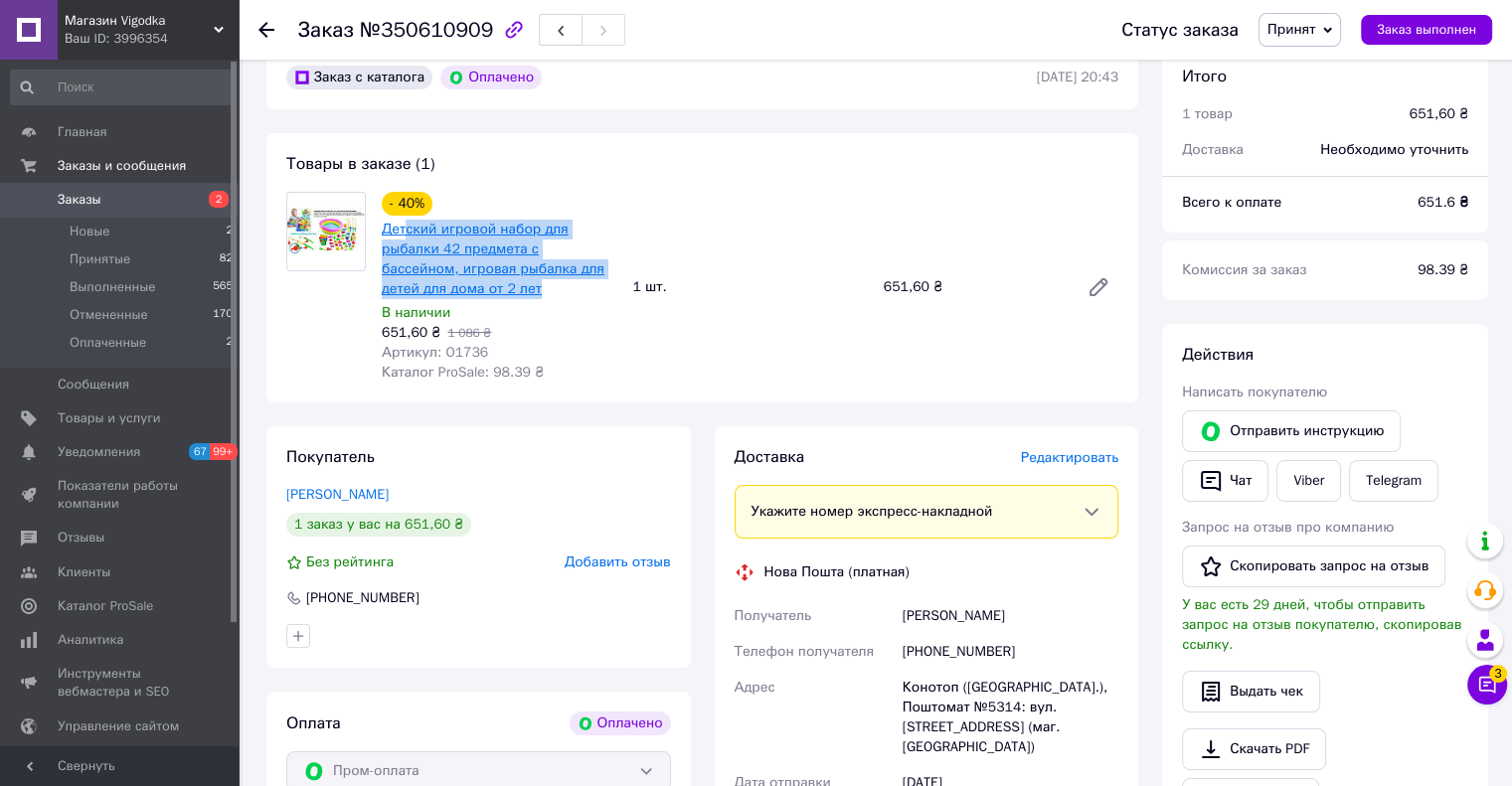 drag, startPoint x: 477, startPoint y: 299, endPoint x: 406, endPoint y: 240, distance: 92.31468 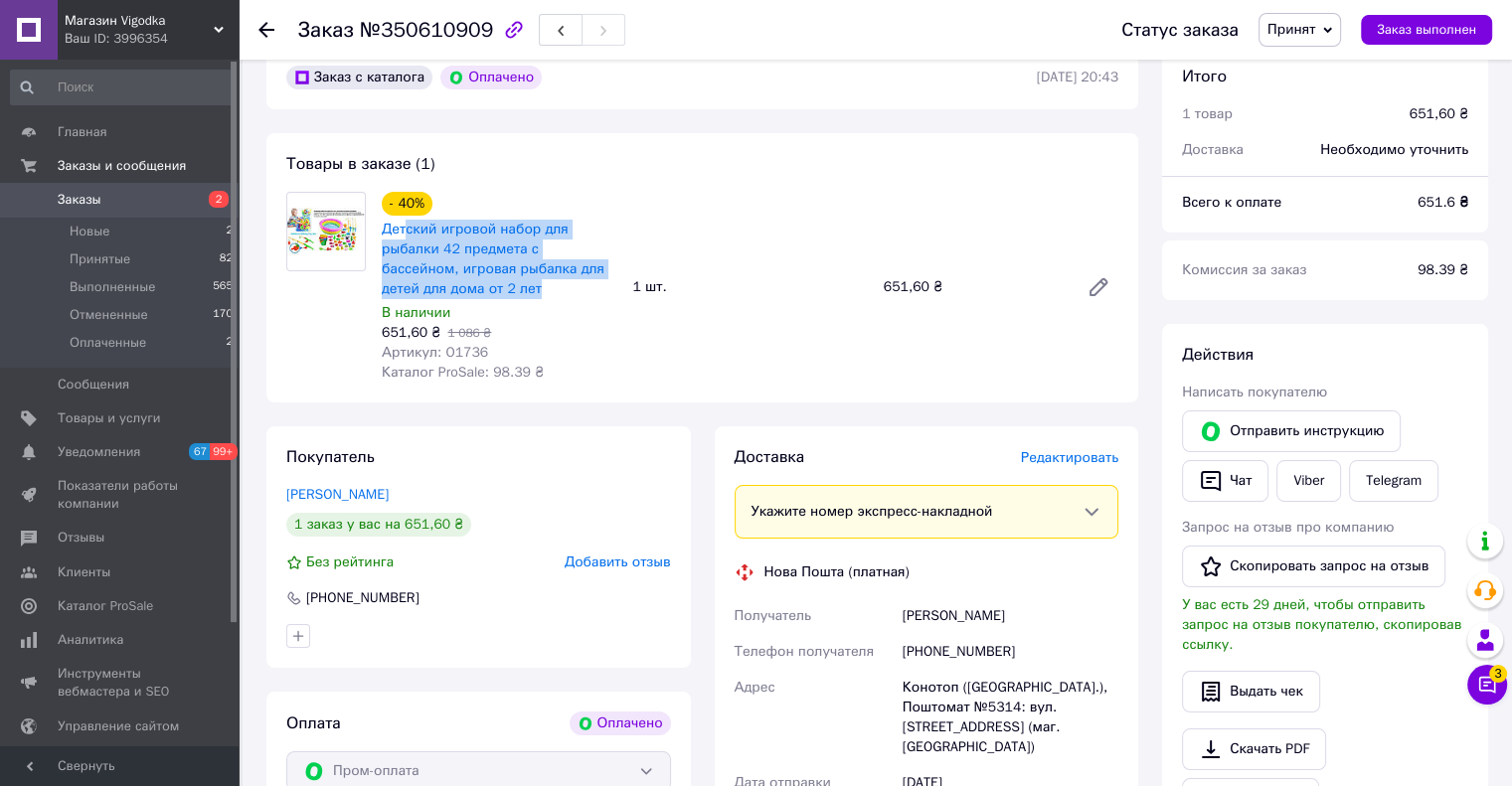 drag, startPoint x: 503, startPoint y: 190, endPoint x: 612, endPoint y: 182, distance: 109.29318 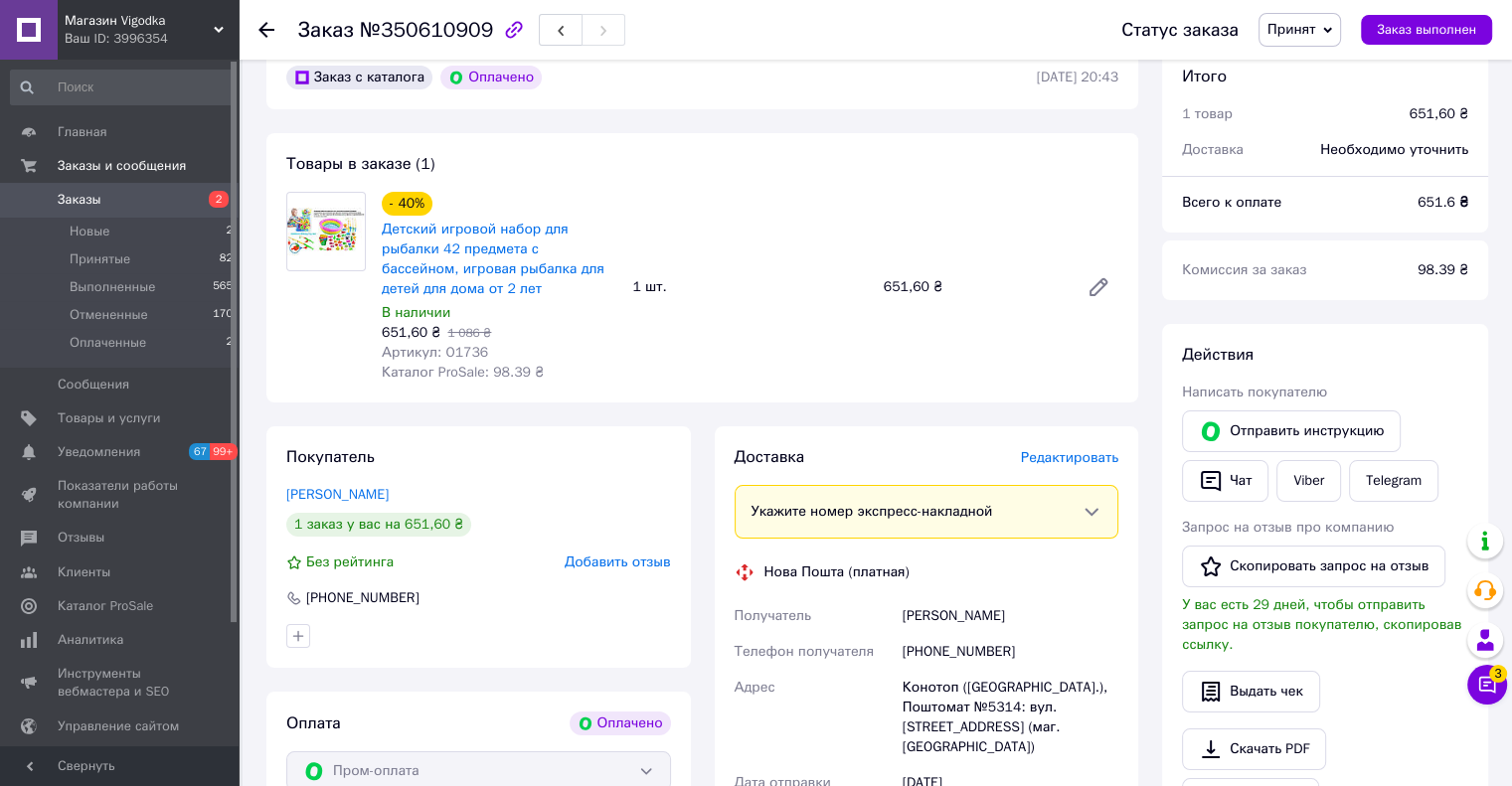 click on "Товары в заказе (1) - 40% Детский игровой набор для рыбалки 42 предмета с бассейном, игровая рыбалка для детей для дома от 2 лет В наличии 651,60 ₴   1 086 ₴ Артикул: O1736 Каталог ProSale: 98.39 ₴  1 шт. 651,60 ₴" at bounding box center [702, 267] 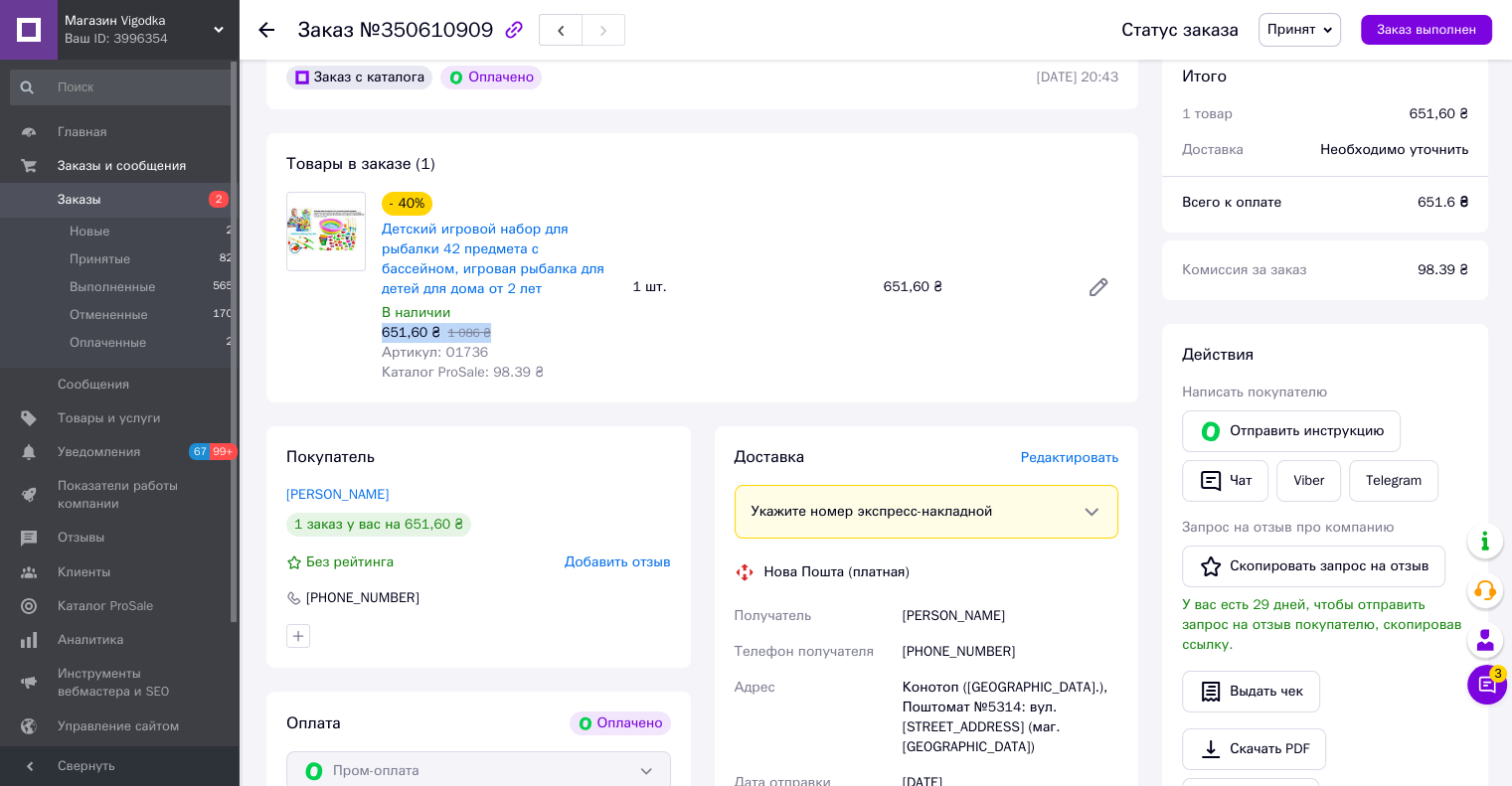 click on "651,60 ₴   1 086 ₴" at bounding box center [499, 333] 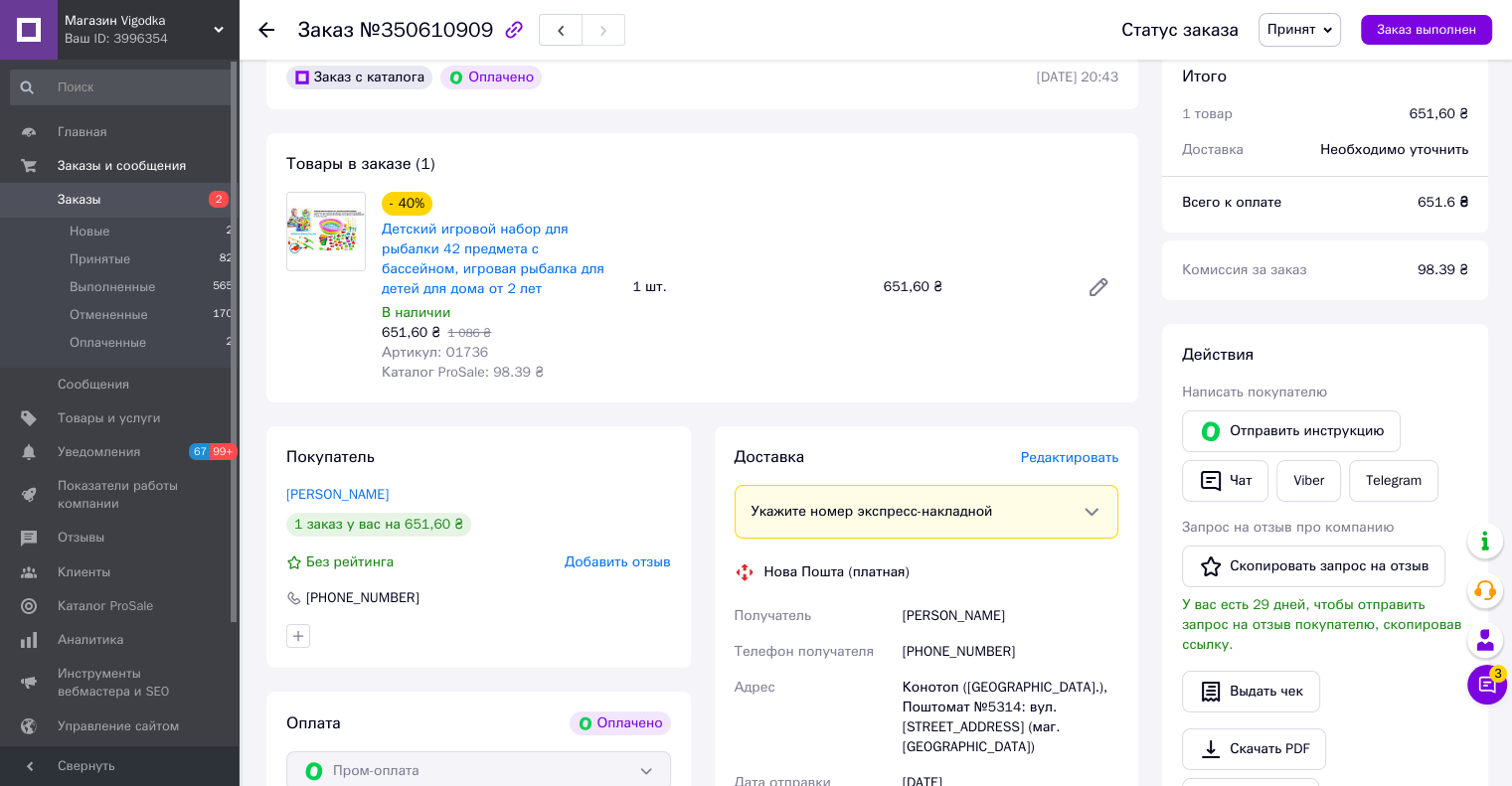 click on "Товары в заказе (1) - 40% Детский игровой набор для рыбалки 42 предмета с бассейном, игровая рыбалка для детей для дома от 2 лет В наличии 651,60 ₴   1 086 ₴ Артикул: O1736 Каталог ProSale: 98.39 ₴  1 шт. 651,60 ₴" at bounding box center [702, 267] 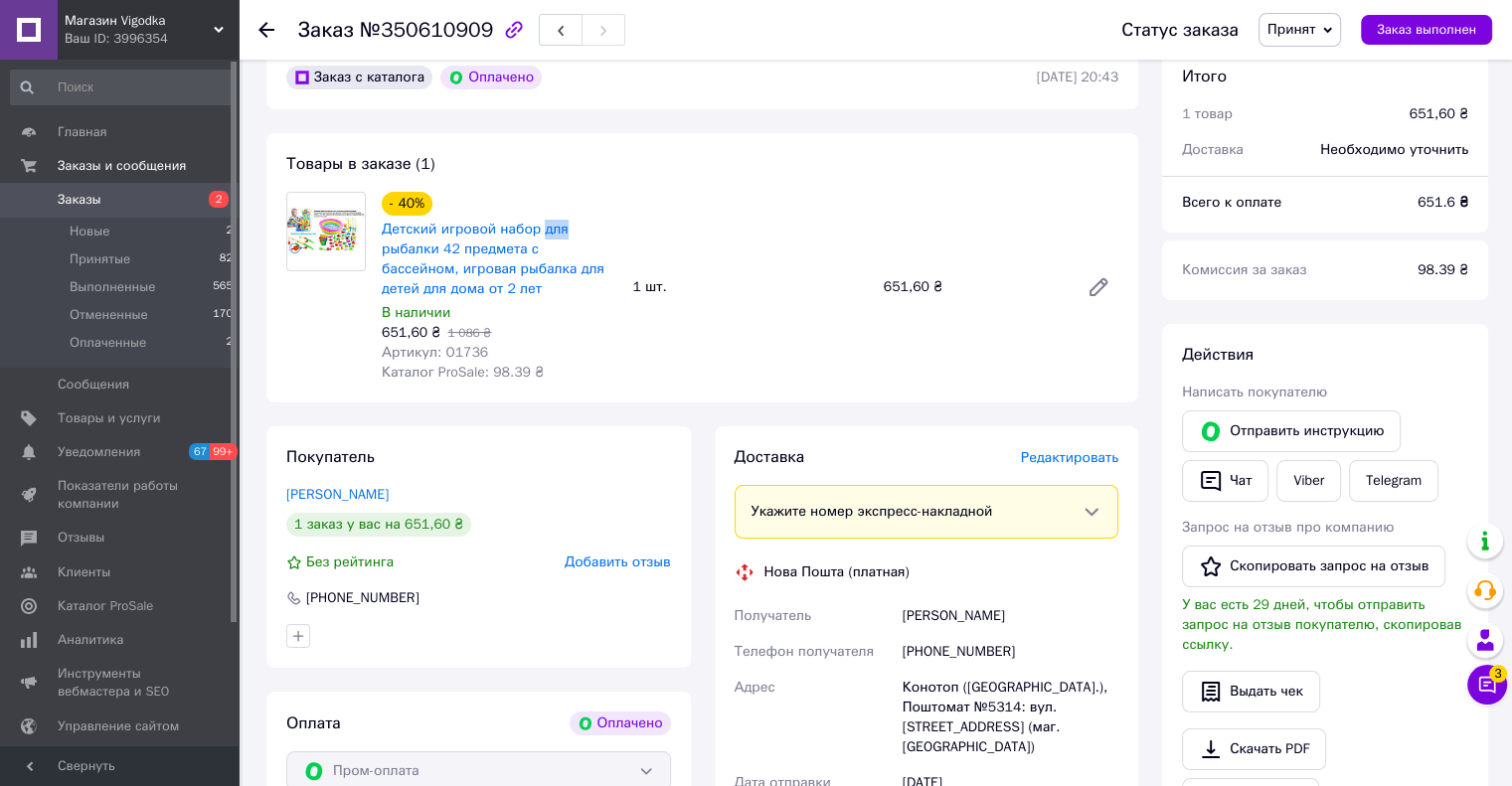 drag, startPoint x: 639, startPoint y: 182, endPoint x: 648, endPoint y: 190, distance: 12.0415946 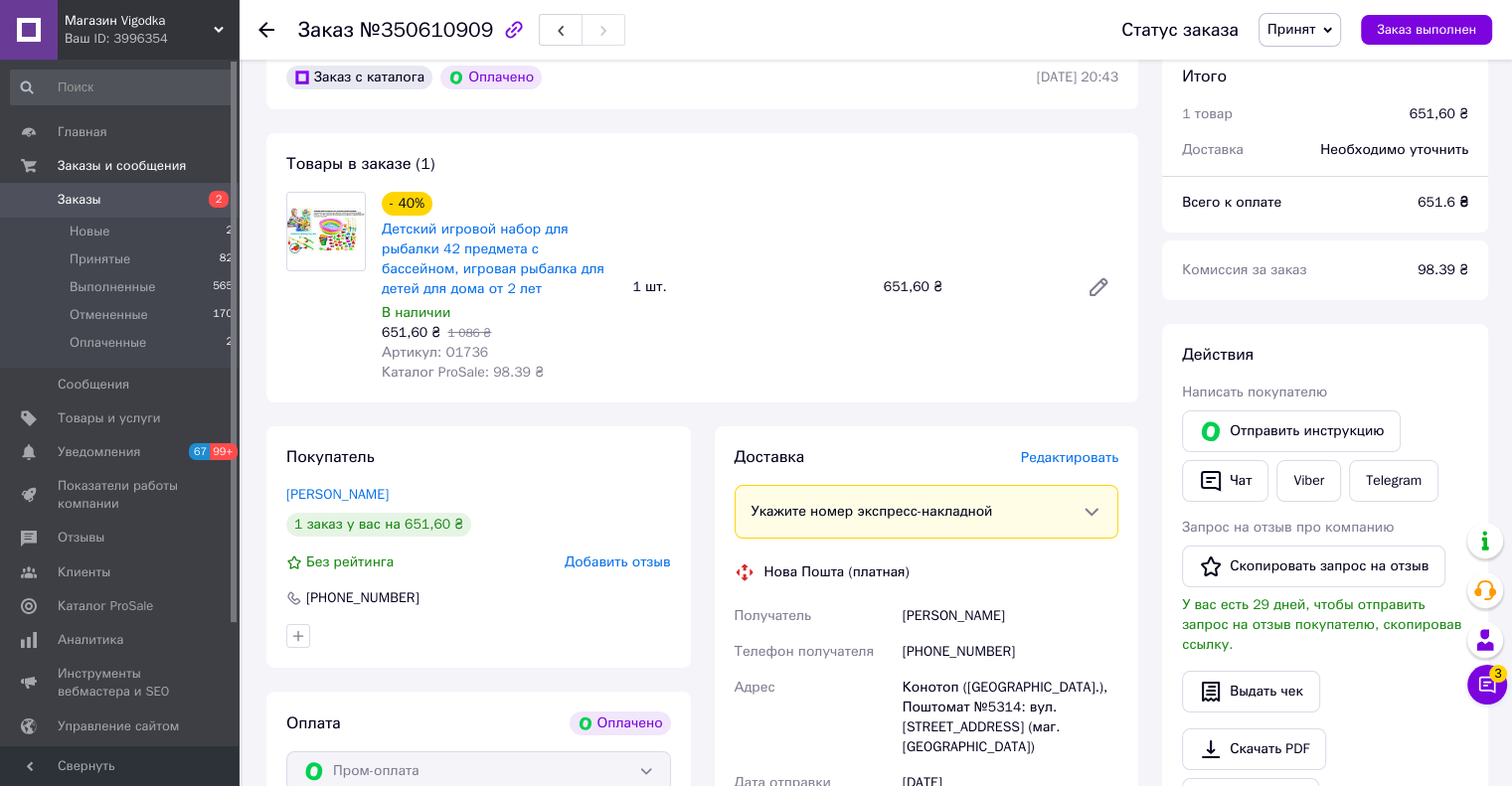 click on "Товары в заказе (1) - 40% Детский игровой набор для рыбалки 42 предмета с бассейном, игровая рыбалка для детей для дома от 2 лет В наличии 651,60 ₴   1 086 ₴ Артикул: O1736 Каталог ProSale: 98.39 ₴  1 шт. 651,60 ₴" at bounding box center [702, 267] 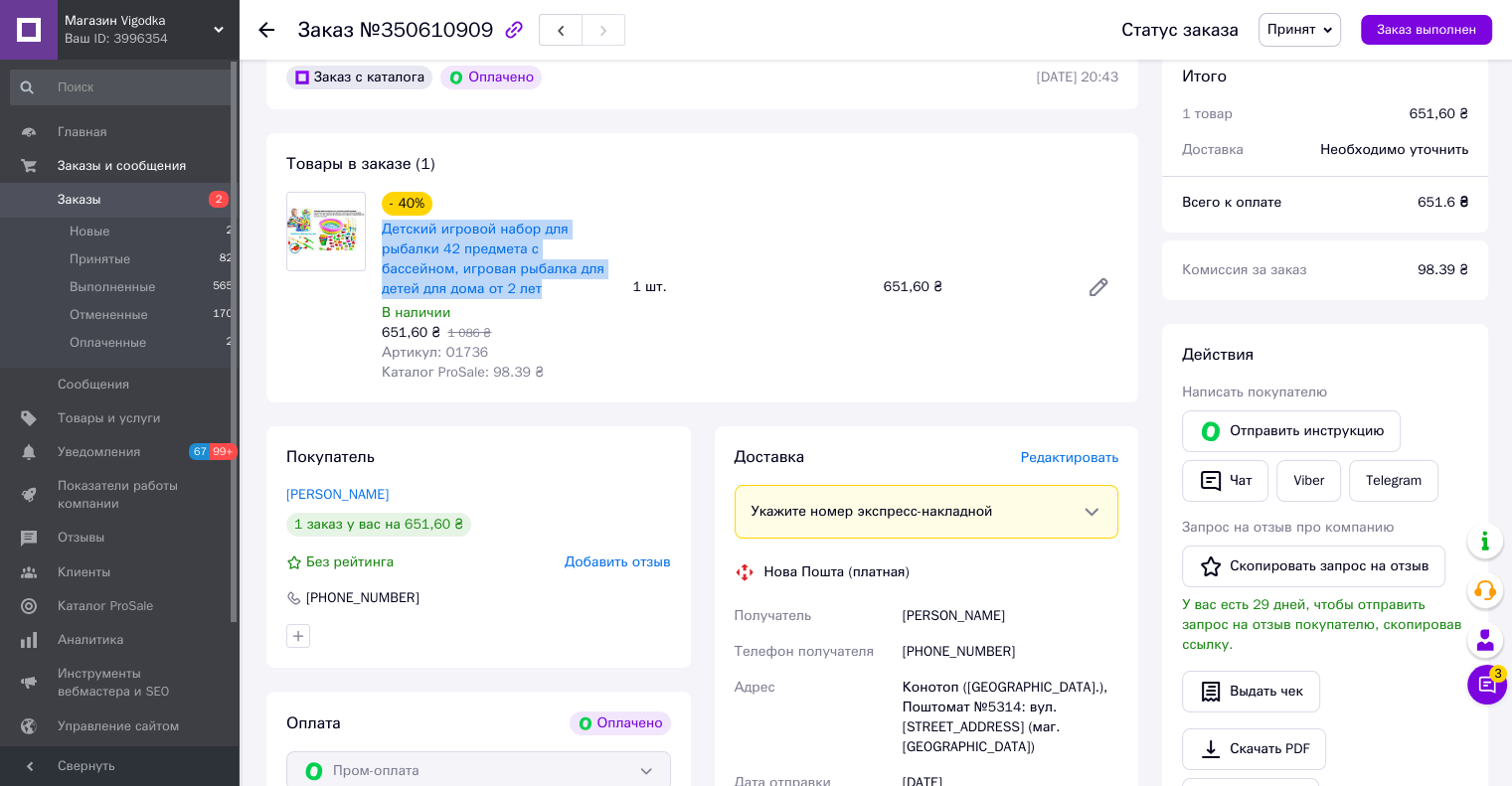 copy on "Детский игровой набор для рыбалки 42 предмета с бассейном, игровая рыбалка для детей для дома от 2 лет" 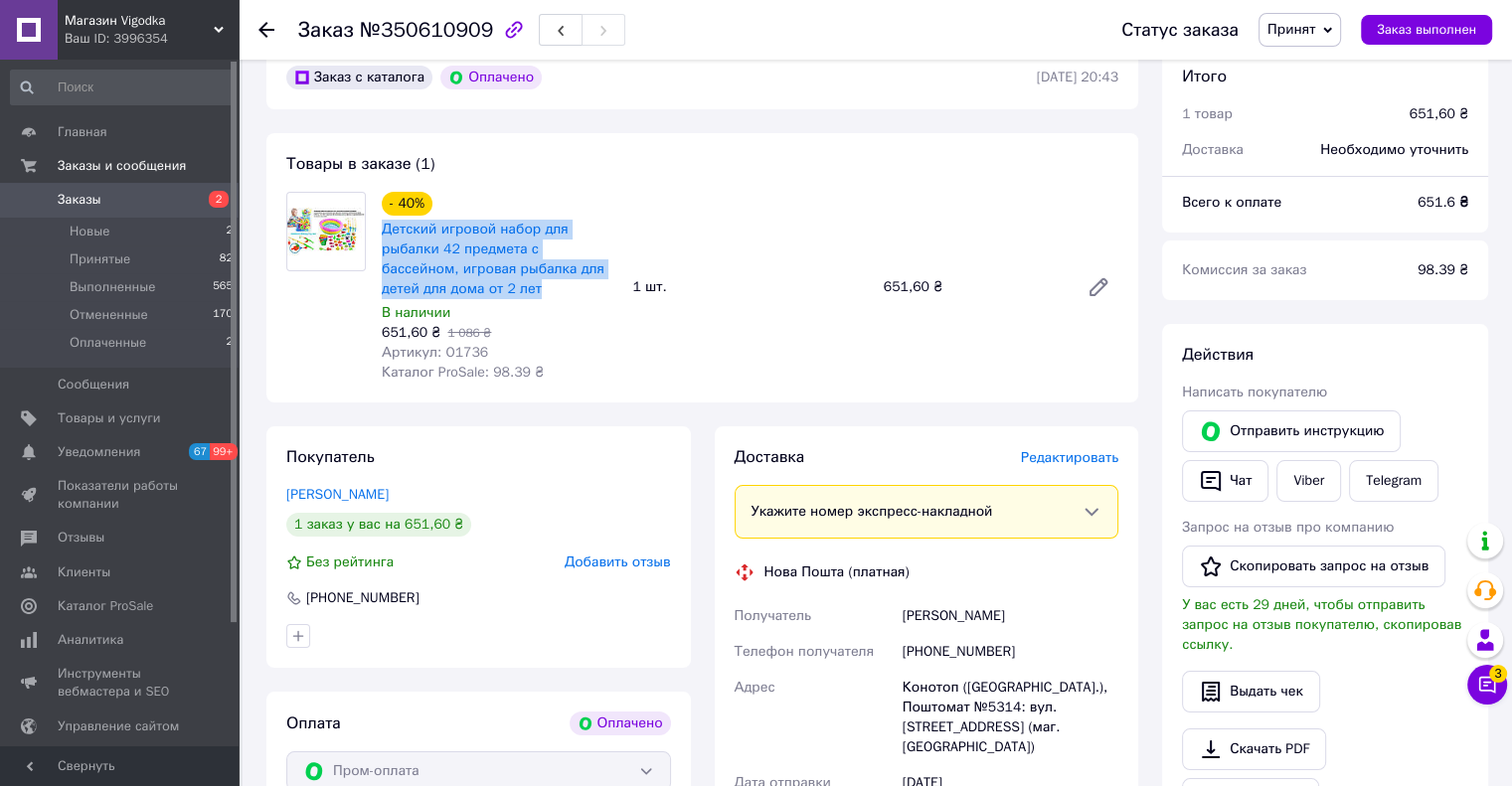 drag, startPoint x: 497, startPoint y: 295, endPoint x: 379, endPoint y: 237, distance: 131.48384 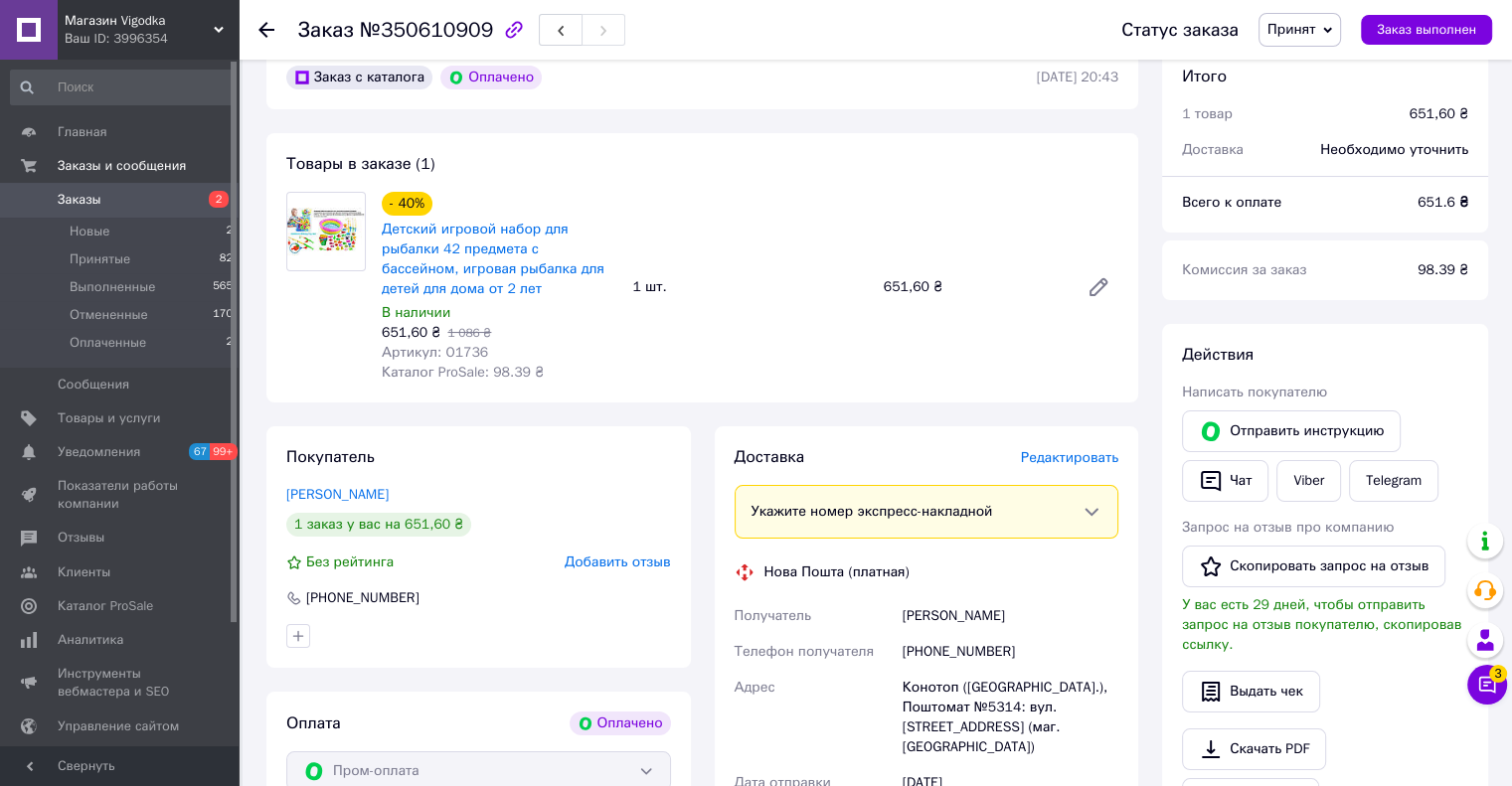 click on "Товары в заказе (1) - 40% Детский игровой набор для рыбалки 42 предмета с бассейном, игровая рыбалка для детей для дома от 2 лет В наличии 651,60 ₴   1 086 ₴ Артикул: O1736 Каталог ProSale: 98.39 ₴  1 шт. 651,60 ₴" at bounding box center [702, 267] 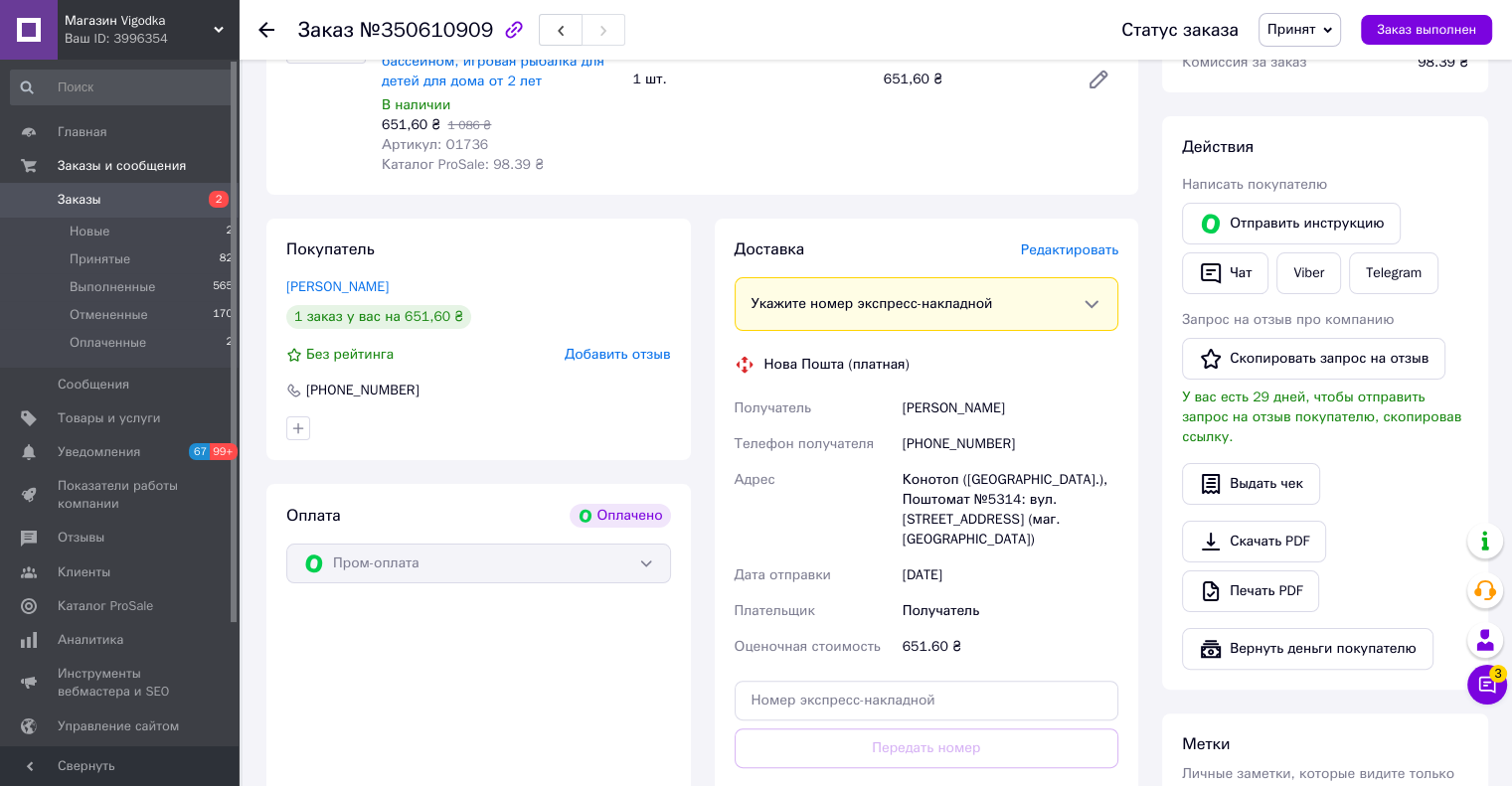 scroll, scrollTop: 397, scrollLeft: 0, axis: vertical 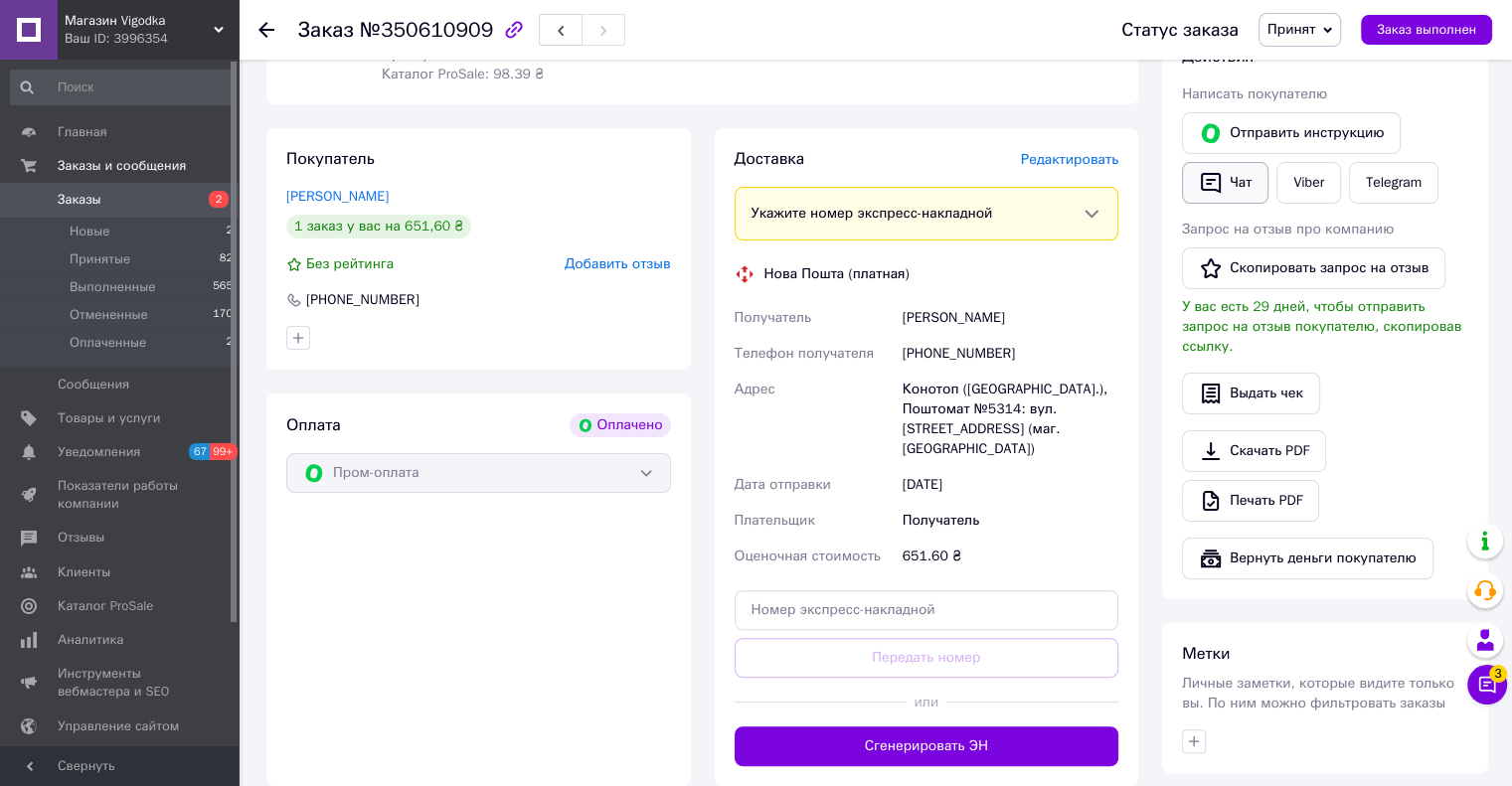 click on "Чат" at bounding box center [1225, 183] 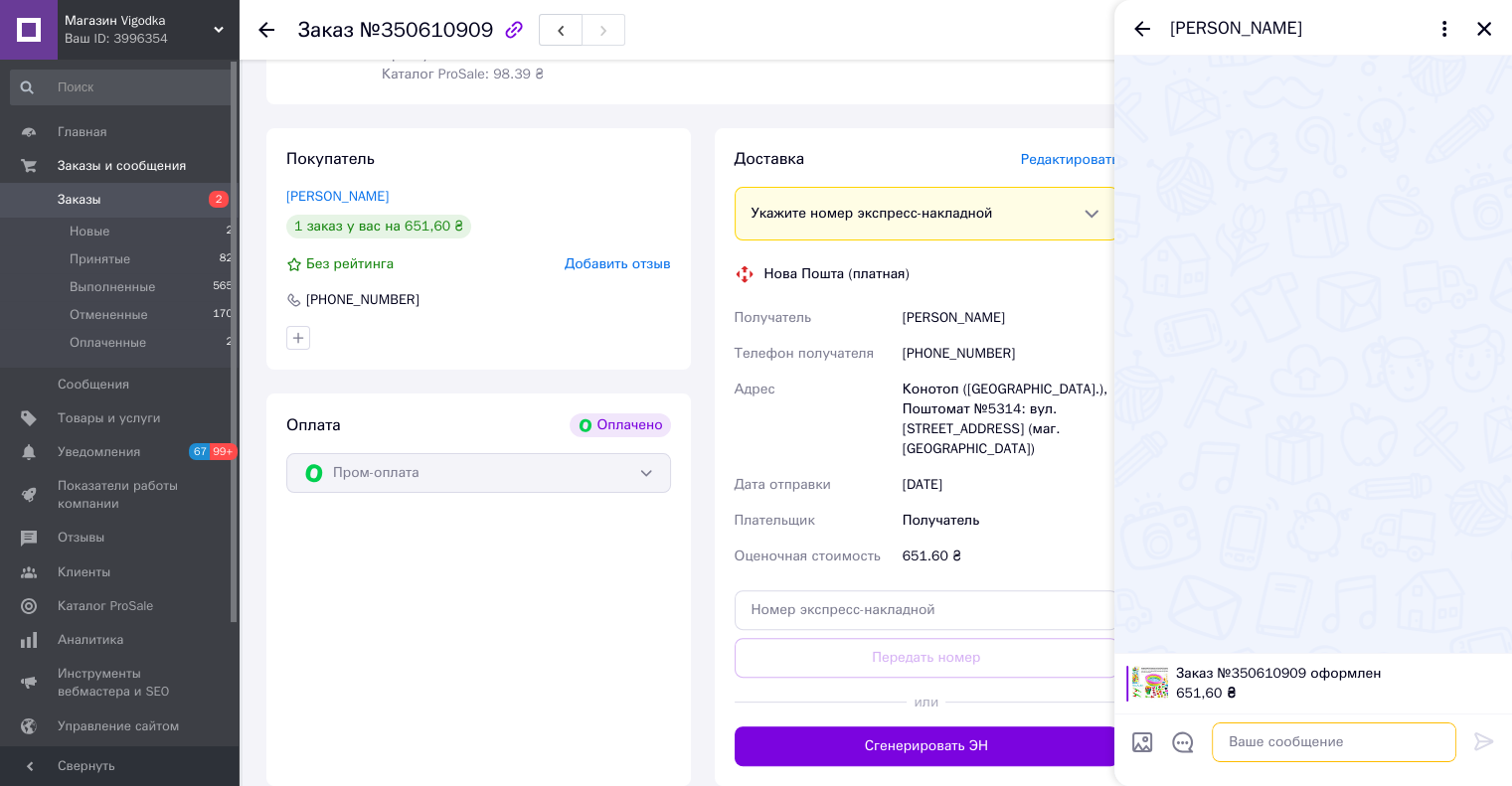 click at bounding box center (1334, 742) 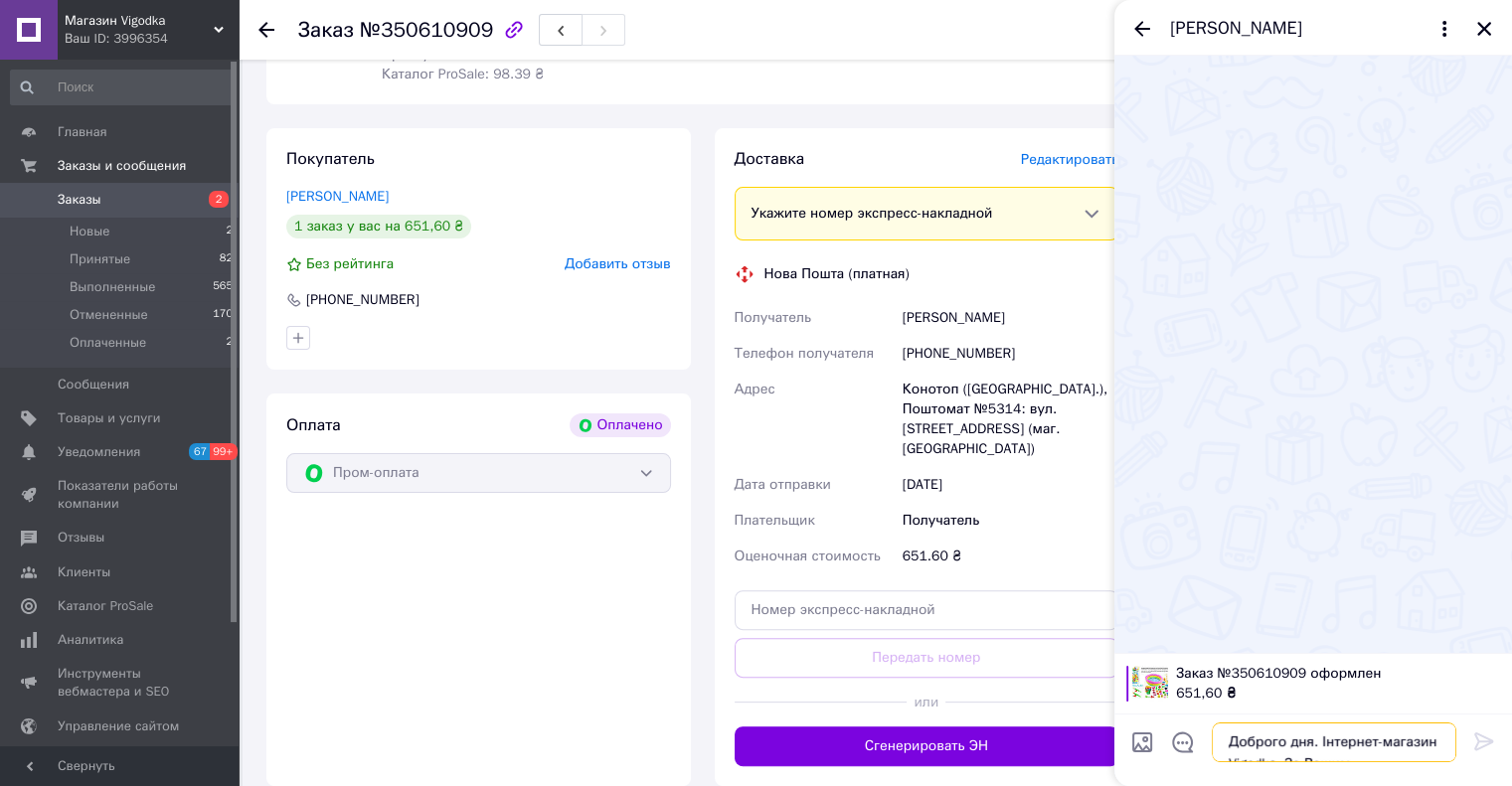 scroll, scrollTop: 20, scrollLeft: 0, axis: vertical 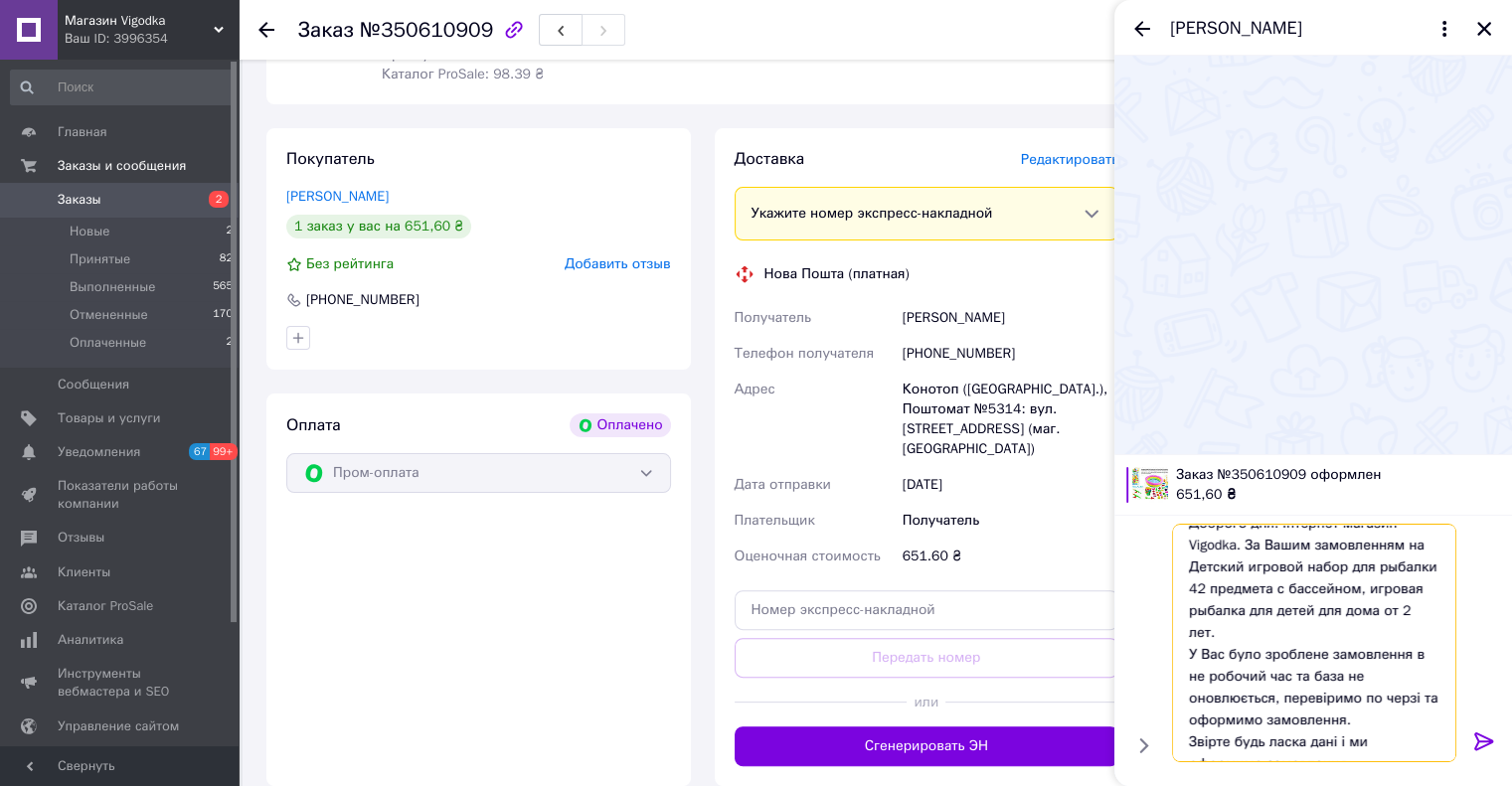 type on "Доброго дня. Інтернет-магазин Vigodka. За Вашим замовленням на Детский игровой набор для рыбалки 42 предмета с бассейном, игровая рыбалка для детей для дома от 2 лет.
У Вас було зроблене замовлення в не робочий час та база не оновлюється, перевіримо по черзі та оформимо замовлення.
Звірте будь ласка дані і ми оформимо замовлення" 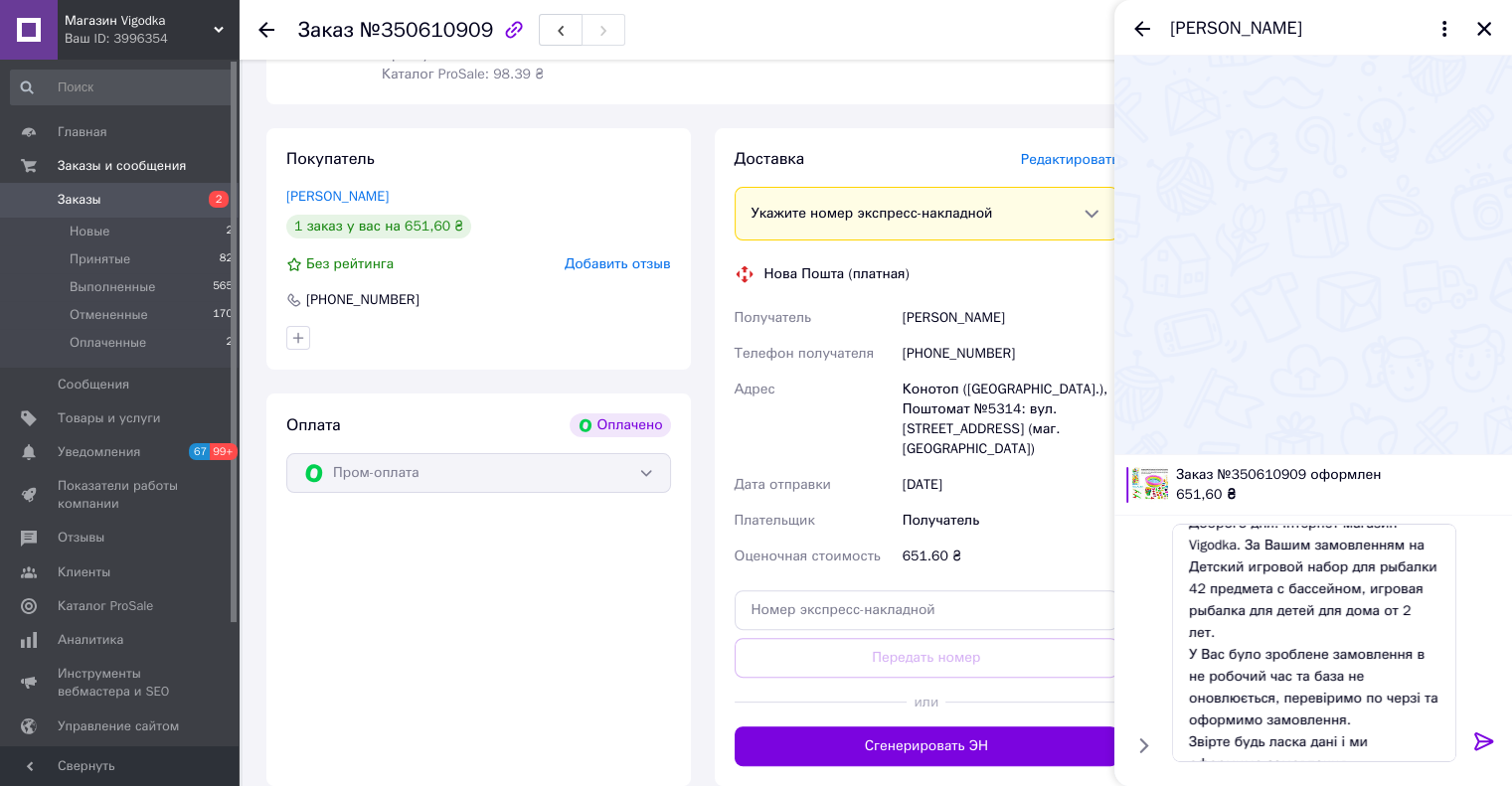 click 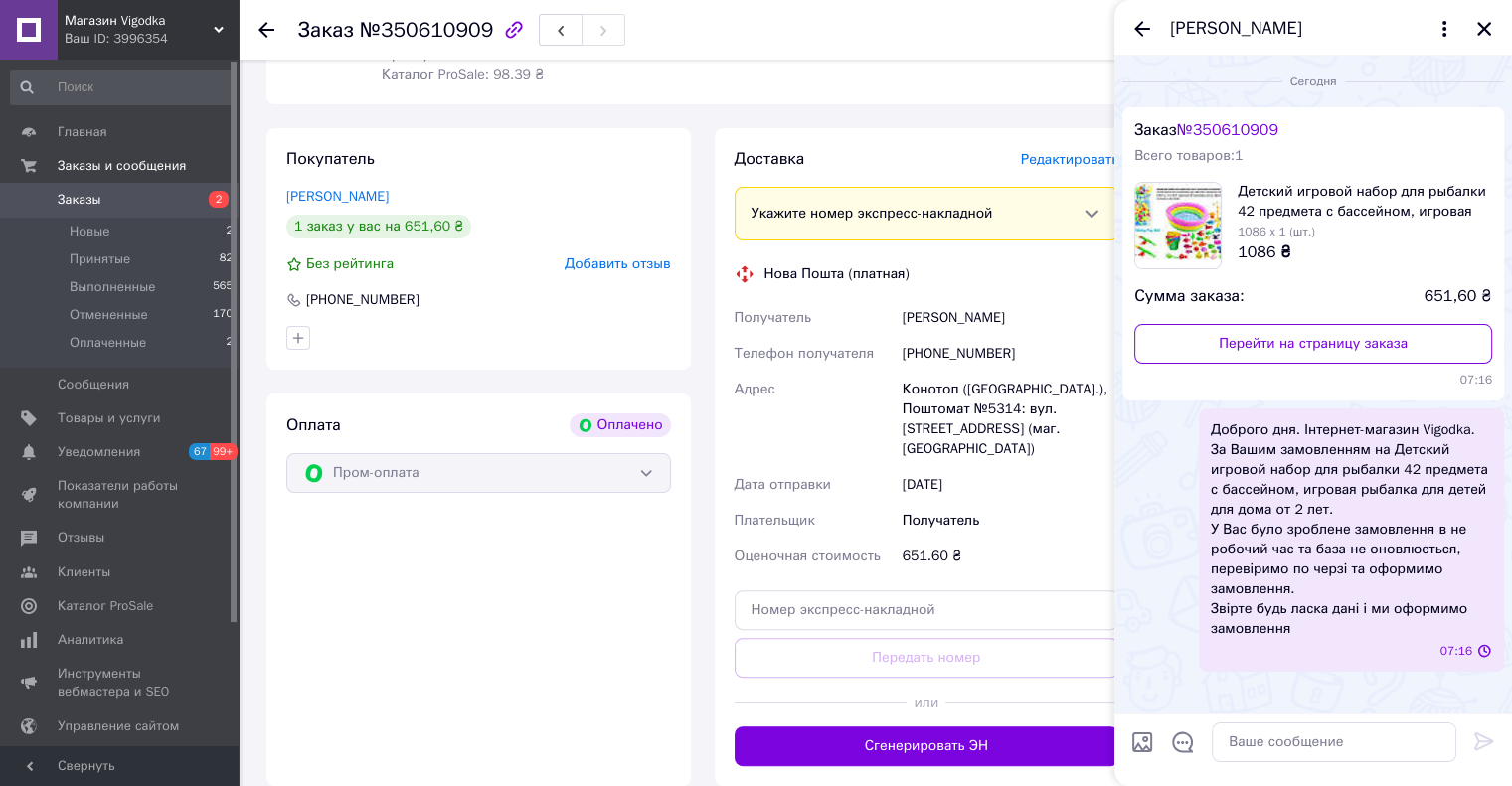 scroll, scrollTop: 0, scrollLeft: 0, axis: both 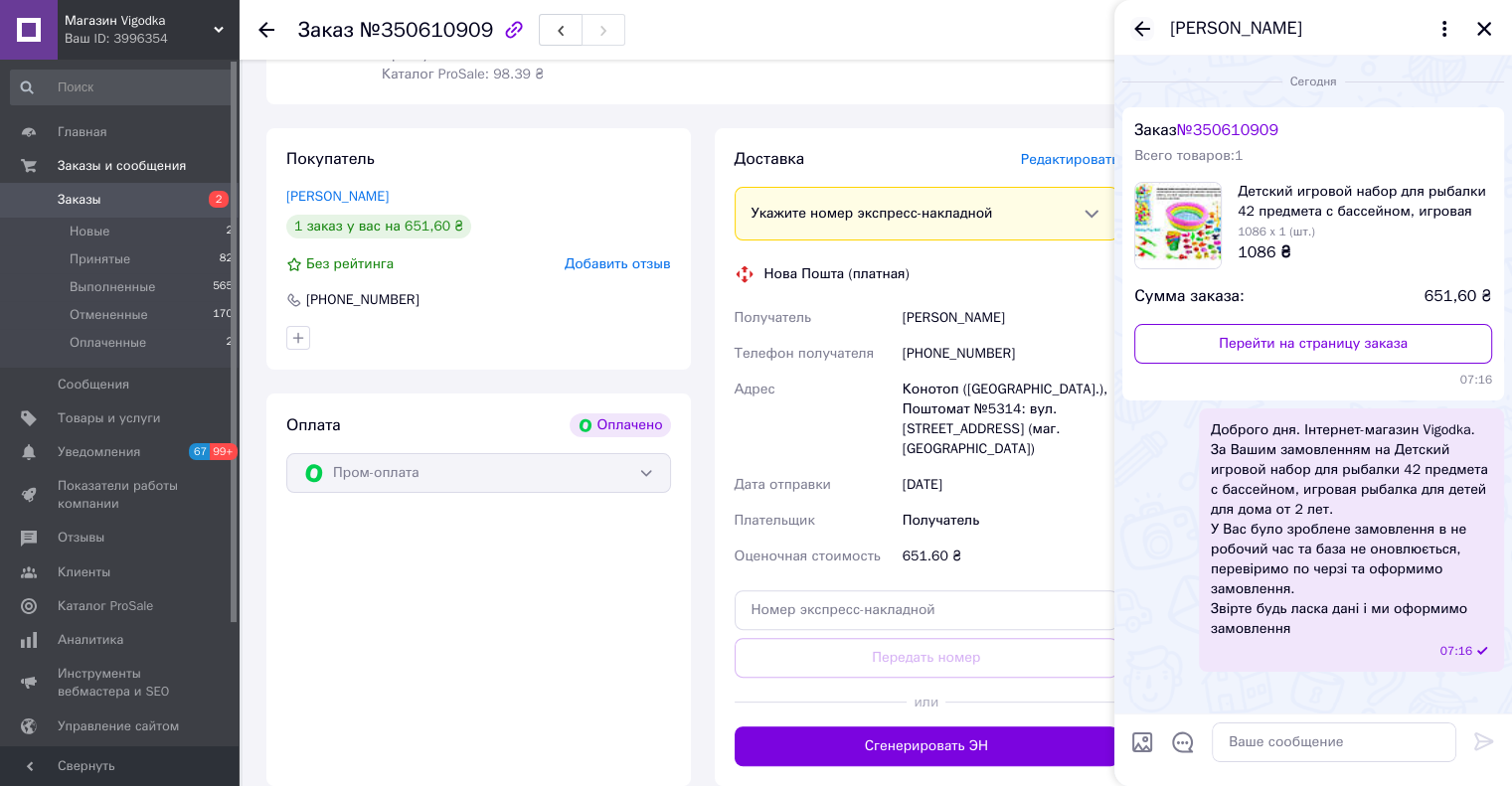 click 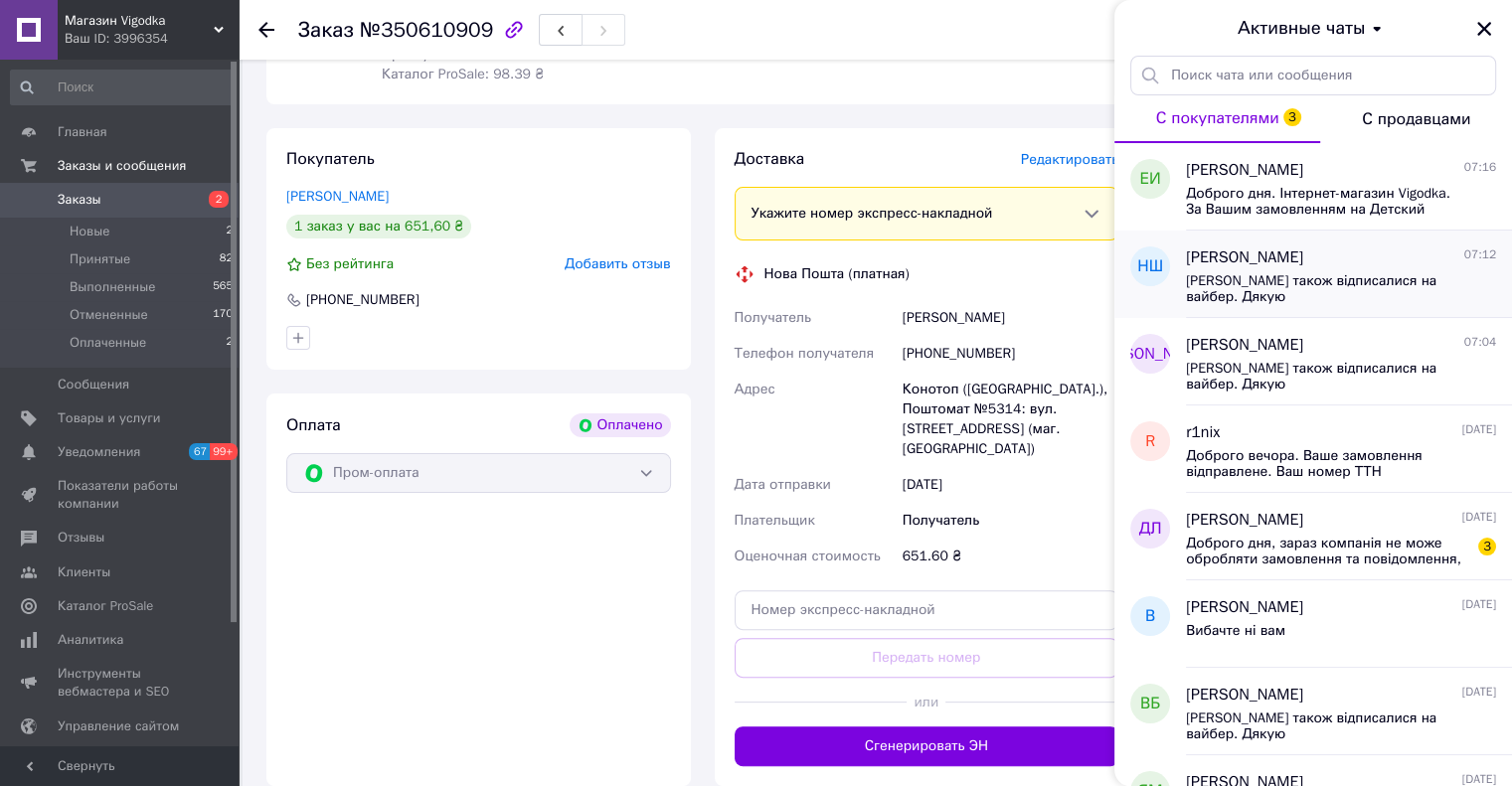 click on "[PERSON_NAME] також відписалися на вайбер. Дякую" at bounding box center [1341, 287] 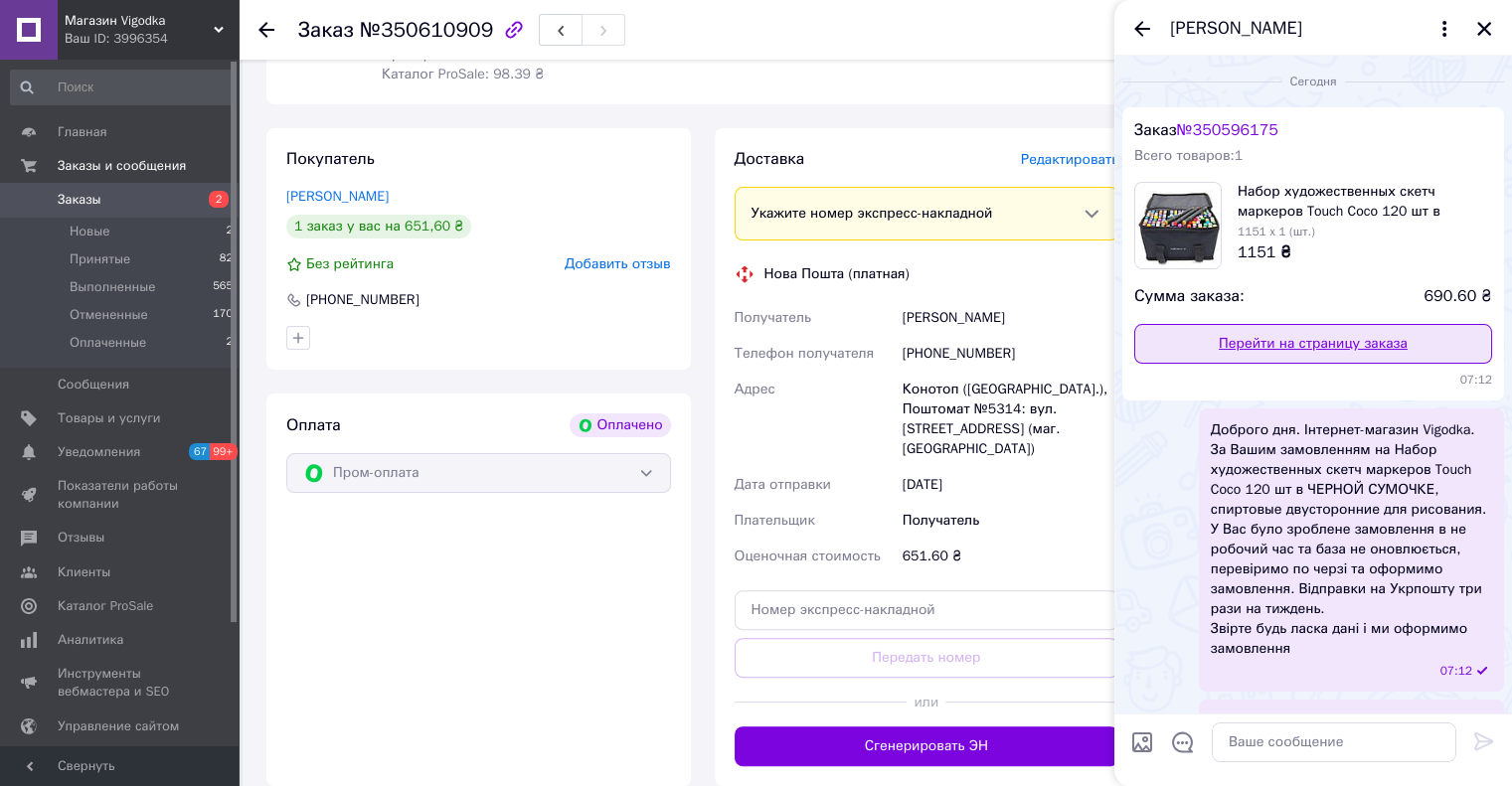 scroll, scrollTop: 78, scrollLeft: 0, axis: vertical 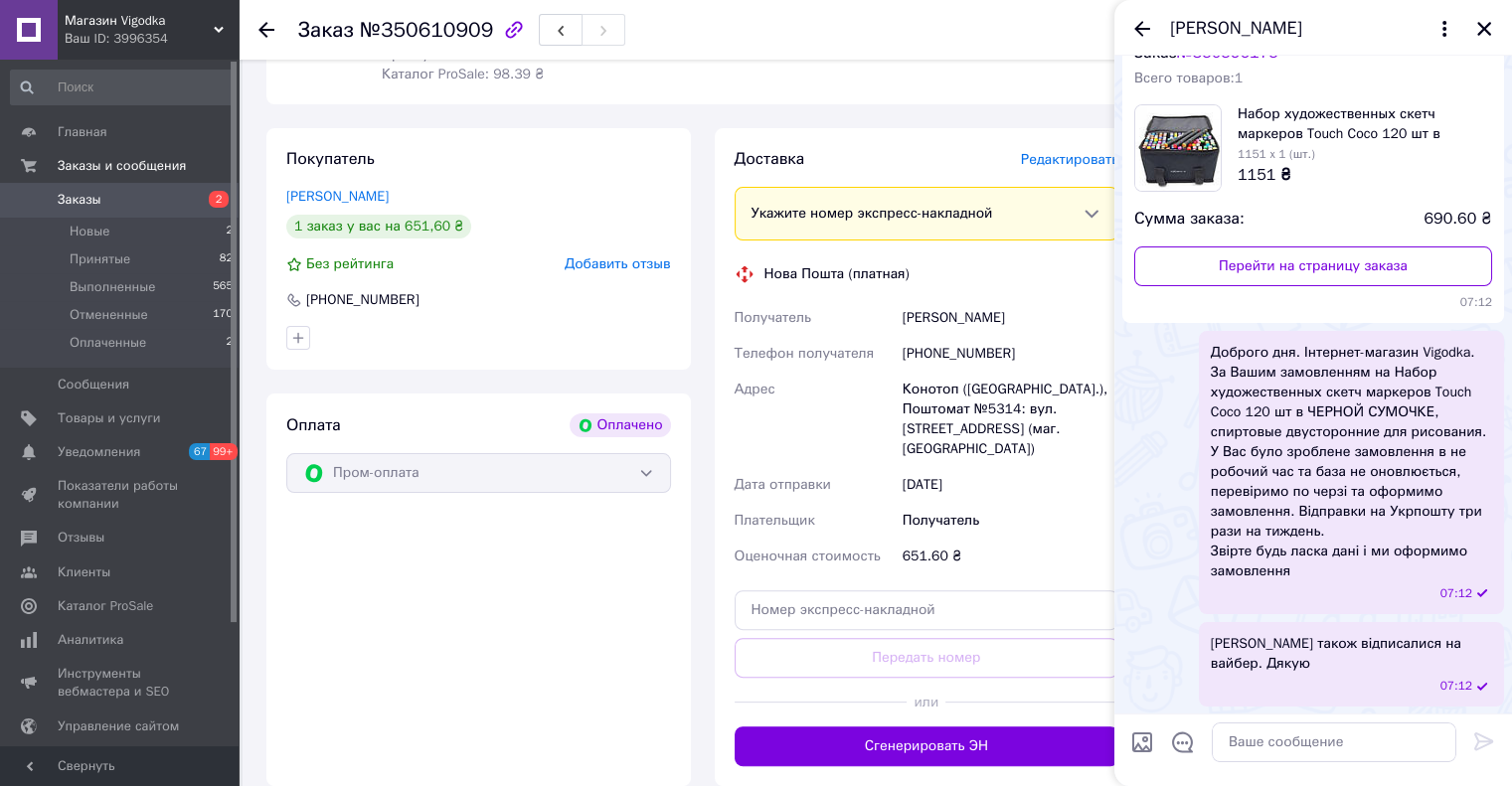 click on "[PERSON_NAME] також відписалися на вайбер. Дякую" at bounding box center [1351, 654] 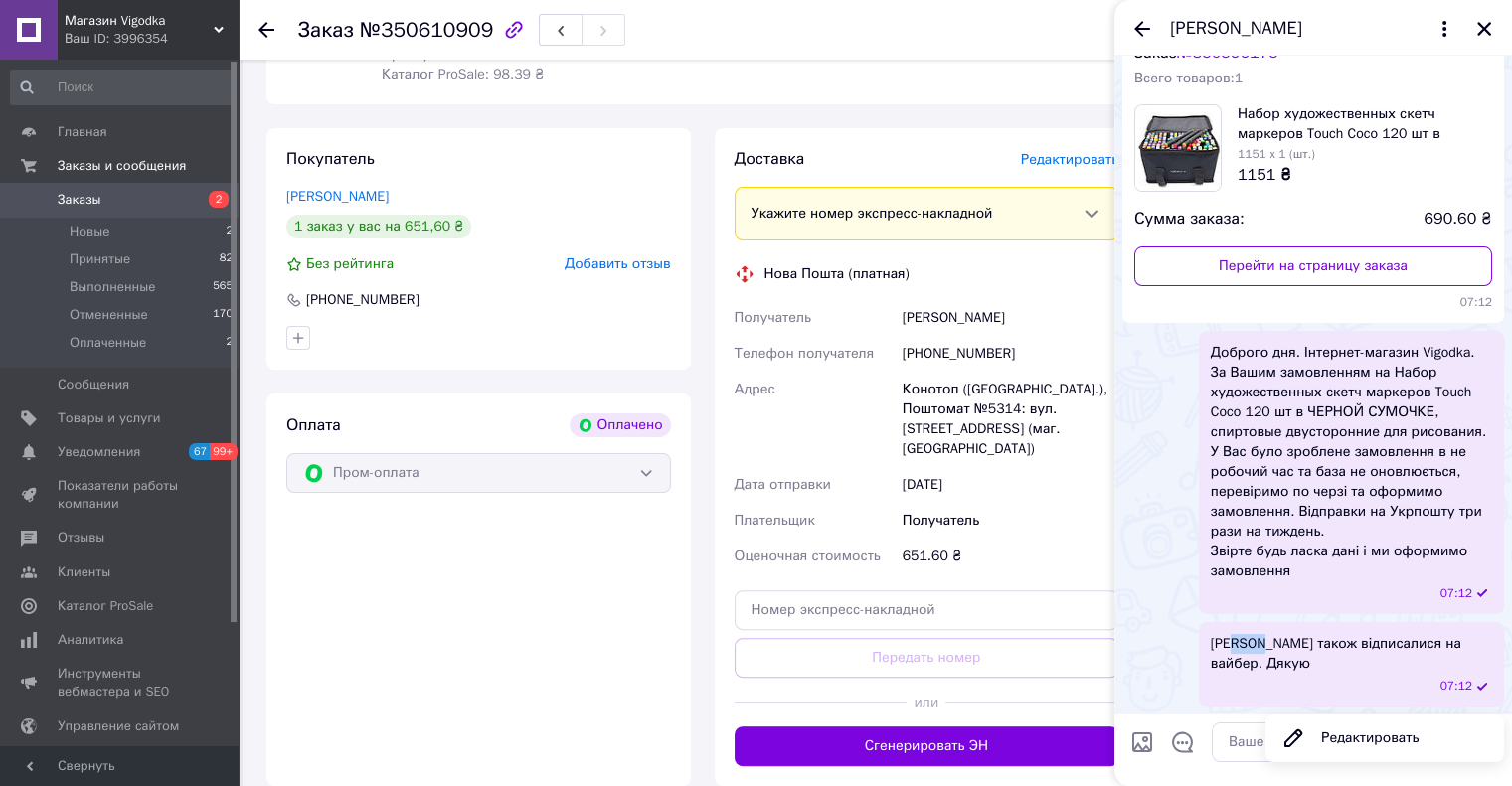 click on "[PERSON_NAME] також відписалися на вайбер. Дякую" at bounding box center [1351, 654] 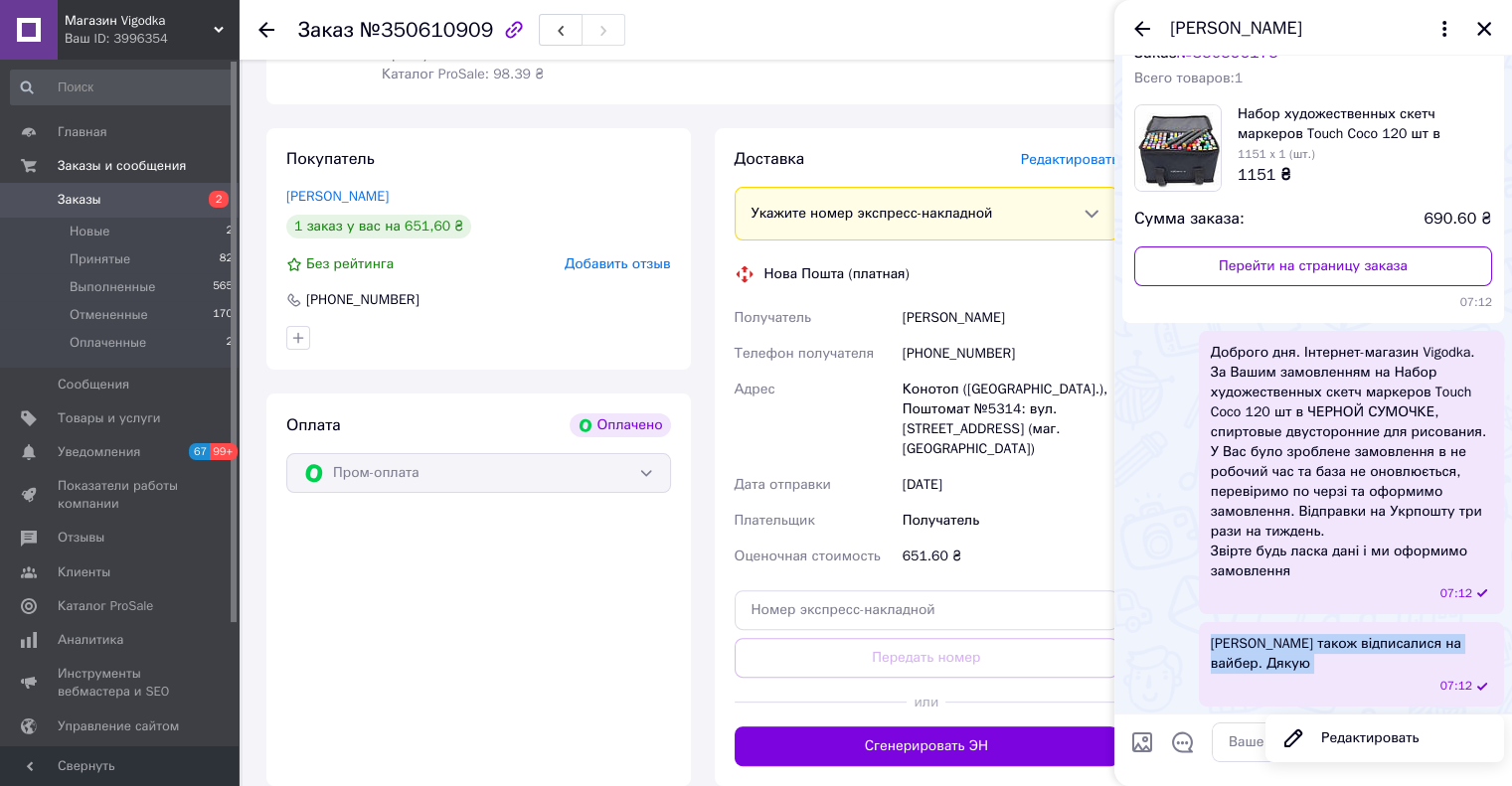 click on "[PERSON_NAME] також відписалися на вайбер. Дякую" at bounding box center [1351, 654] 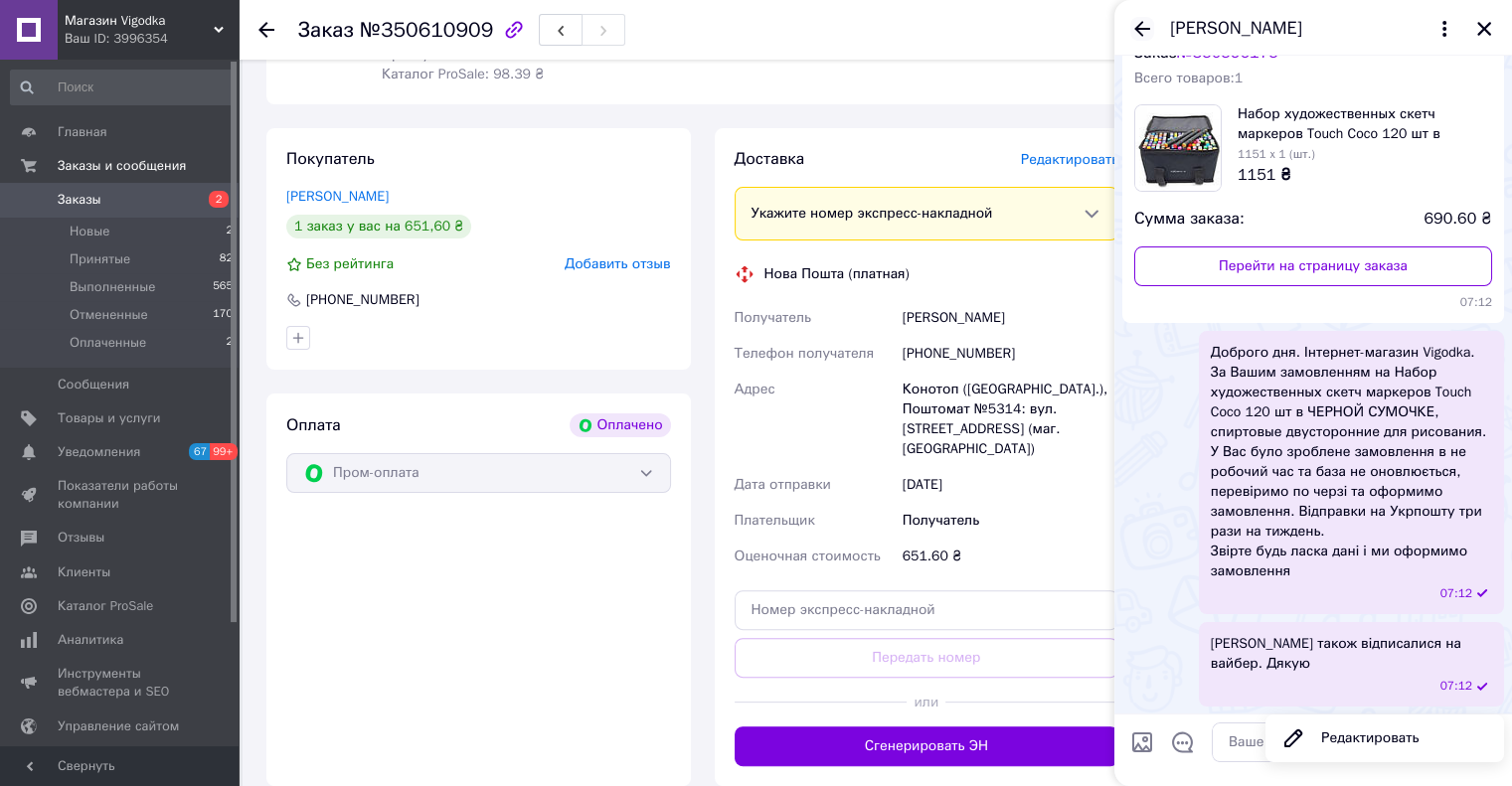 click 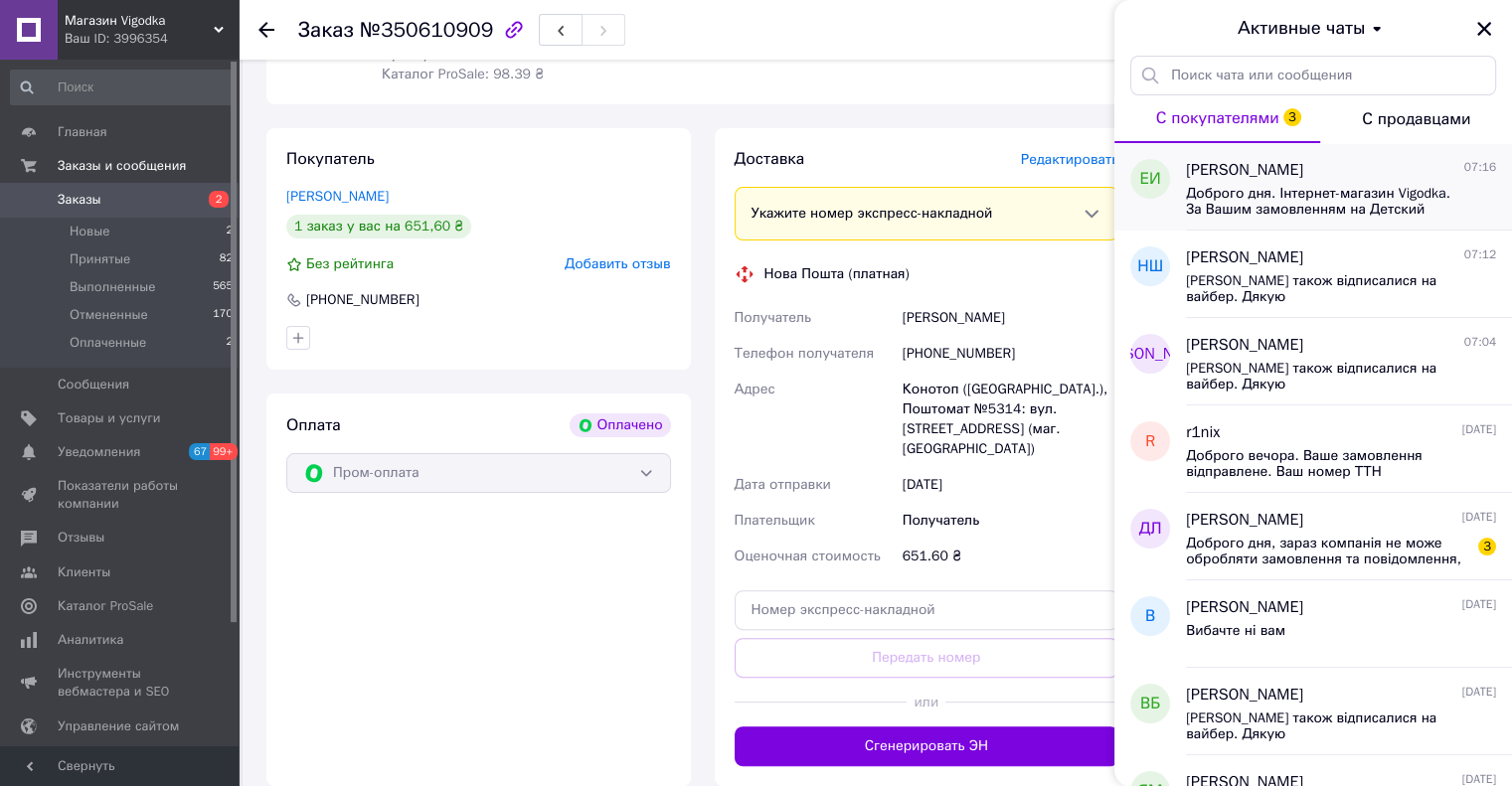 click on "Доброго дня. Інтернет-магазин Vigodka. За Вашим замовленням на Детский игровой набор для рыбалки 42 предмета с бассейном, игровая рыбалка для детей для дома от 2 лет.
У Вас було зроблене замовлення в не робочий час та база не оновлюється, перевіримо по черзі та оформимо замовлення.
Звірте будь ласка дані і ми оформимо замовлення" at bounding box center [1327, 202] 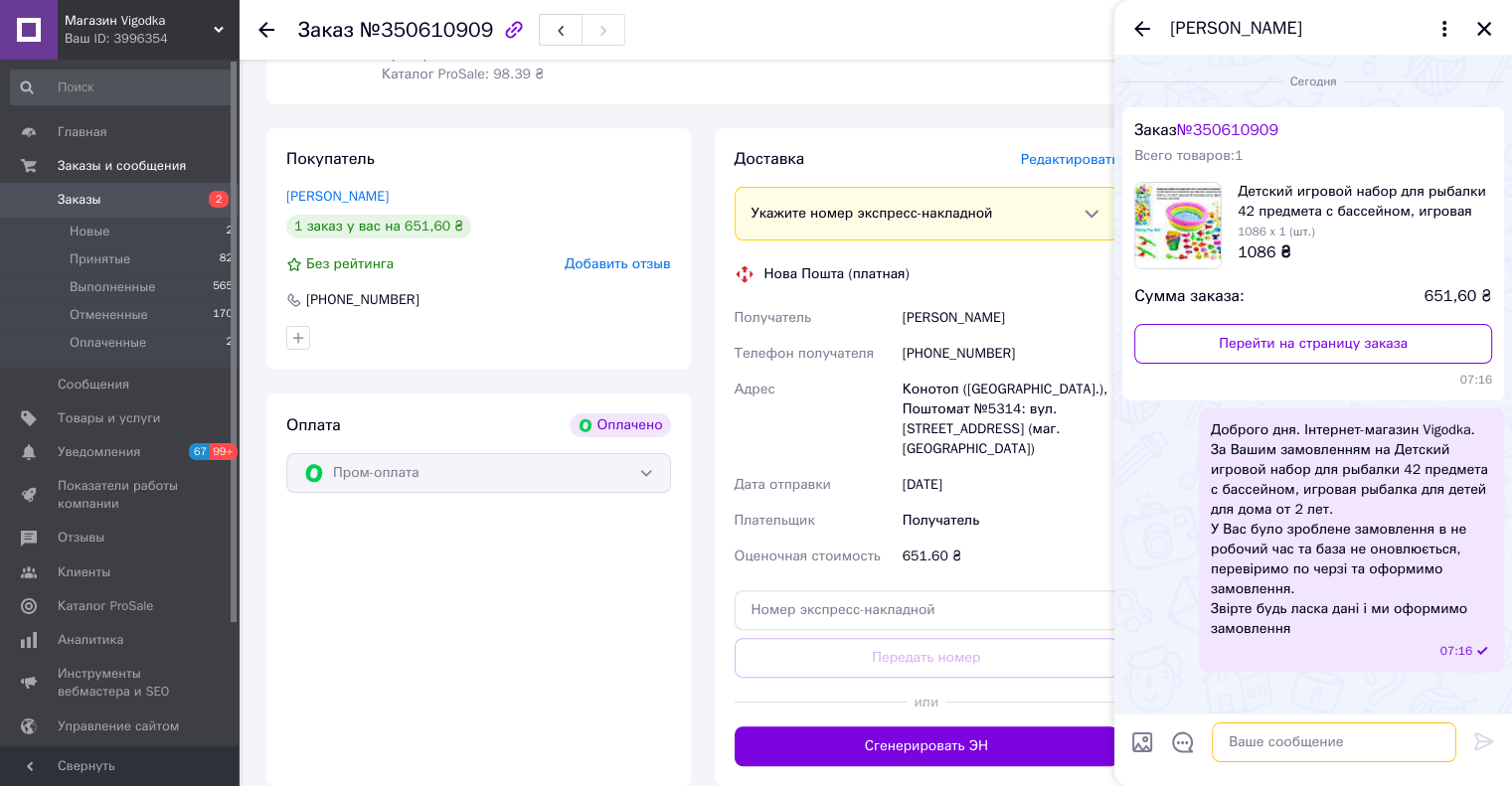 click at bounding box center [1334, 742] 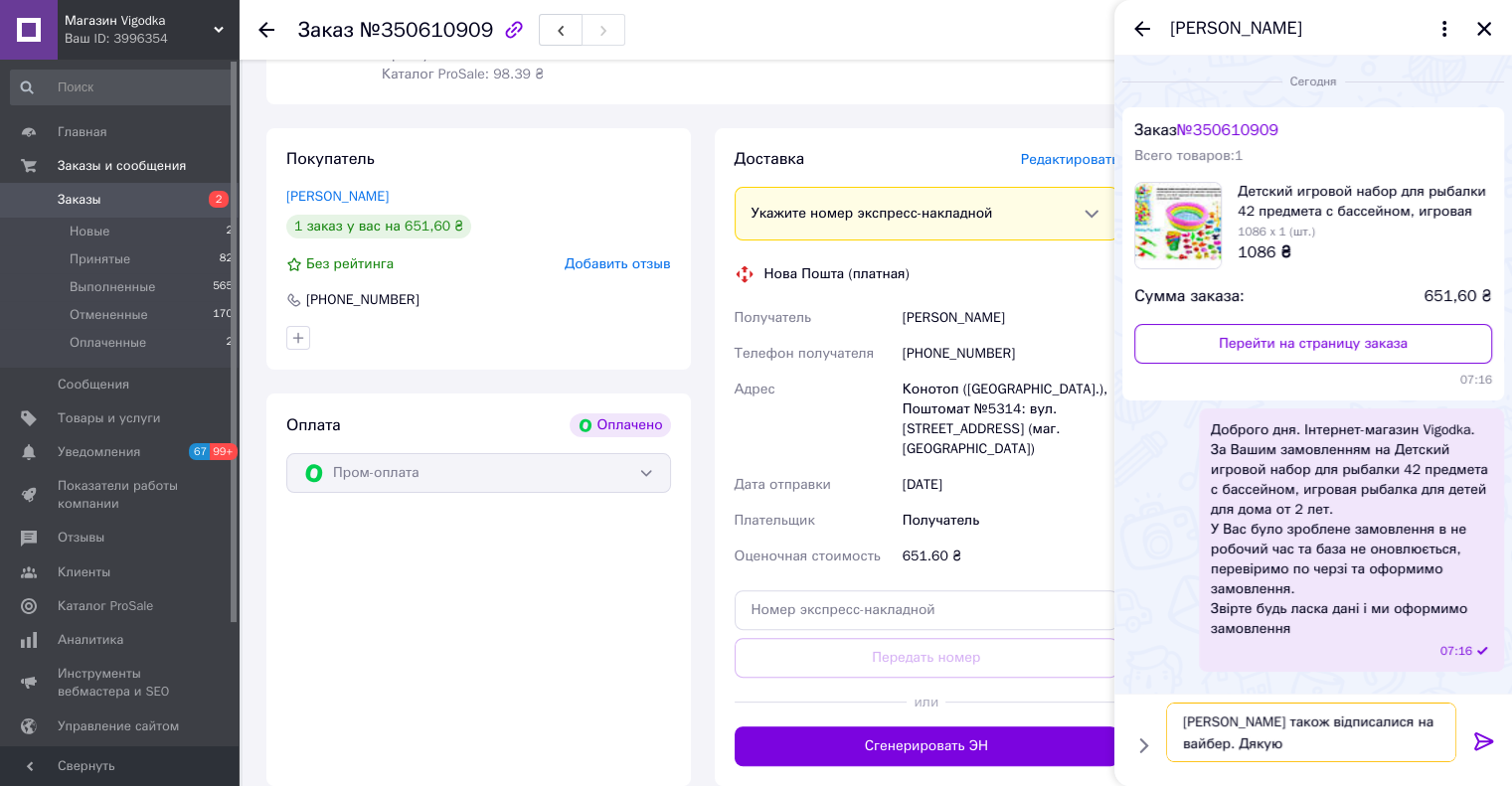scroll, scrollTop: 13, scrollLeft: 0, axis: vertical 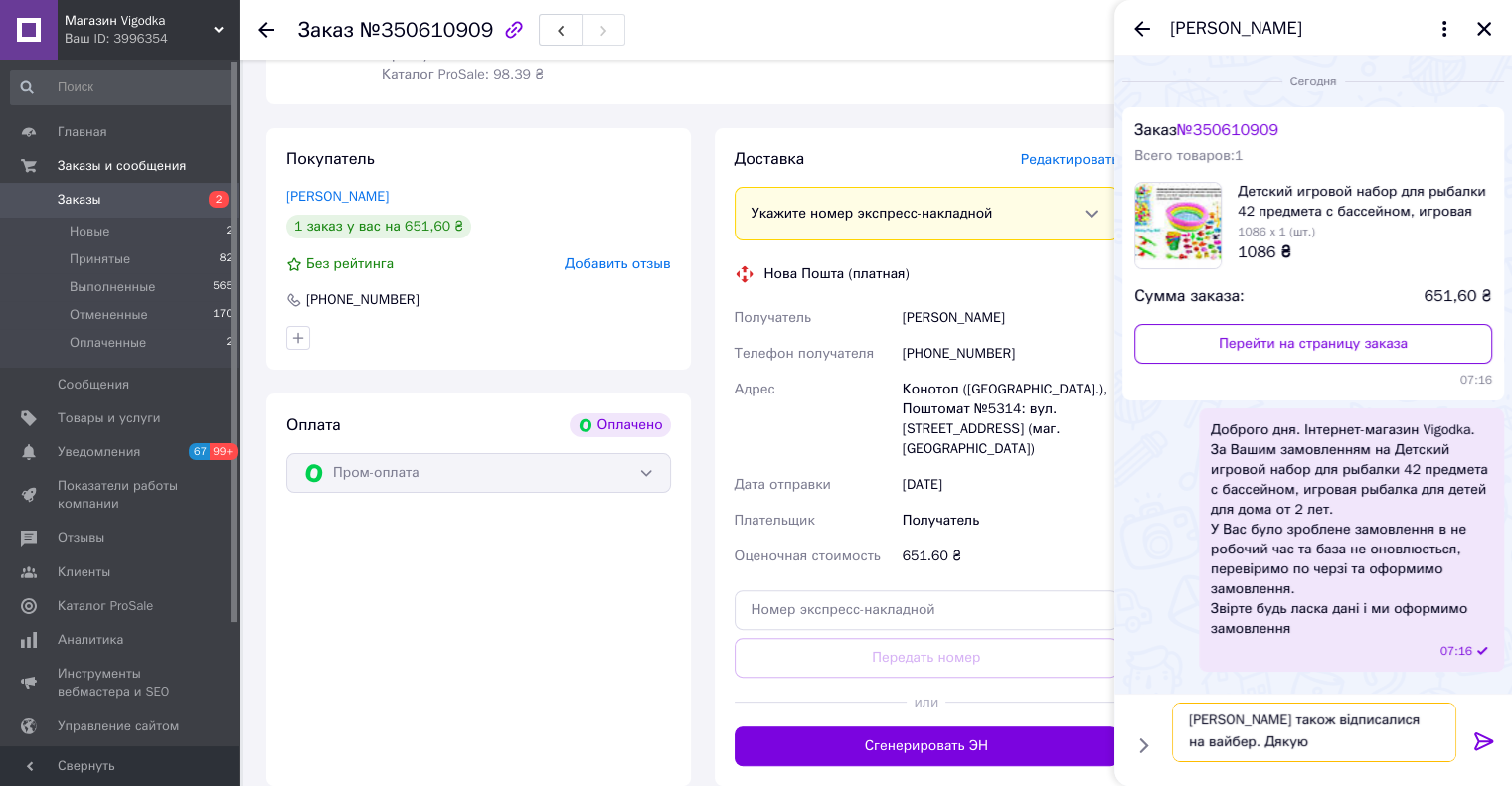 type on "[PERSON_NAME] також відписалися на вайбер. Дякую" 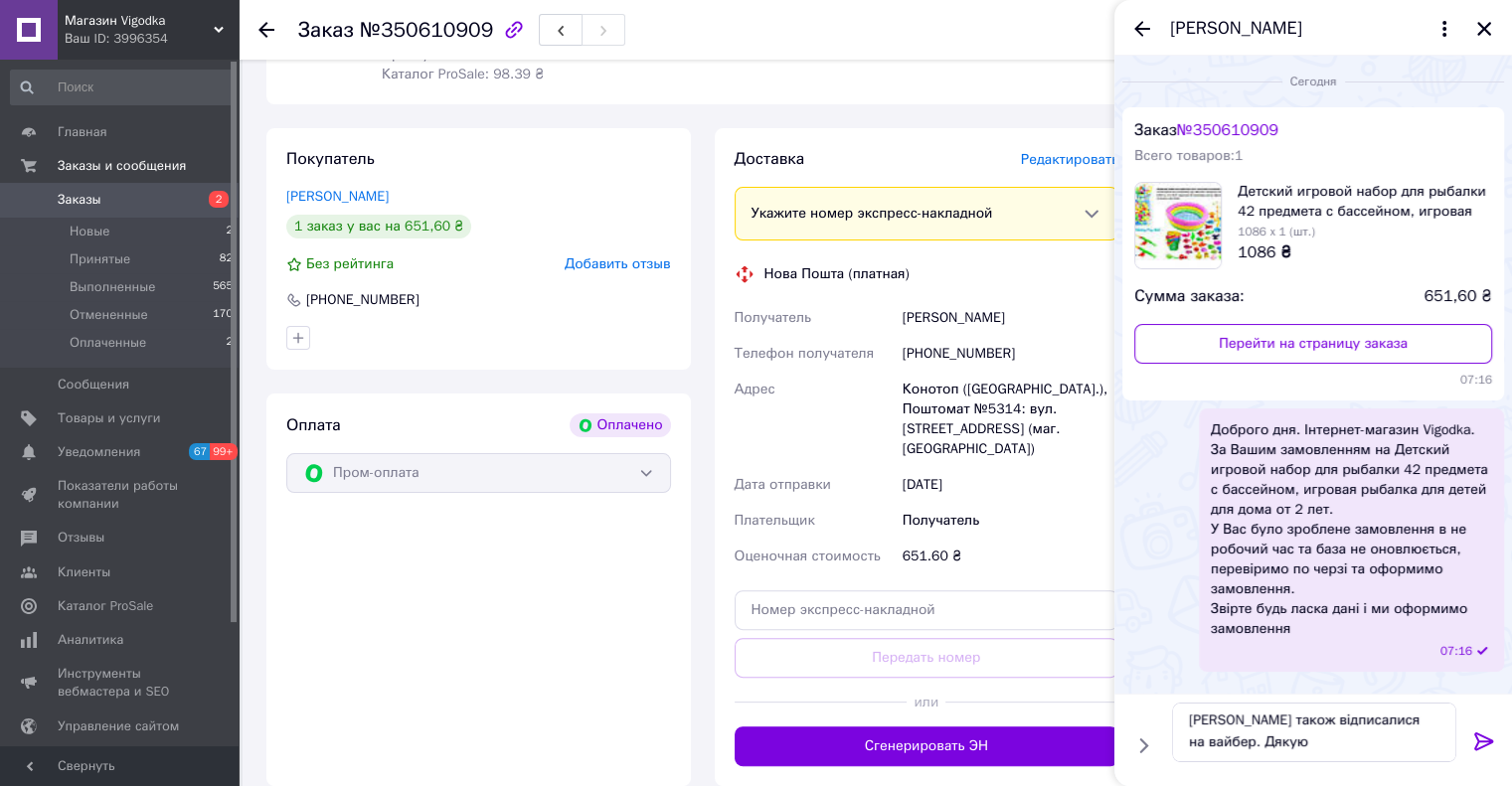 click 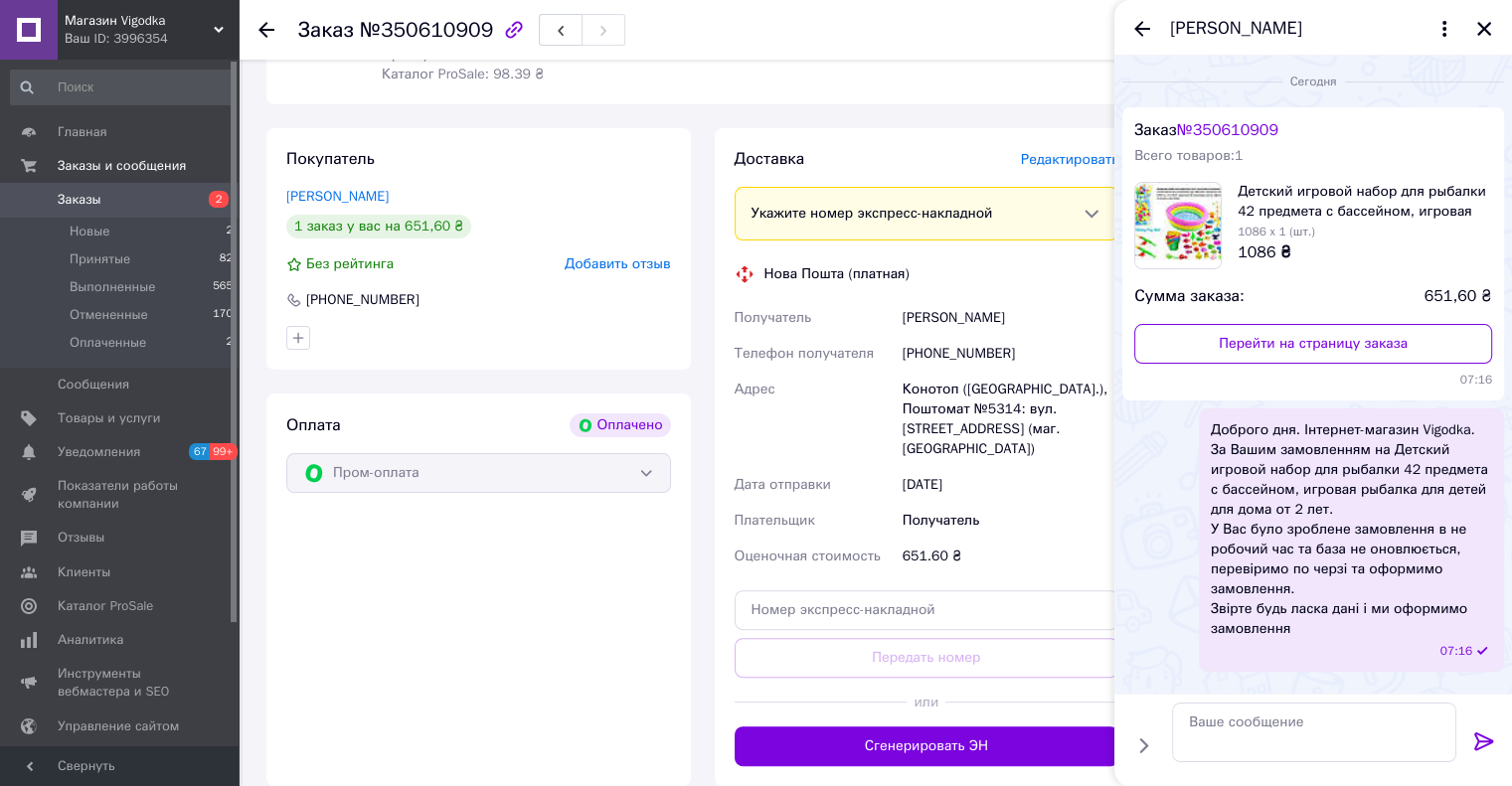 scroll, scrollTop: 0, scrollLeft: 0, axis: both 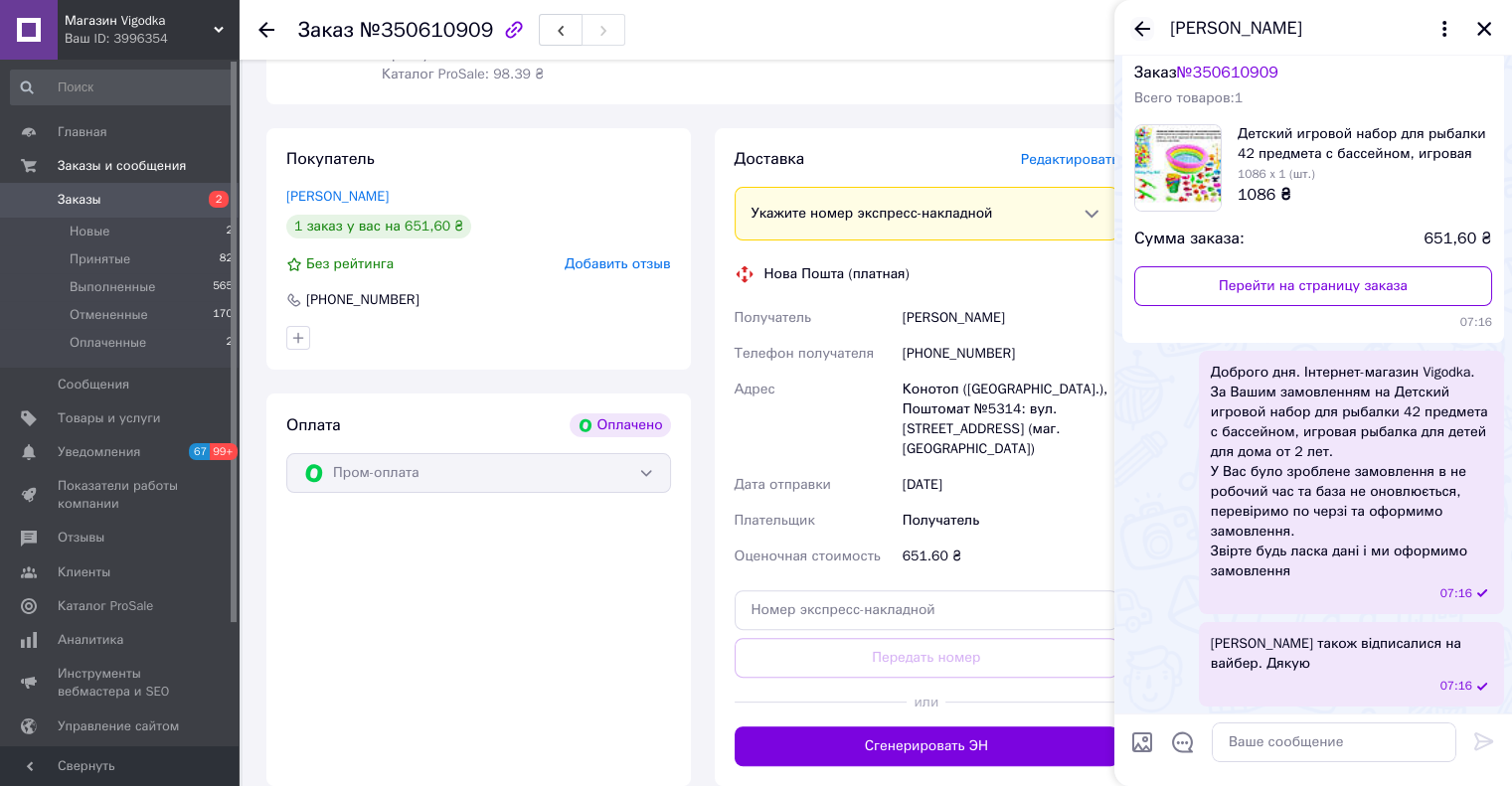 click 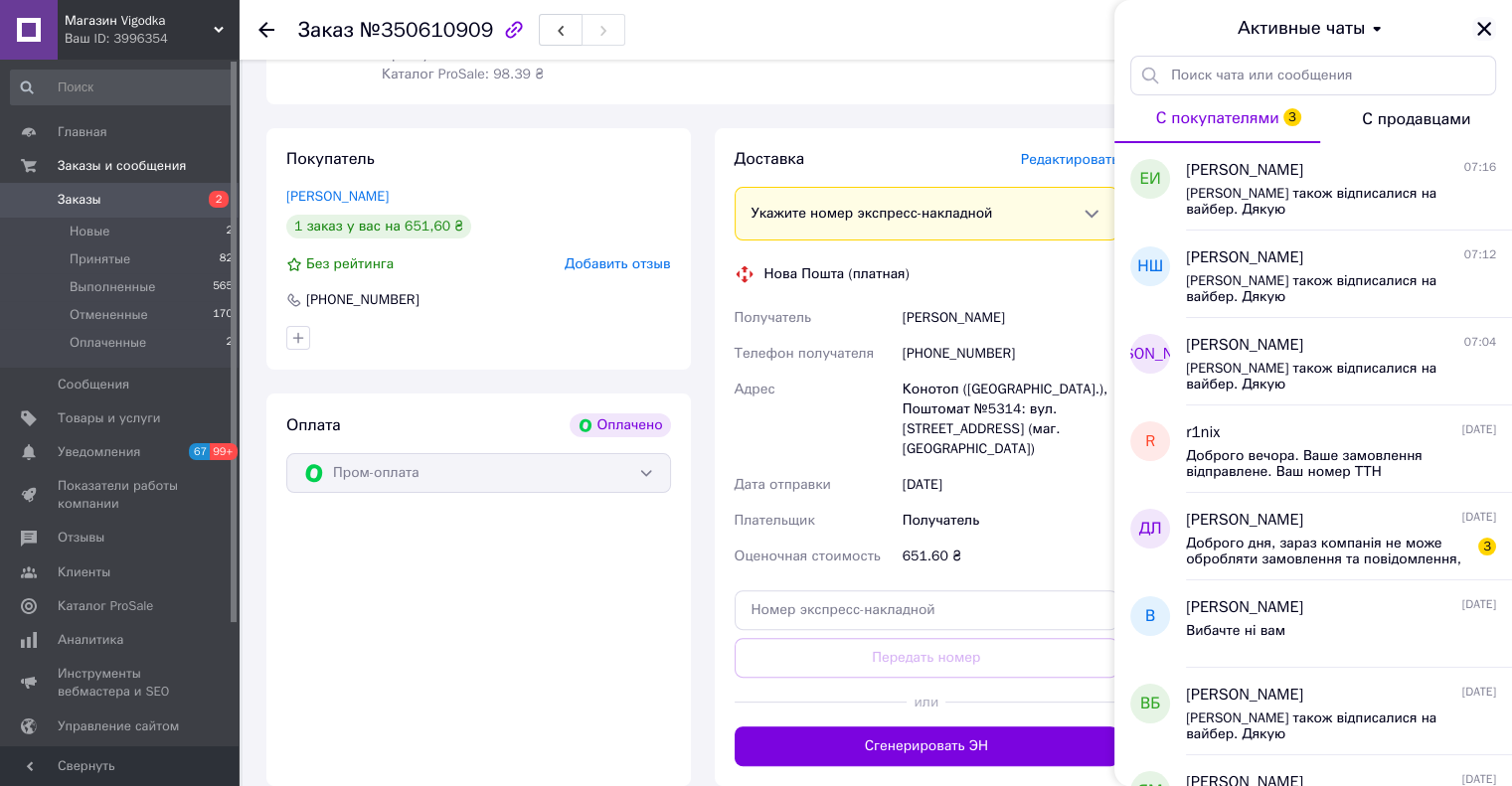 click 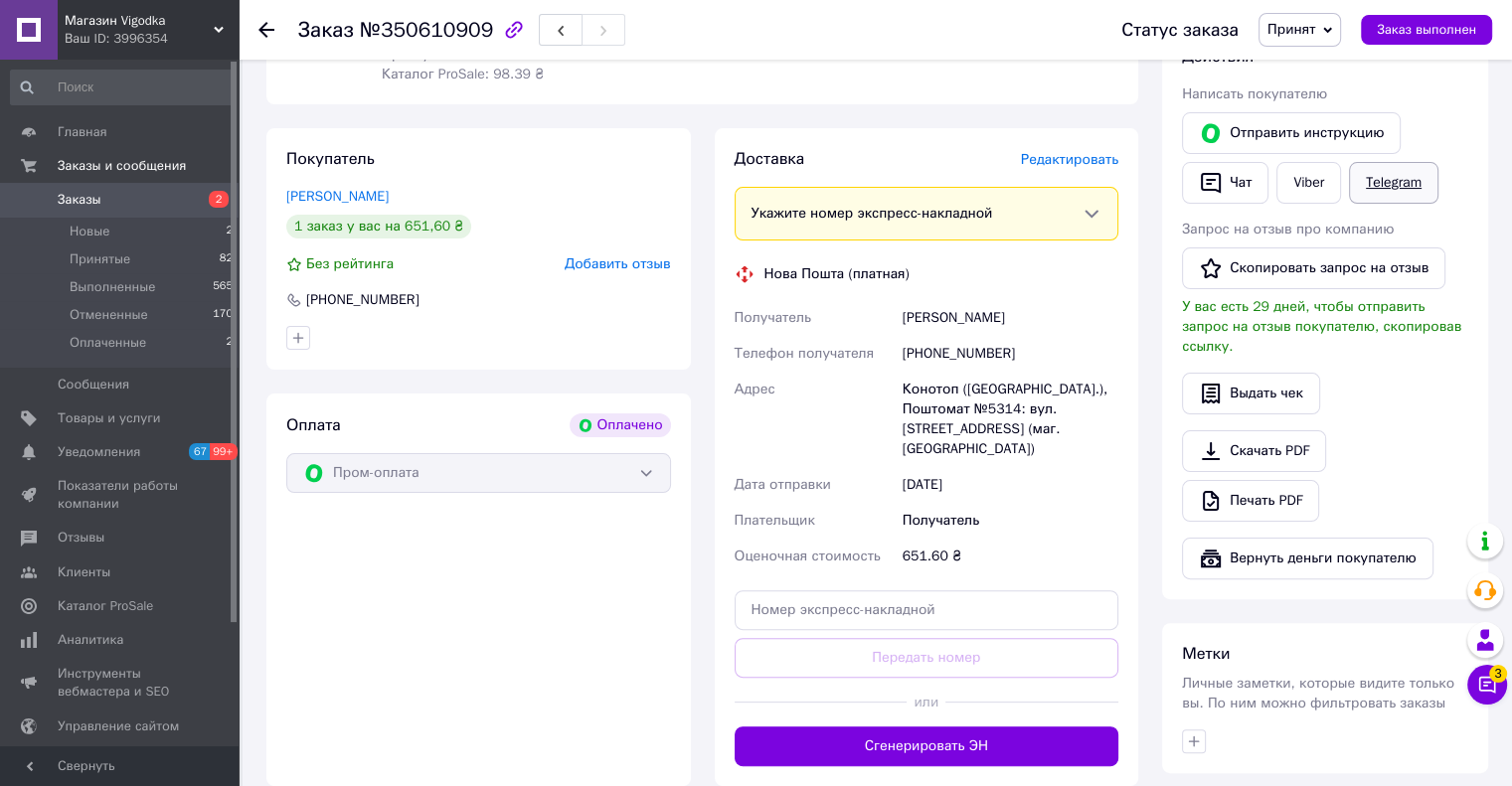click on "Telegram" at bounding box center (1394, 183) 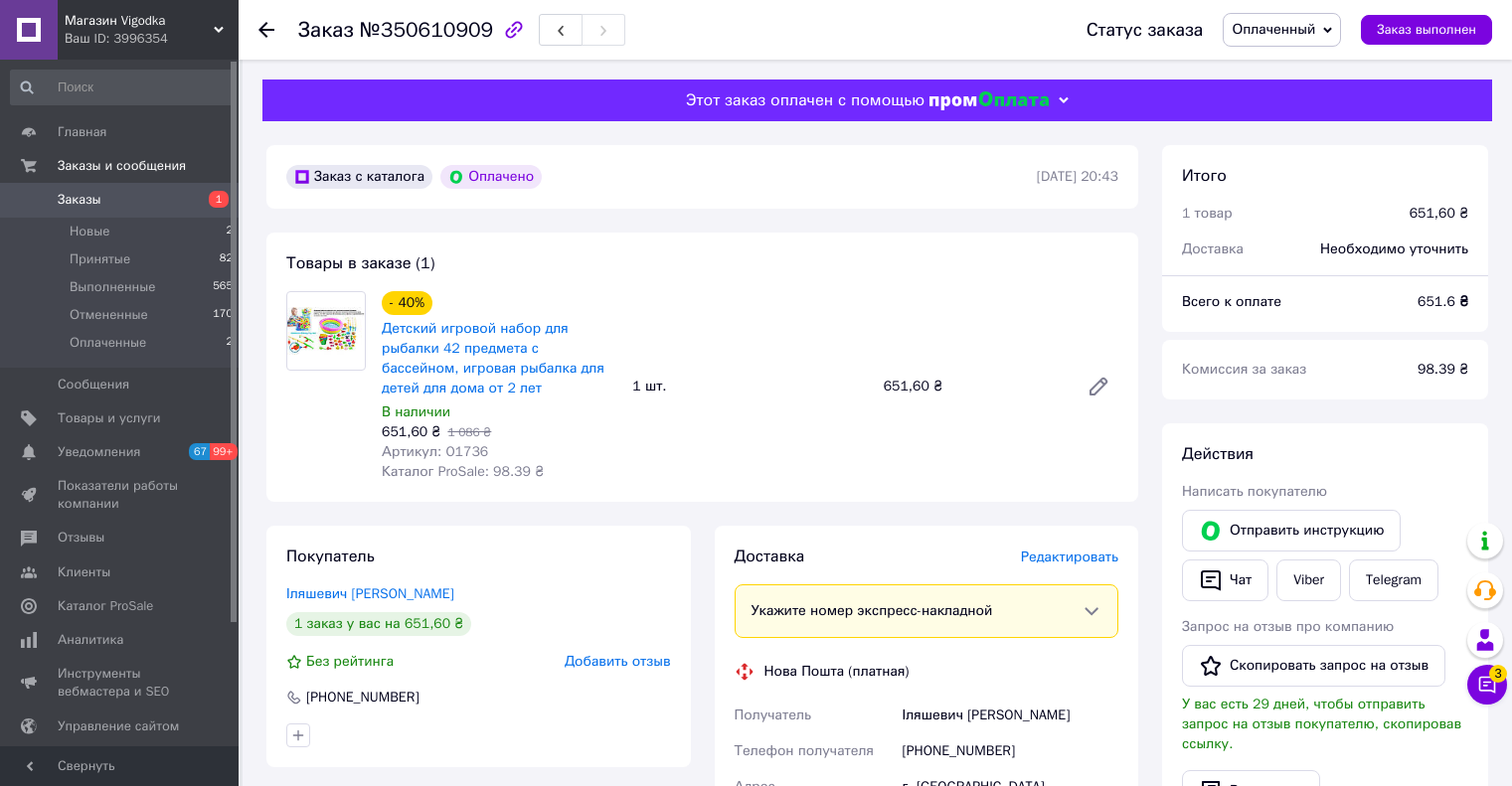 scroll, scrollTop: 397, scrollLeft: 0, axis: vertical 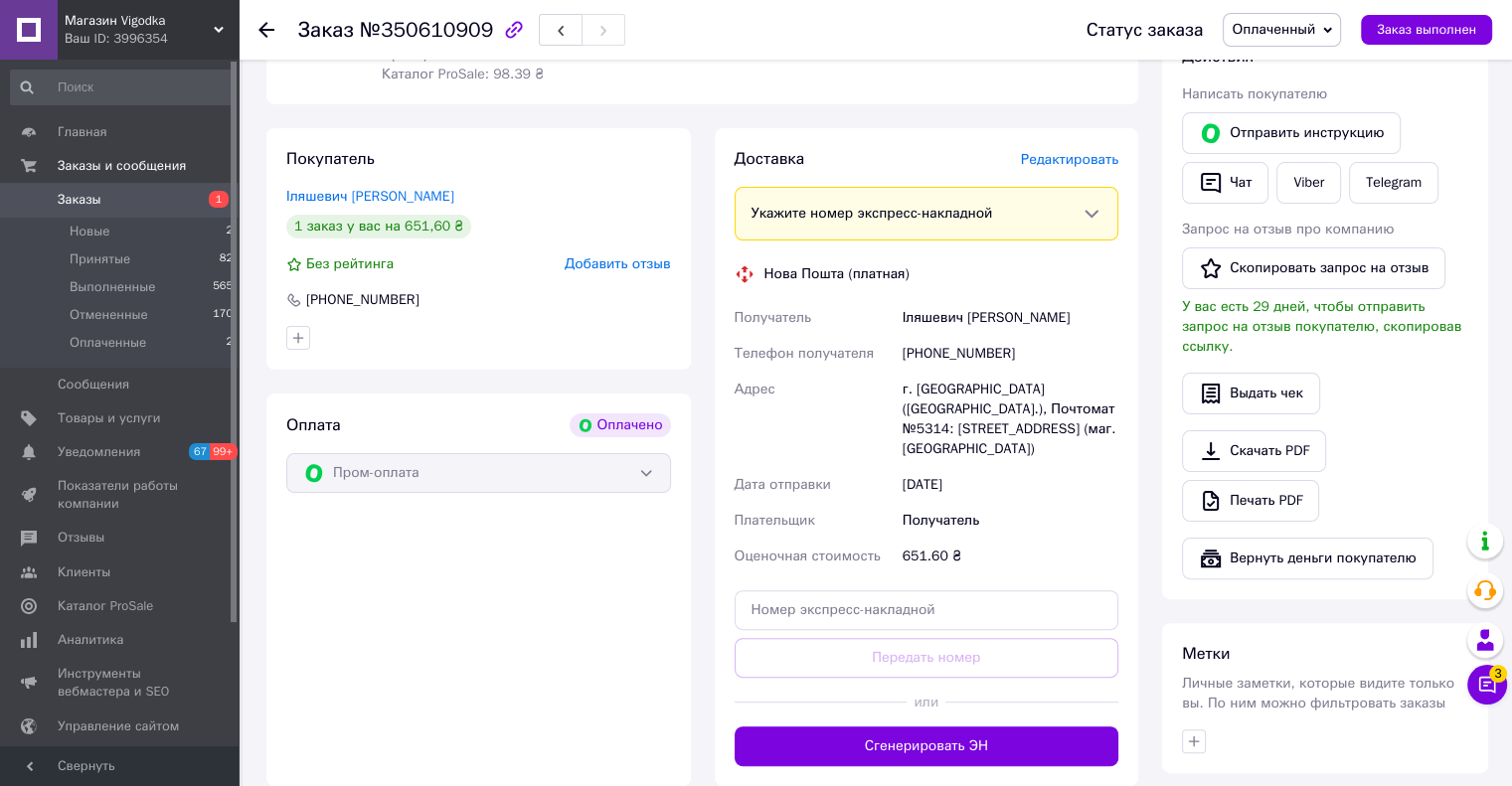 click 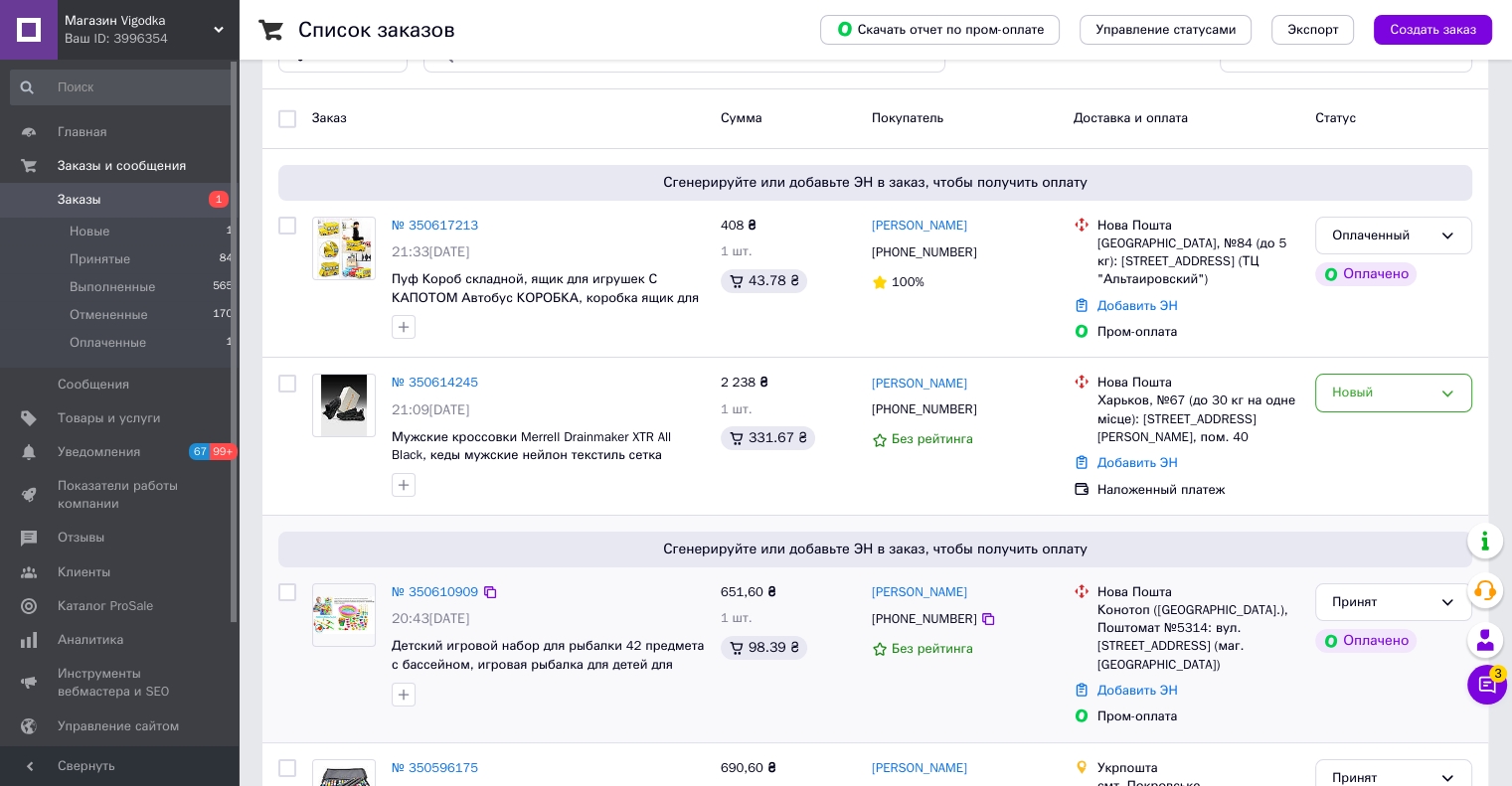 scroll, scrollTop: 199, scrollLeft: 0, axis: vertical 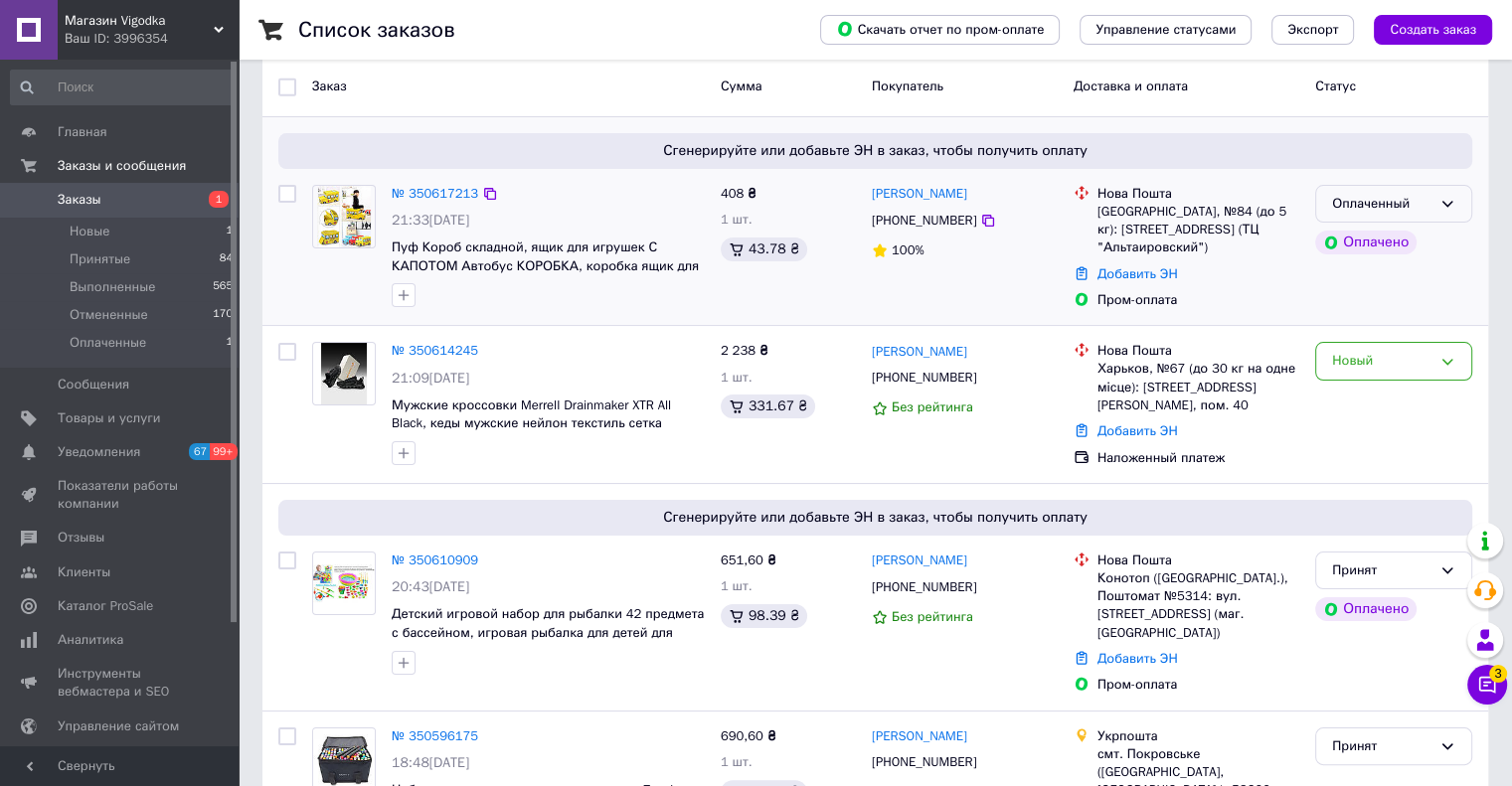 click on "Оплаченный" at bounding box center [1394, 204] 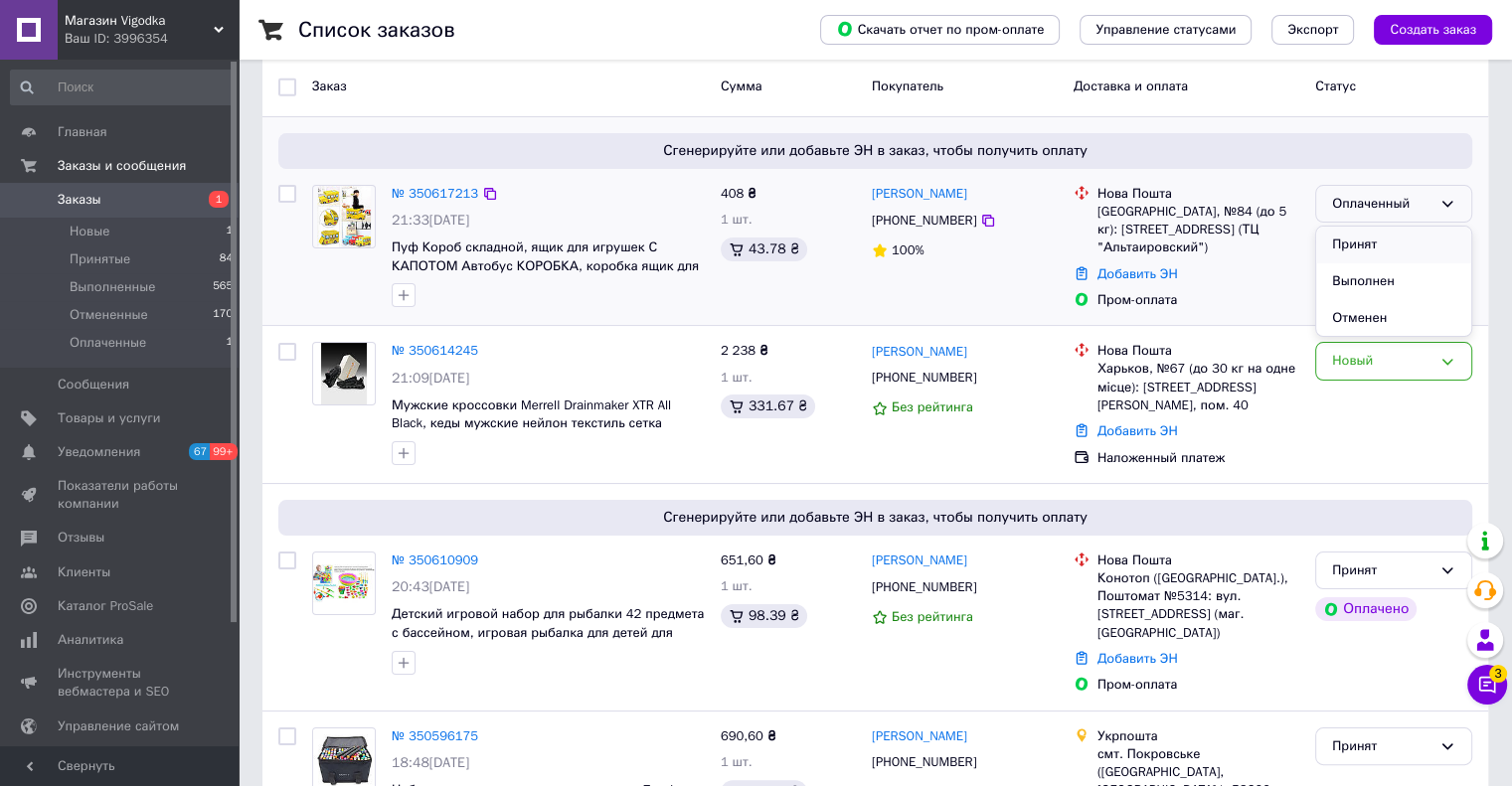 click on "Принят" at bounding box center (1394, 244) 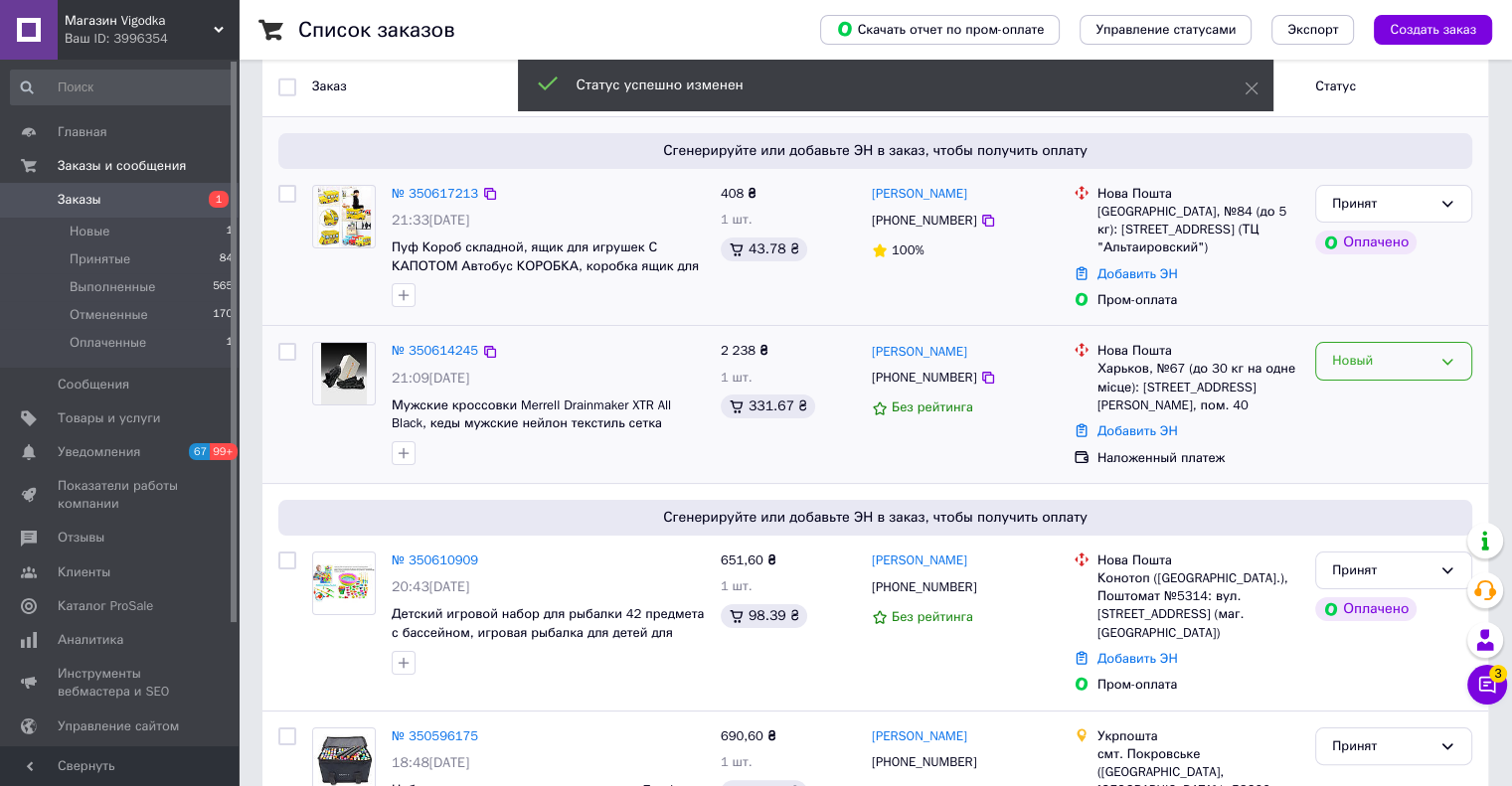 click on "Новый" at bounding box center (1382, 361) 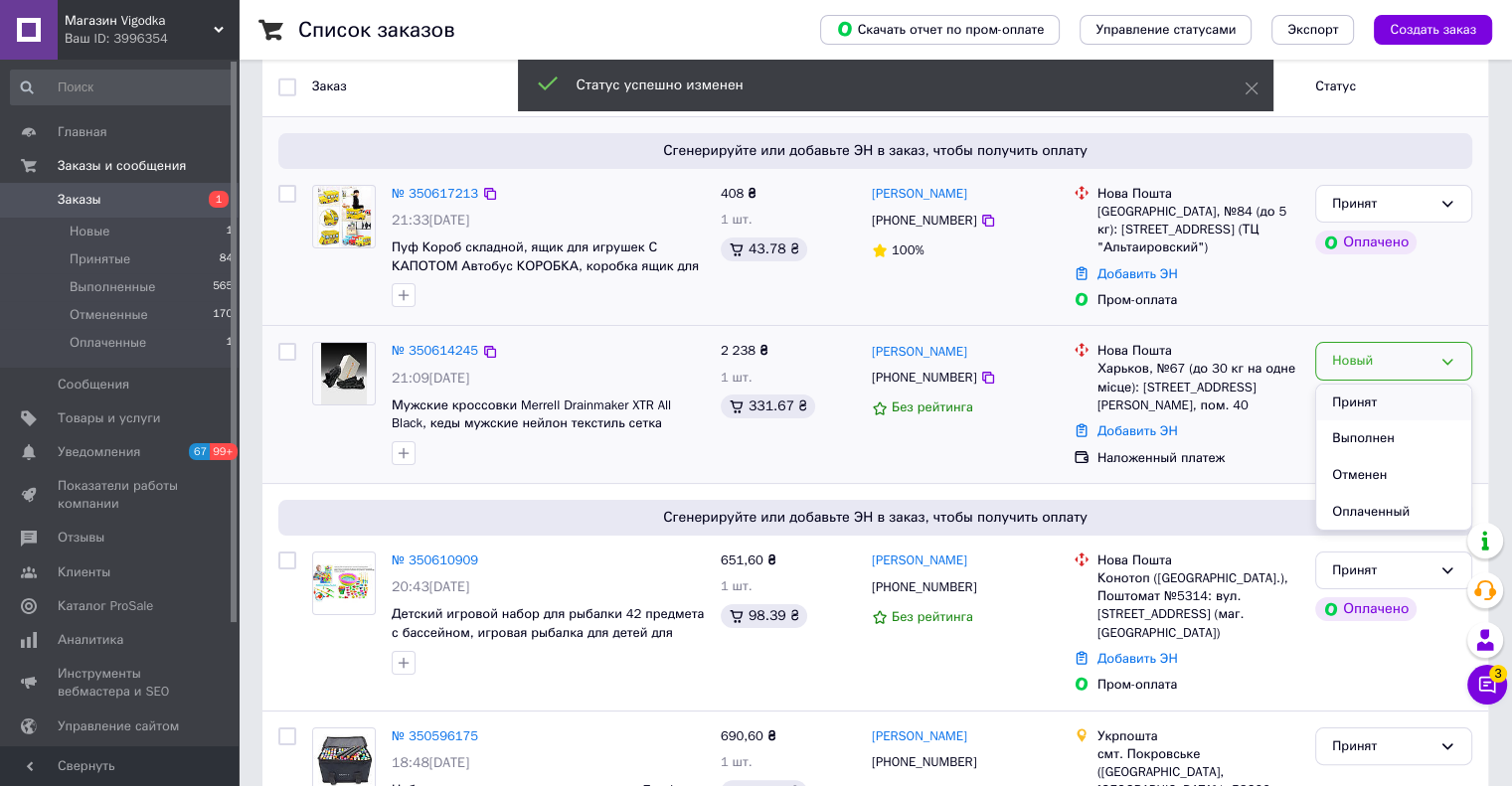 click on "Принят" at bounding box center [1394, 402] 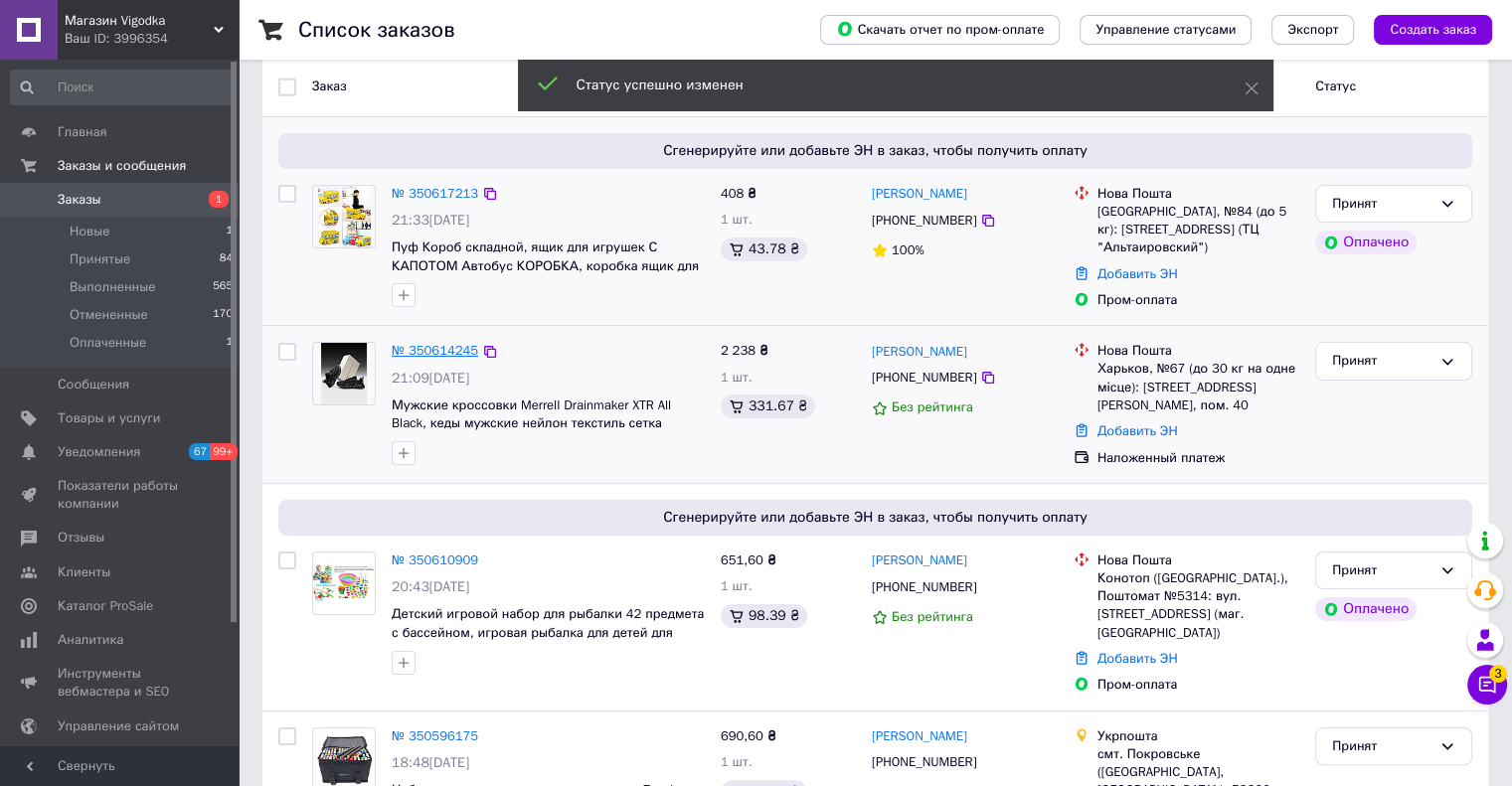 click on "№ 350614245" at bounding box center (434, 350) 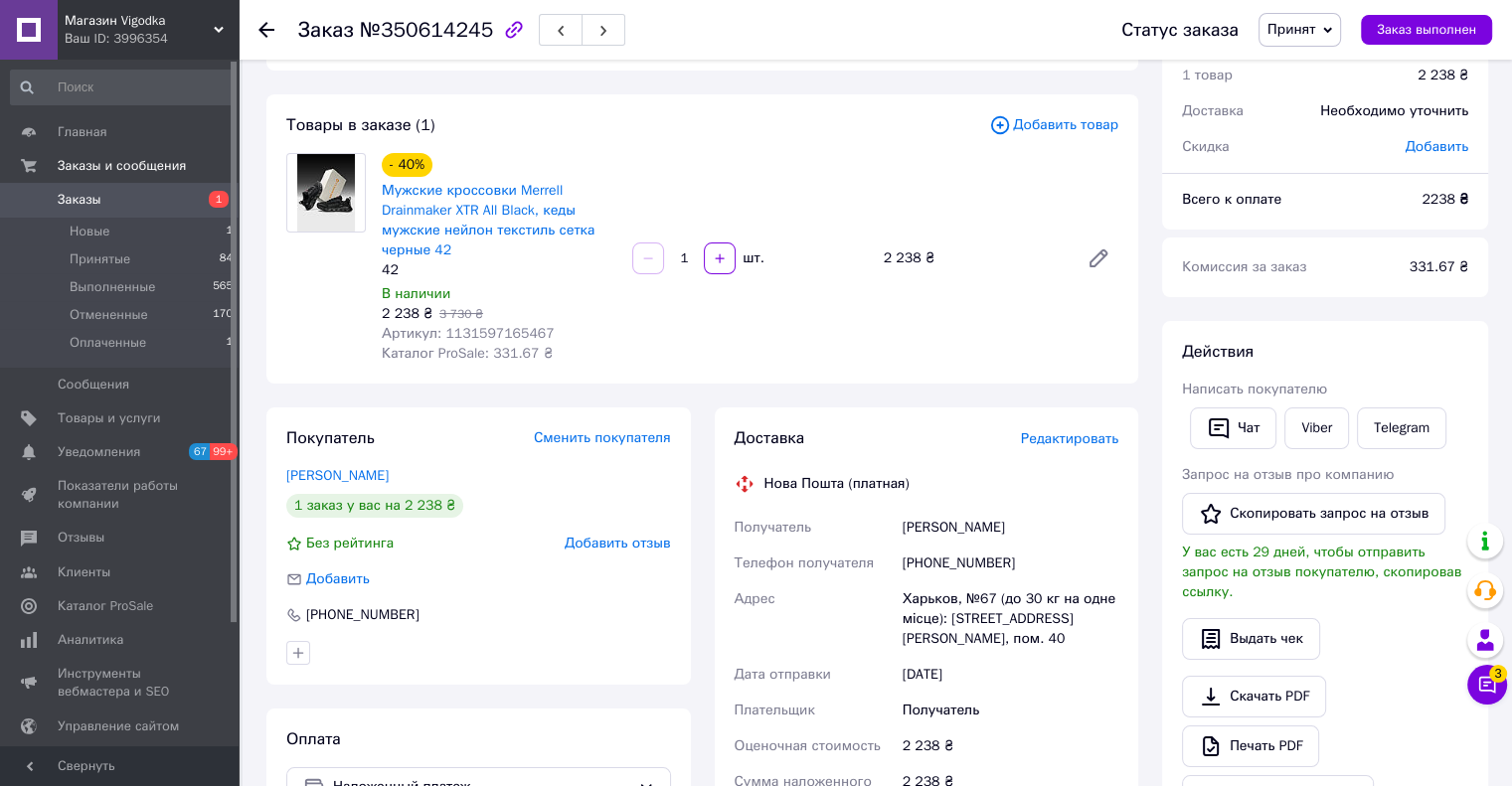 scroll, scrollTop: 99, scrollLeft: 0, axis: vertical 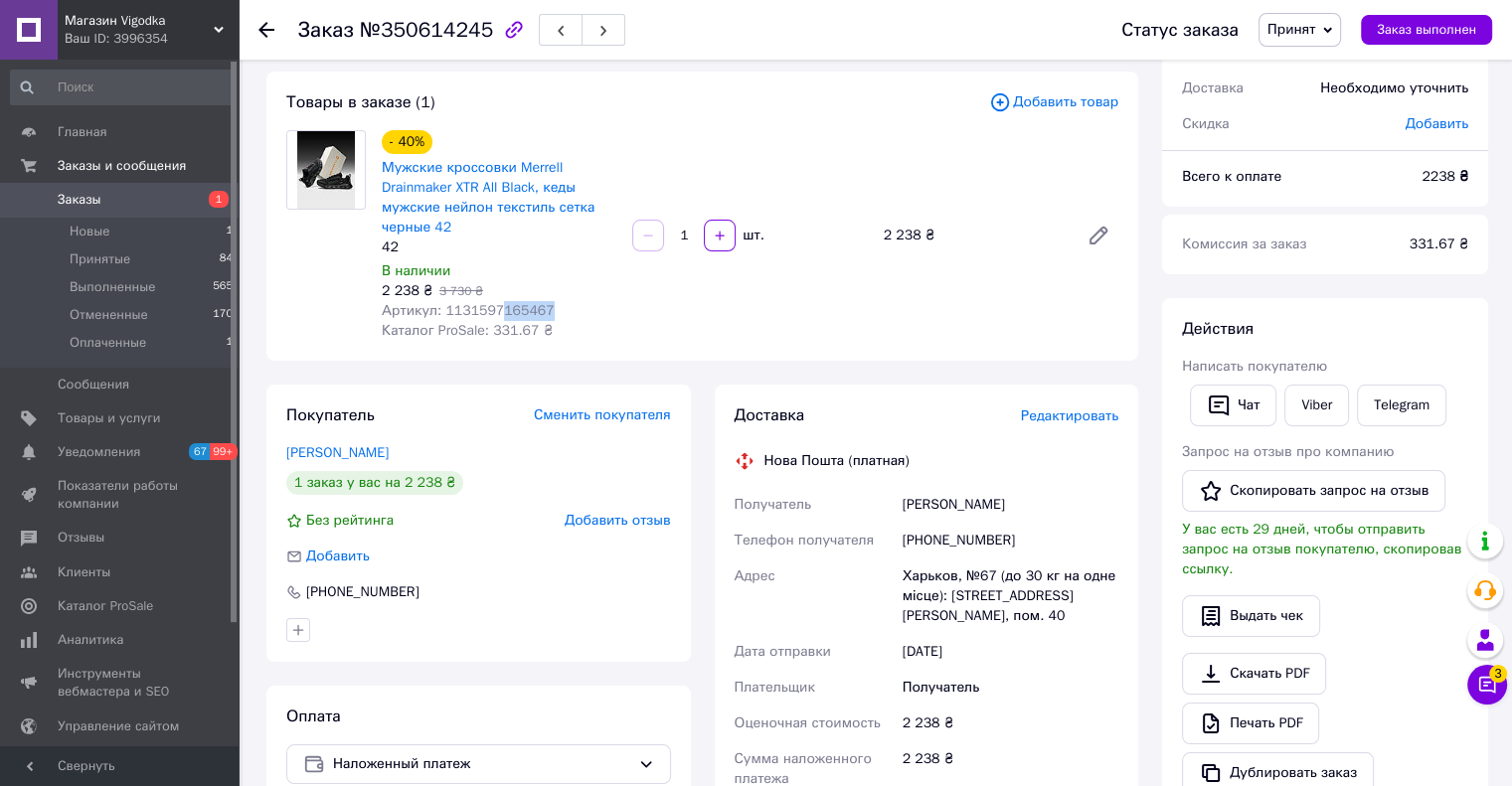 drag, startPoint x: 541, startPoint y: 316, endPoint x: 496, endPoint y: 313, distance: 45.099889 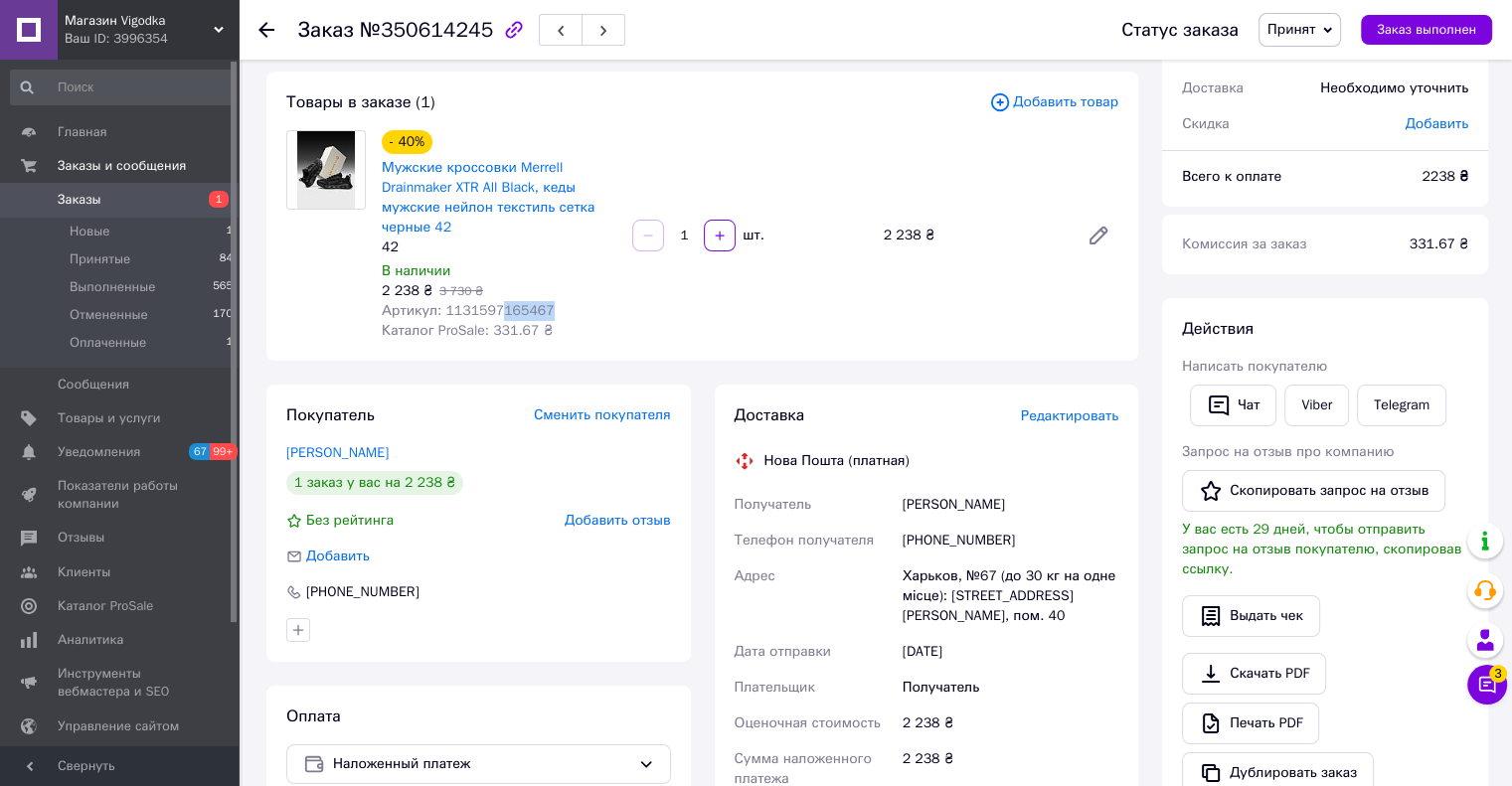 click on "Артикул: 1131597165467" at bounding box center [499, 311] 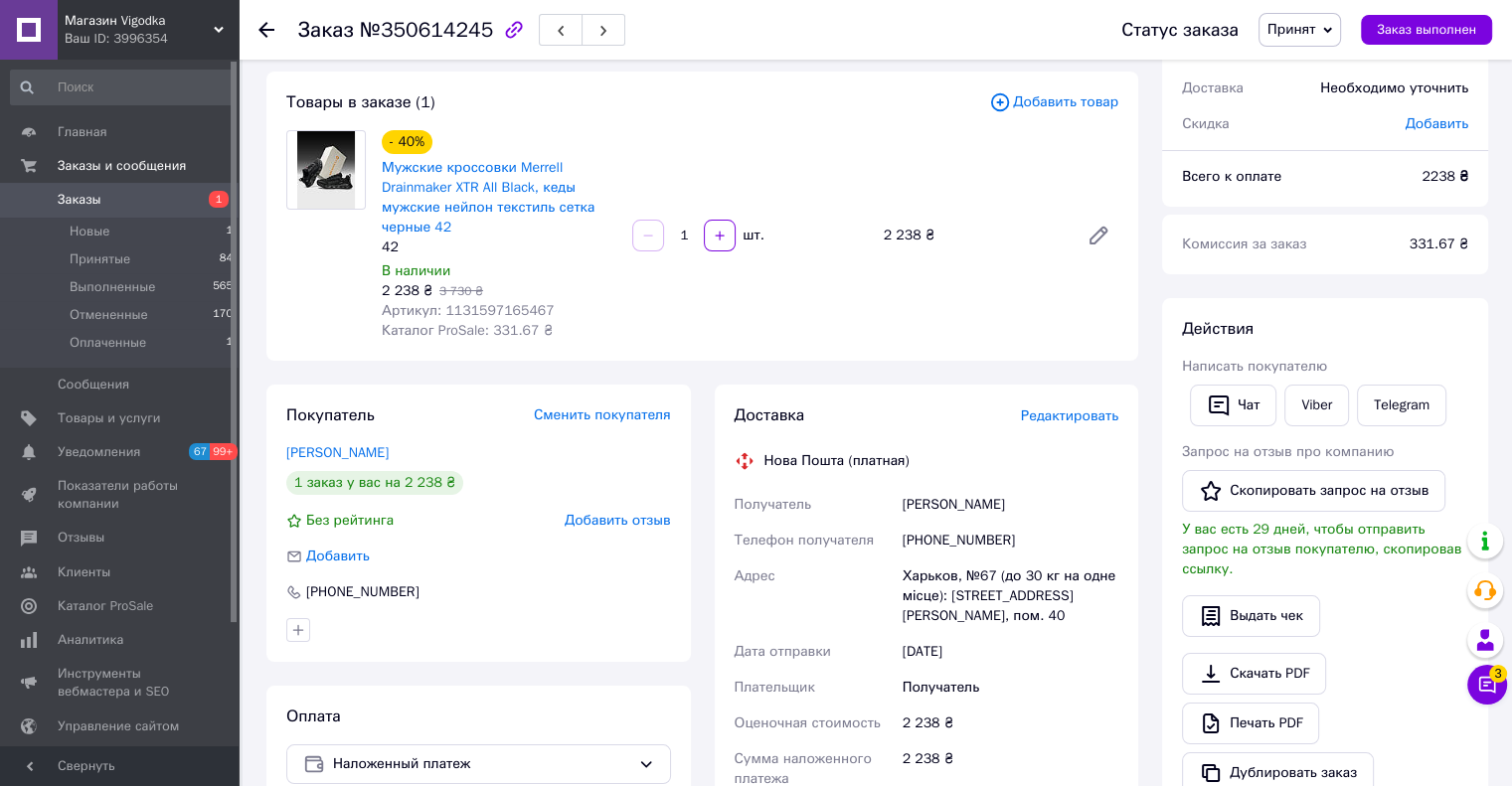 click on "- 40% Мужские кроссовки Merrell Drainmaker XTR All Black, кеды мужские нейлон текстиль сетка черные 42 42 В наличии 2 238 ₴   3 730 ₴ Артикул: 1131597165467 Каталог ProSale: 331.67 ₴  1   шт. 2 238 ₴" at bounding box center (750, 236) 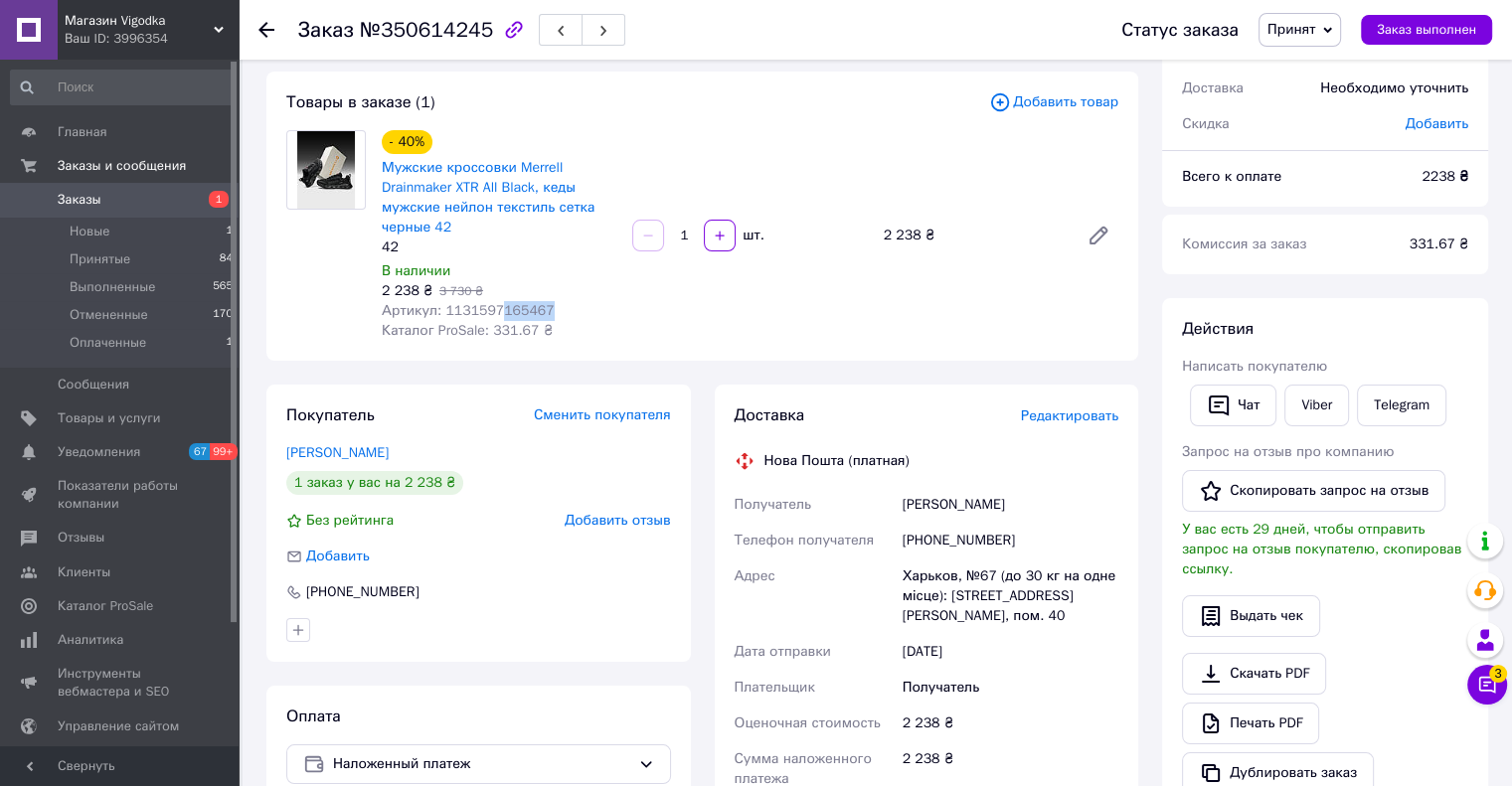 copy on "165467" 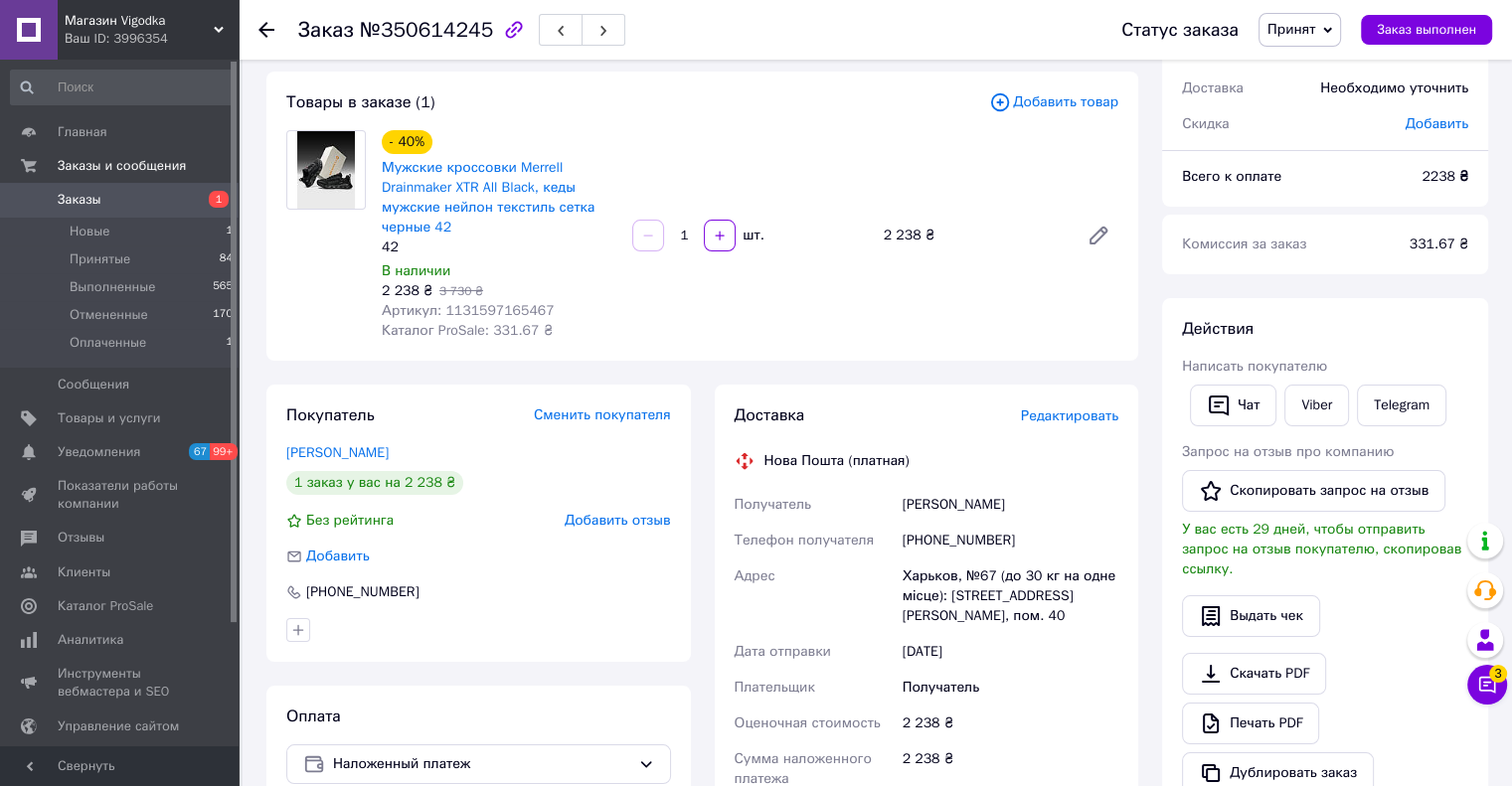 click on "В наличии" at bounding box center [499, 271] 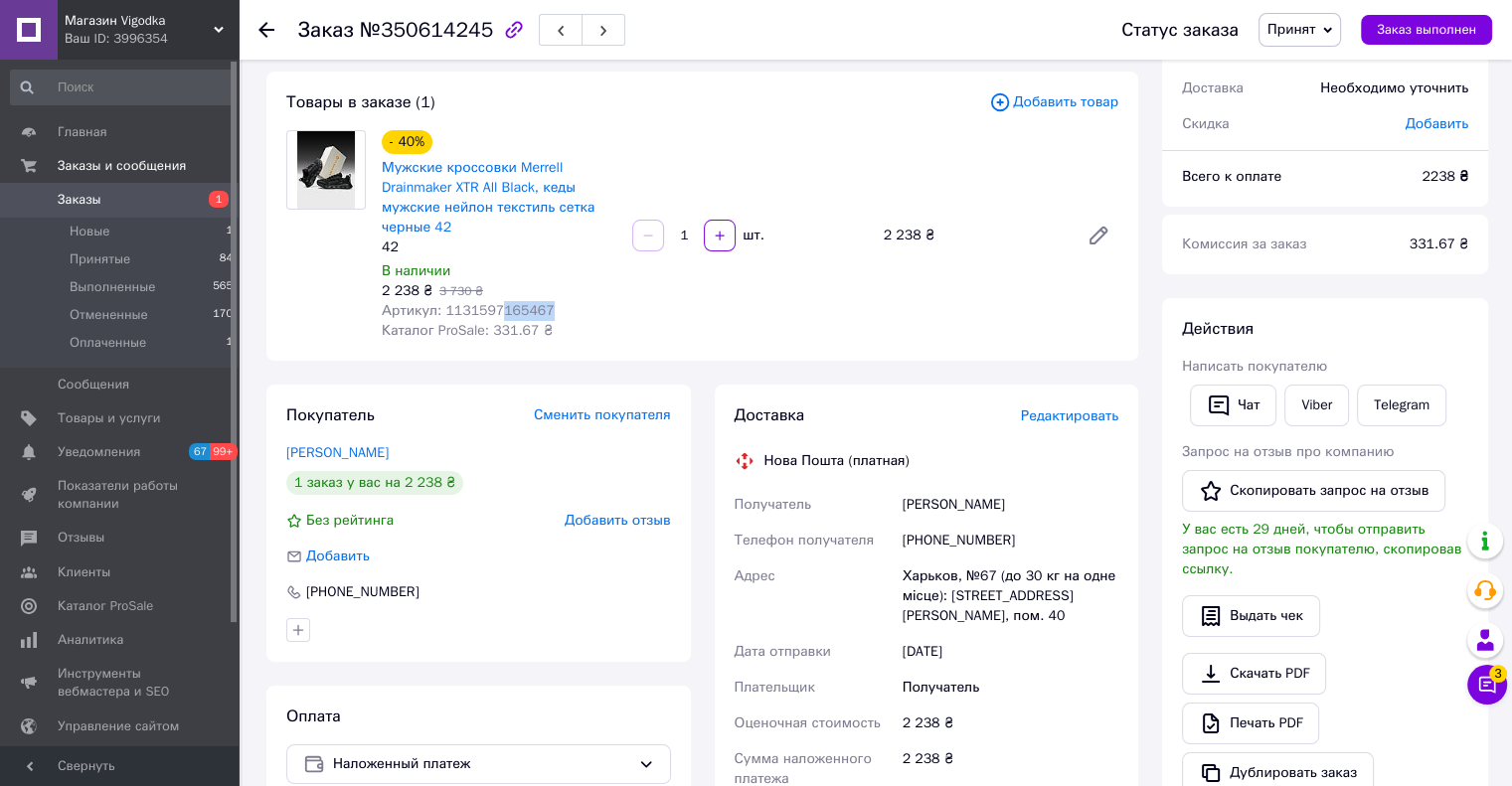 drag, startPoint x: 538, startPoint y: 315, endPoint x: 492, endPoint y: 313, distance: 46.043458 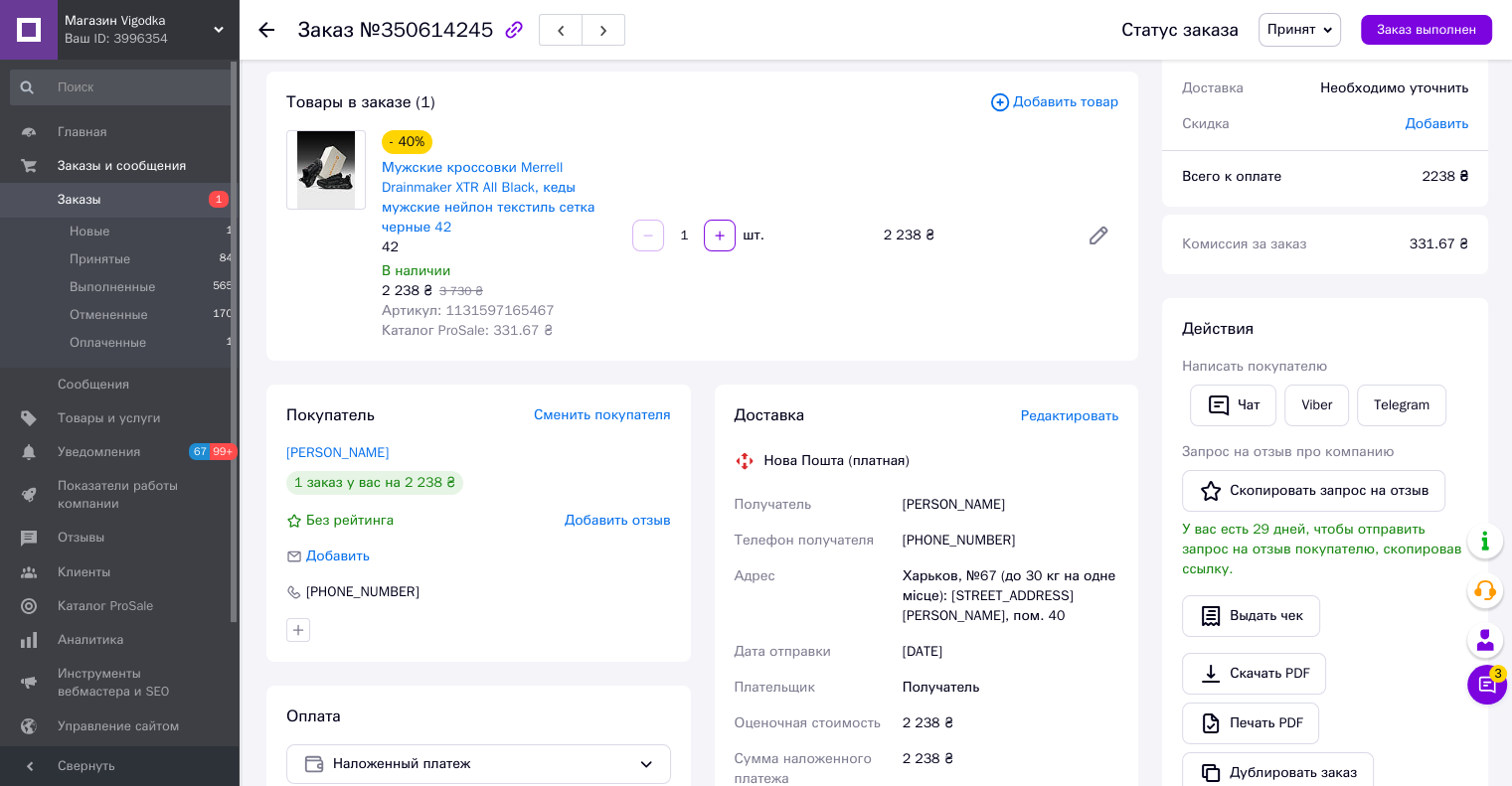 click on "2 238 ₴   3 730 ₴" at bounding box center (499, 291) 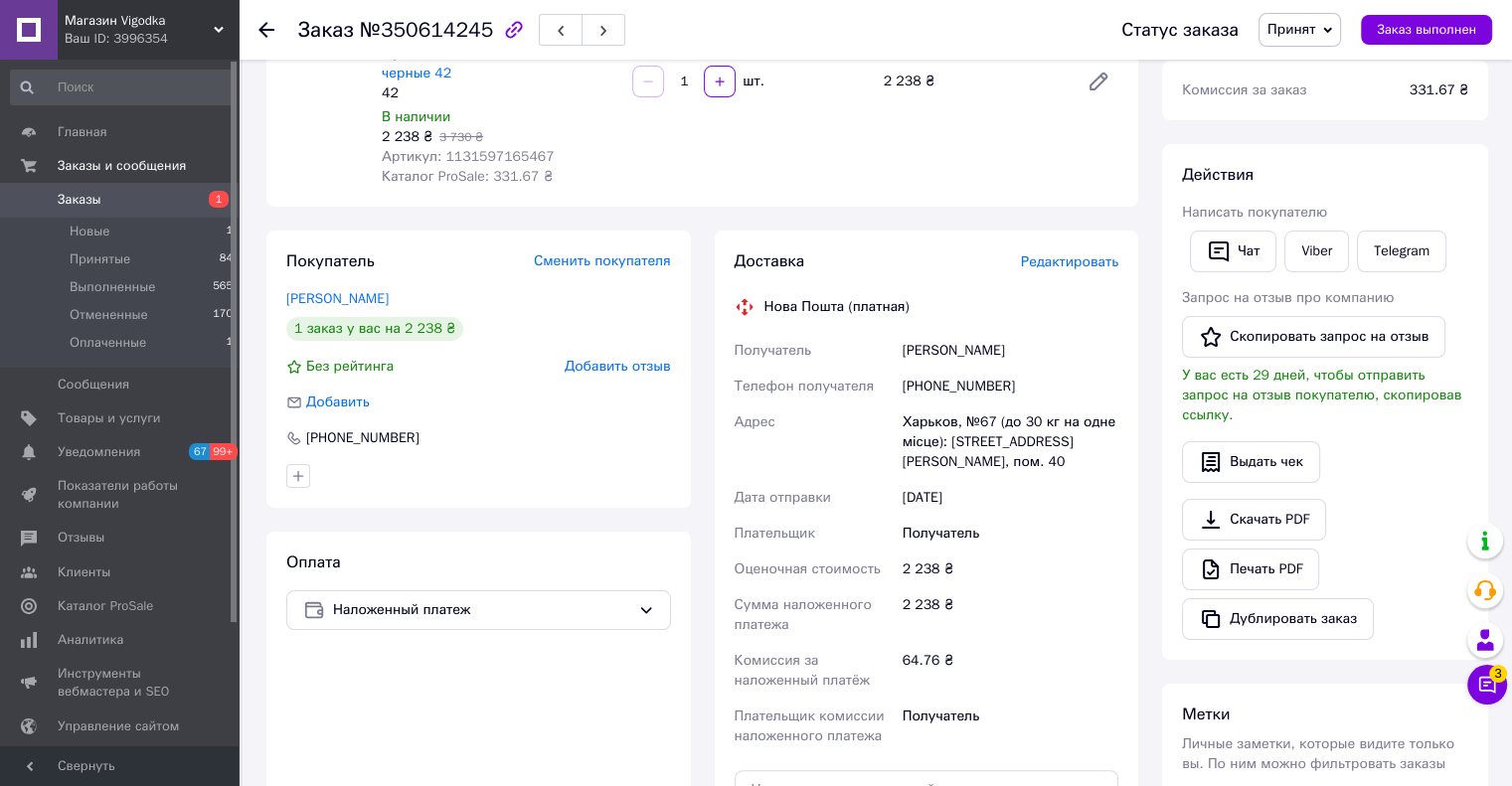 scroll, scrollTop: 298, scrollLeft: 0, axis: vertical 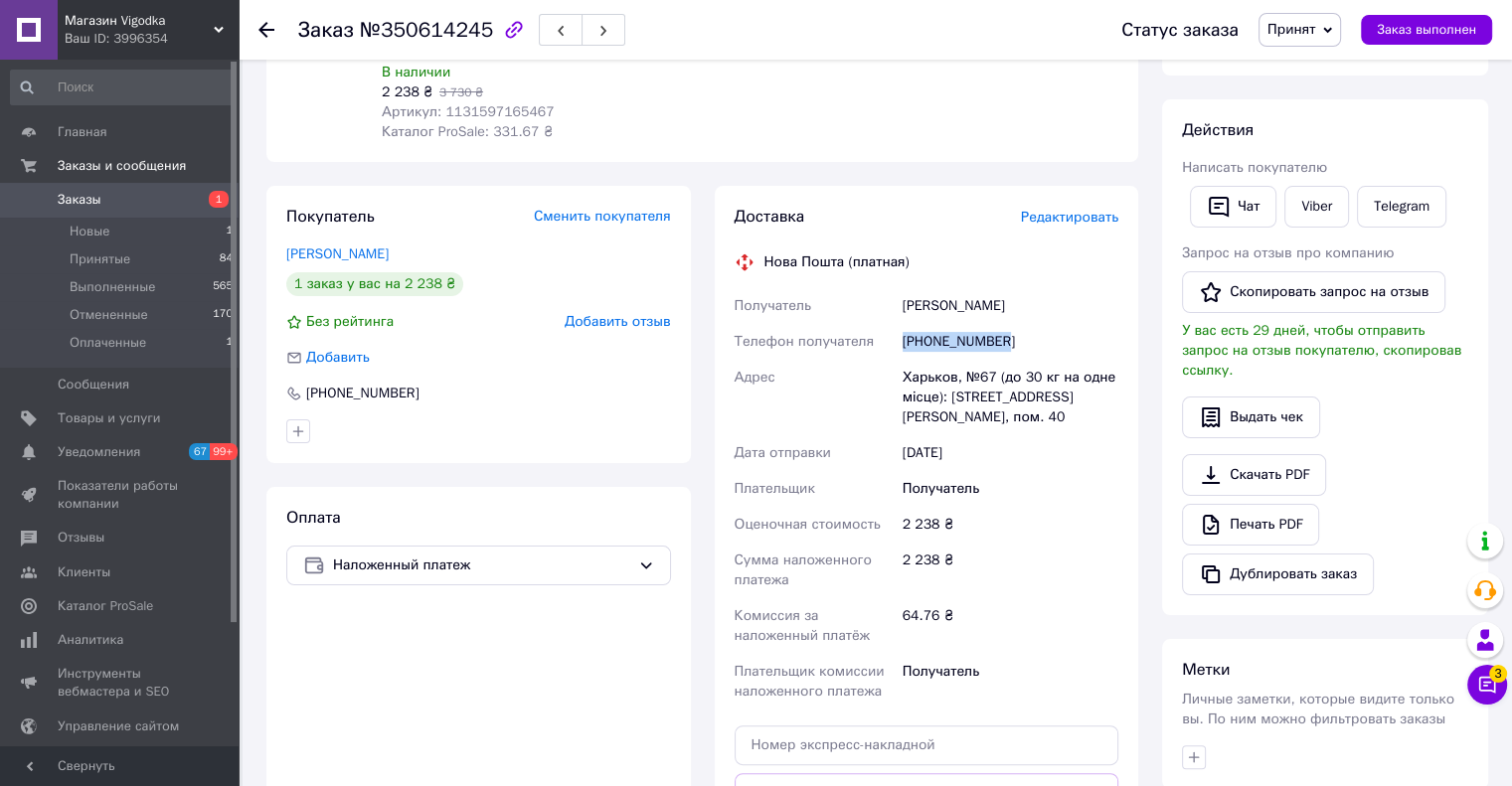 drag, startPoint x: 1019, startPoint y: 342, endPoint x: 904, endPoint y: 342, distance: 115 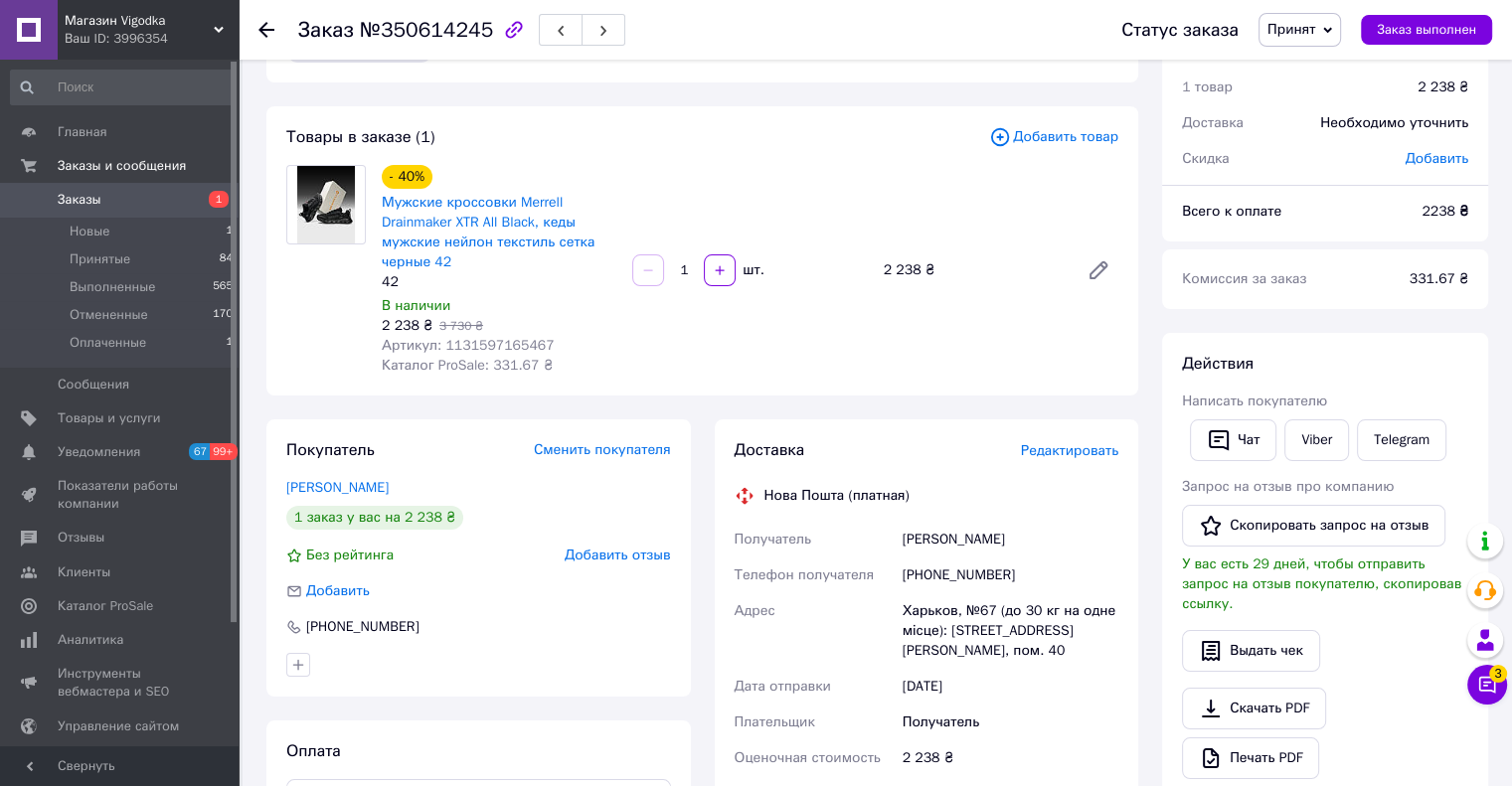 scroll, scrollTop: 99, scrollLeft: 0, axis: vertical 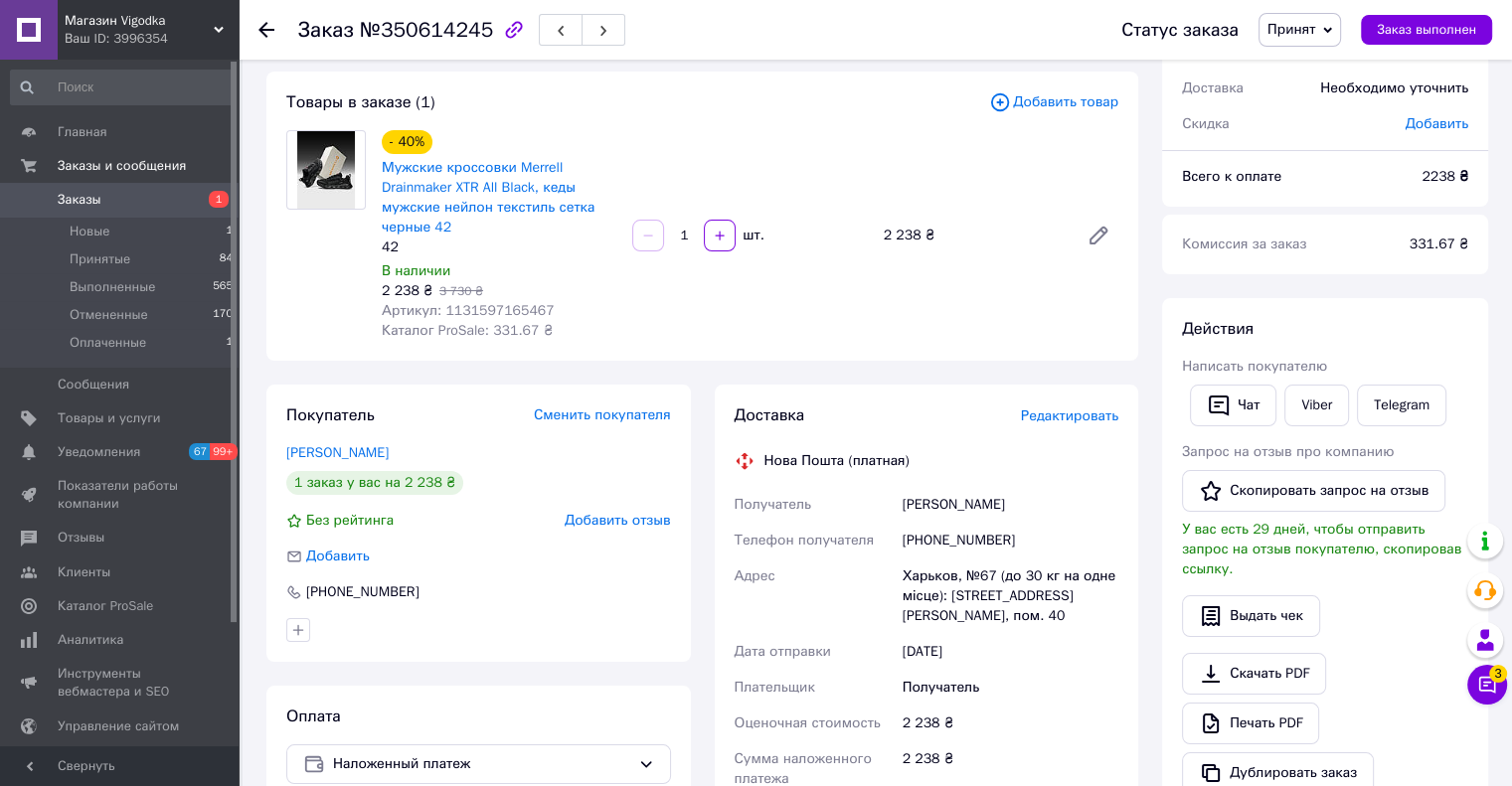 click 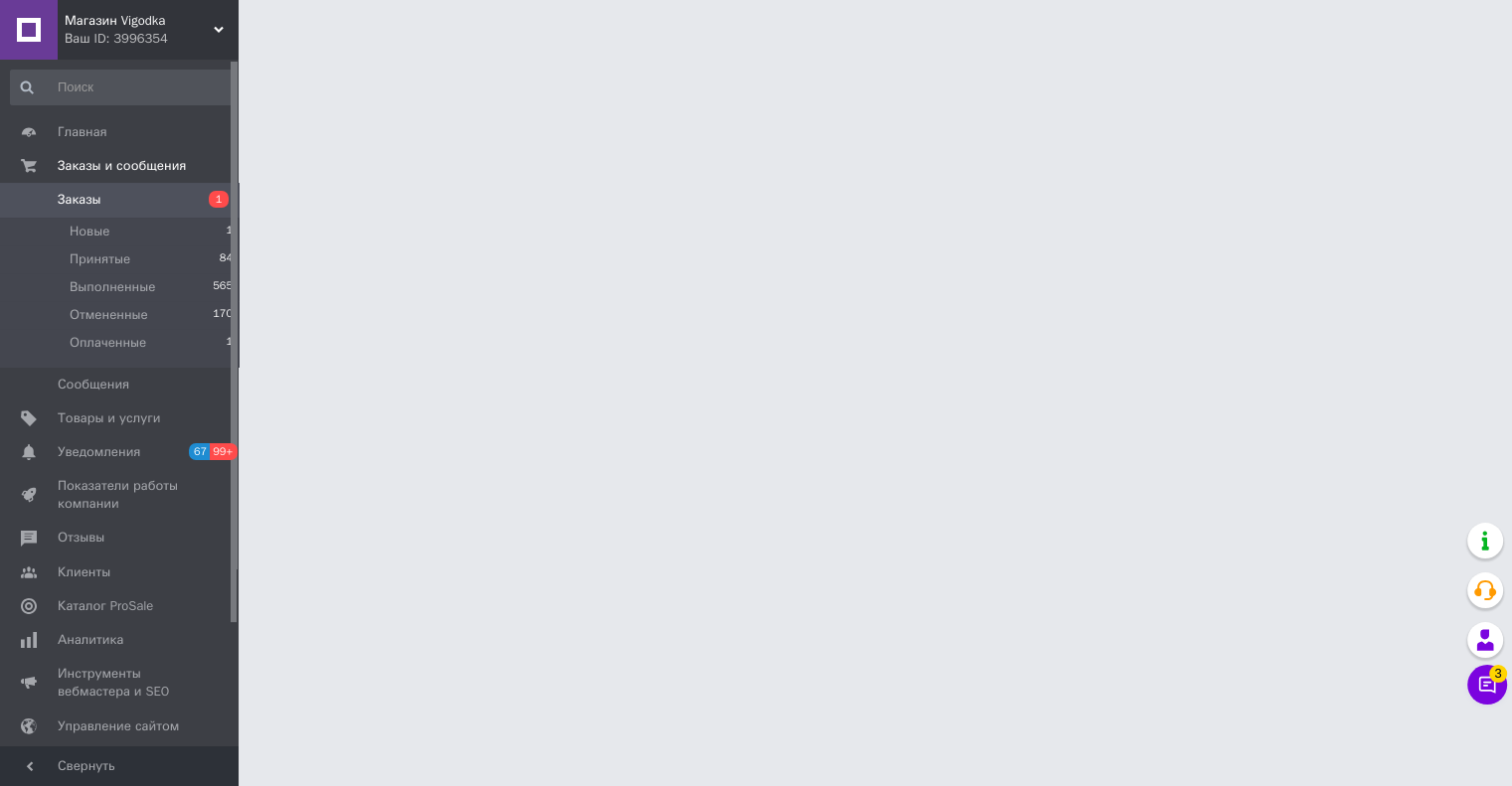 scroll, scrollTop: 0, scrollLeft: 0, axis: both 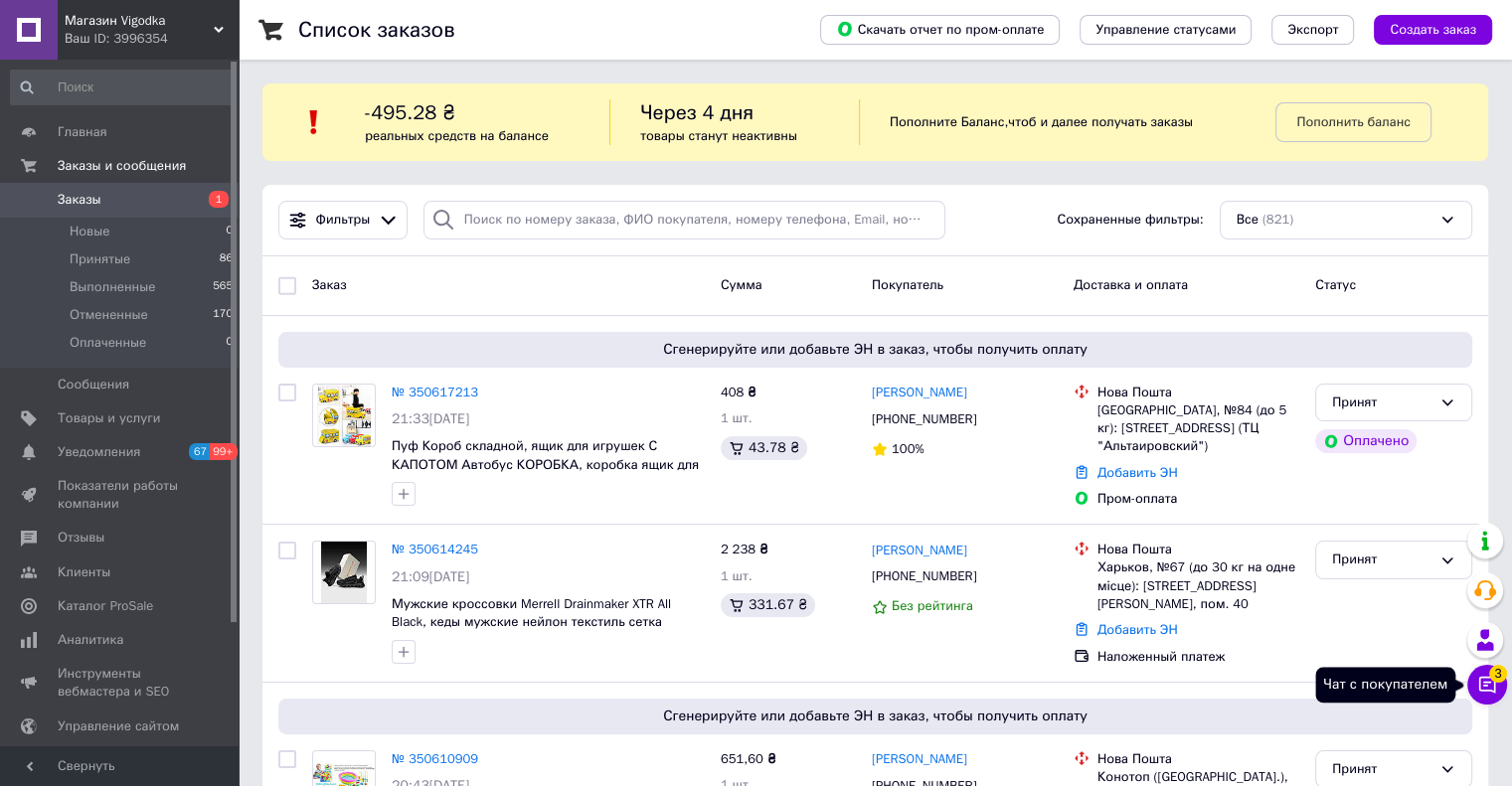 click 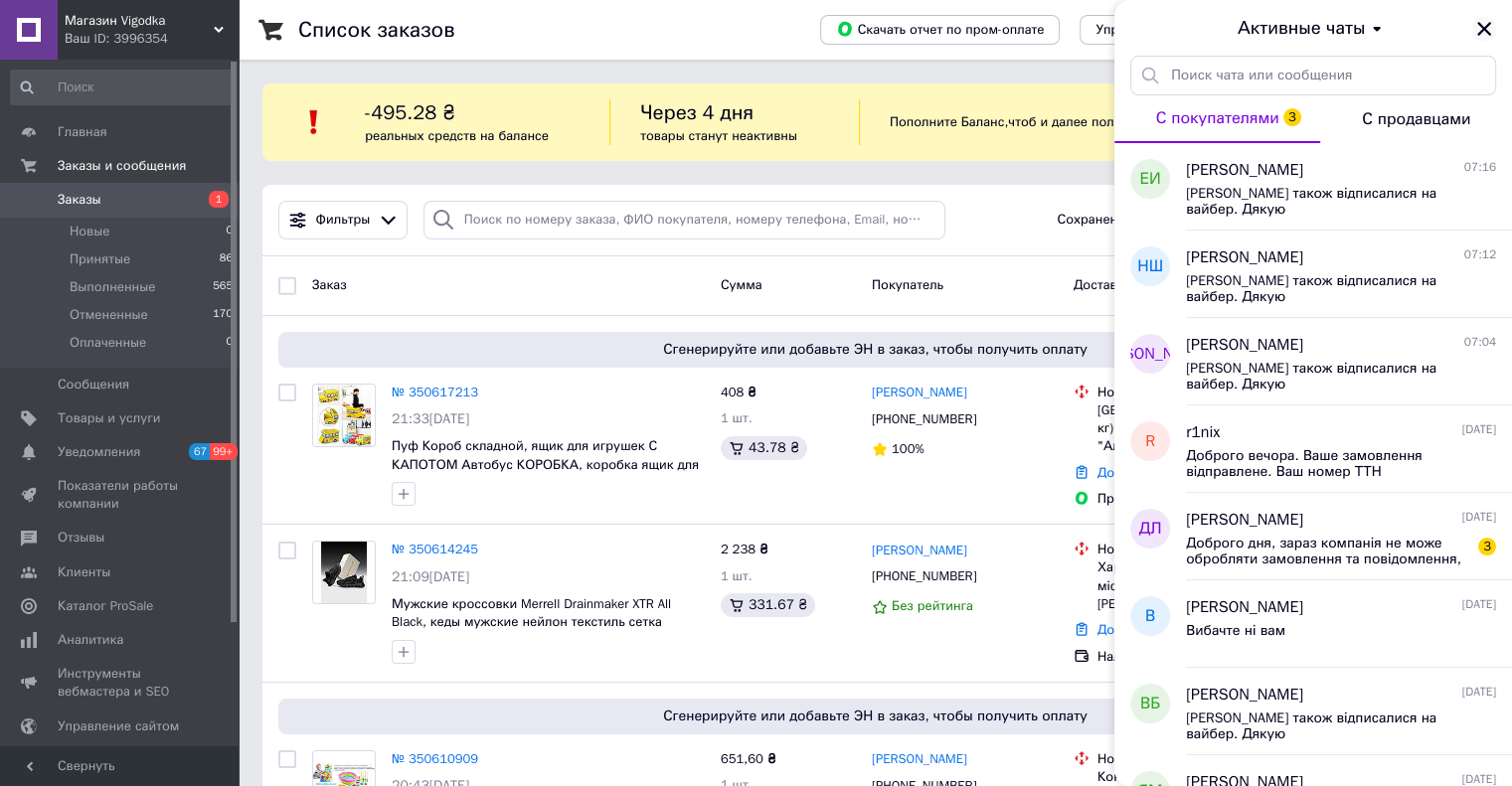 click 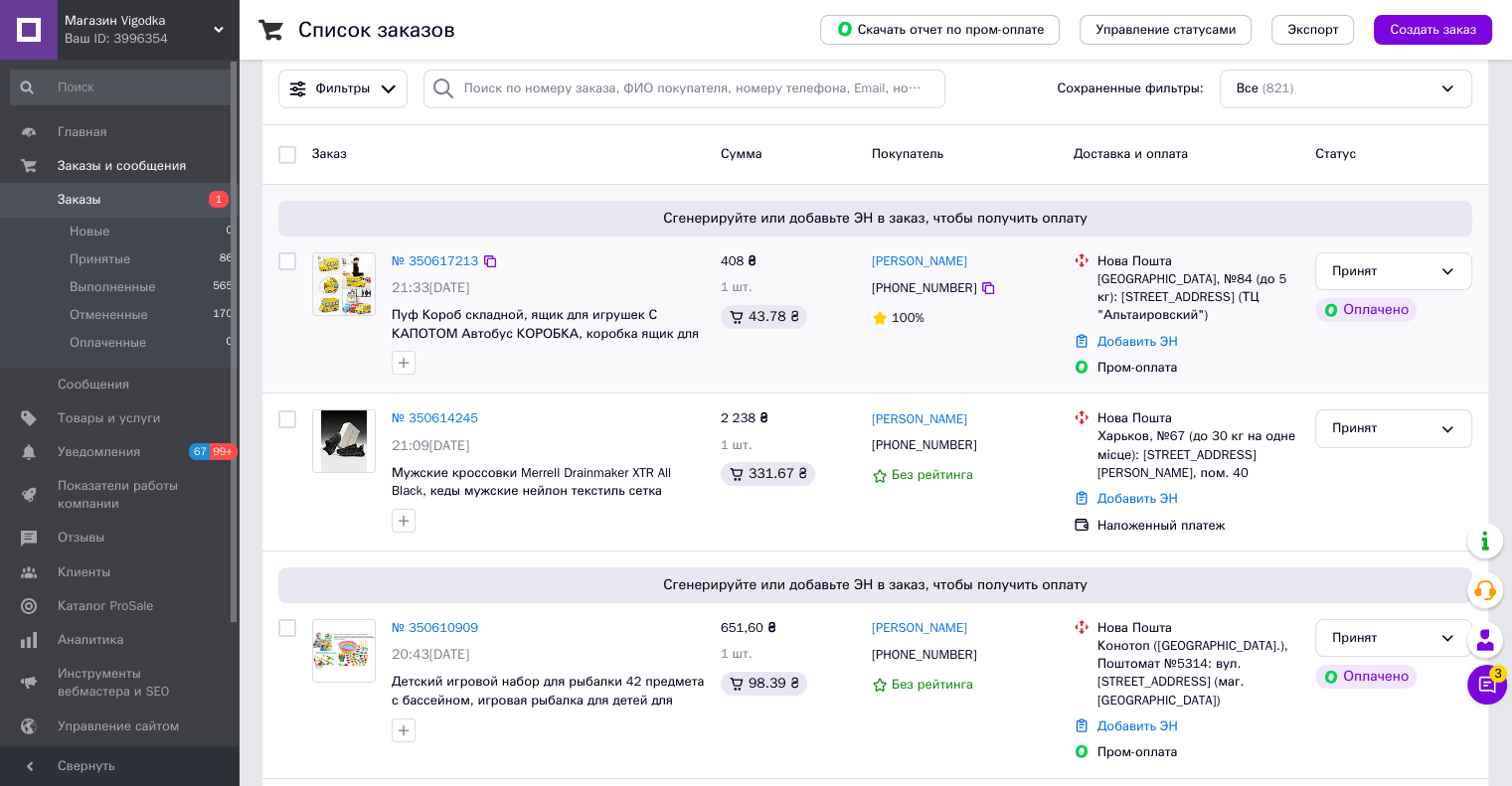 scroll, scrollTop: 298, scrollLeft: 0, axis: vertical 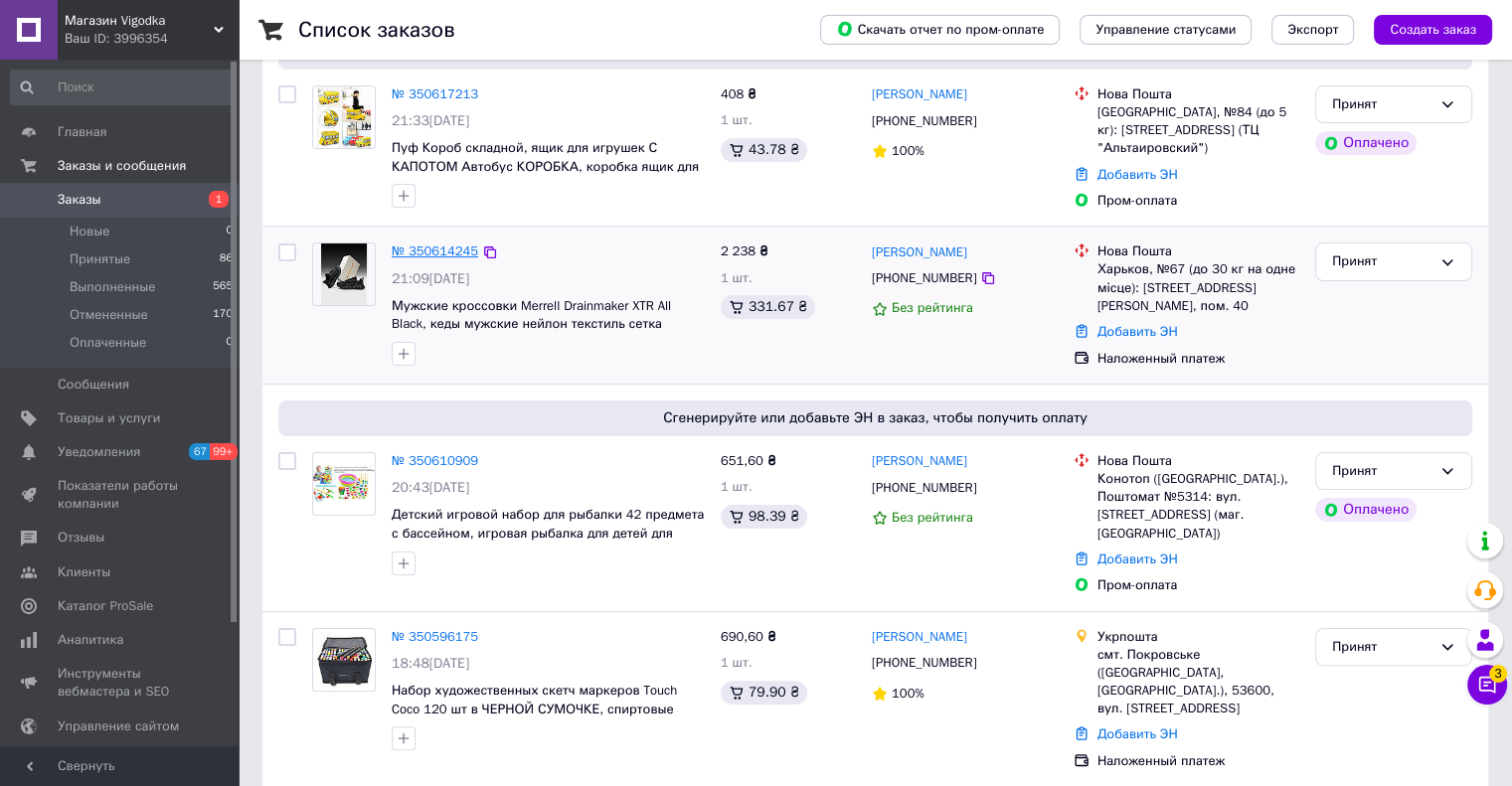 click on "№ 350614245" at bounding box center (434, 250) 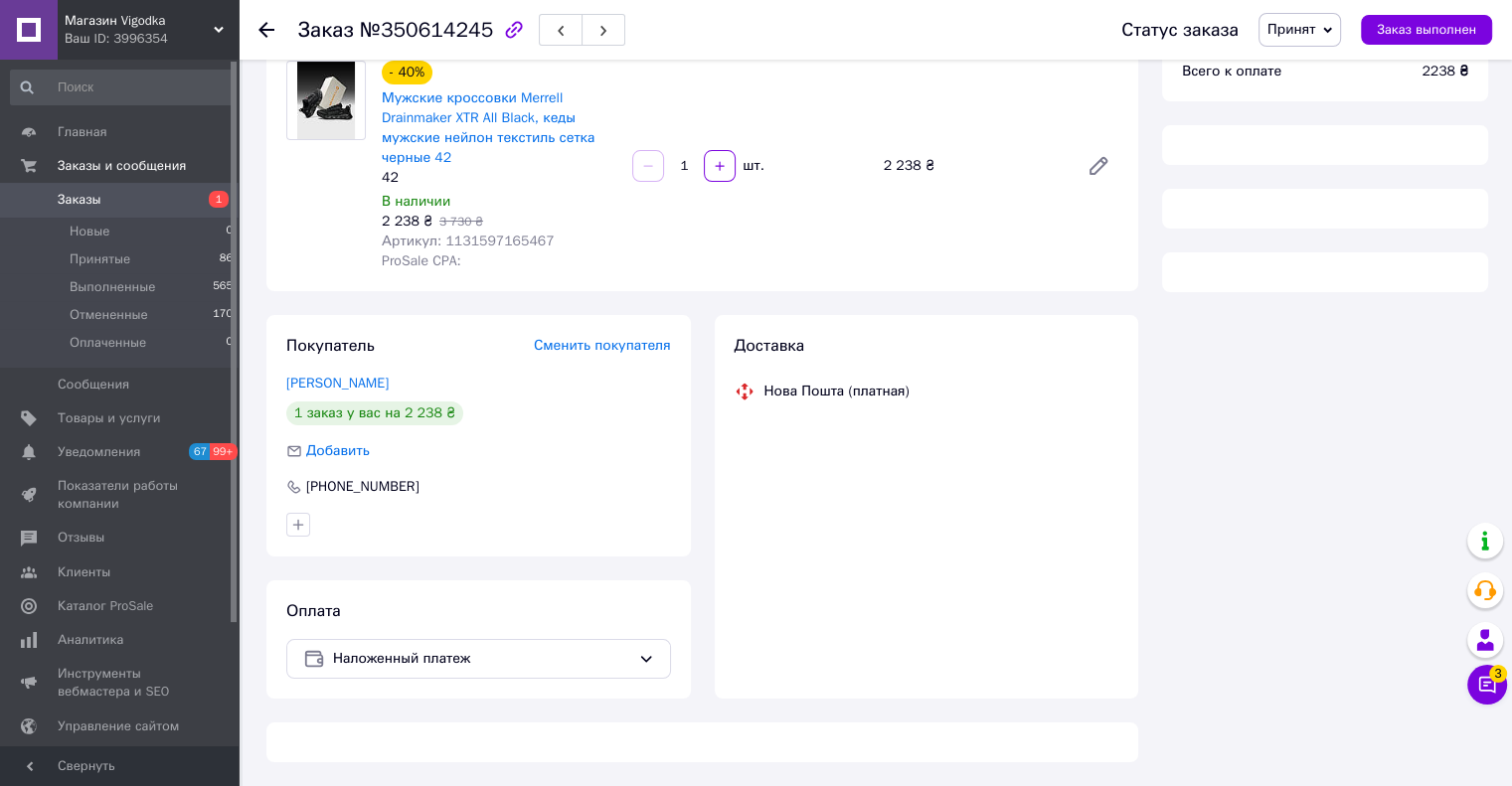scroll, scrollTop: 298, scrollLeft: 0, axis: vertical 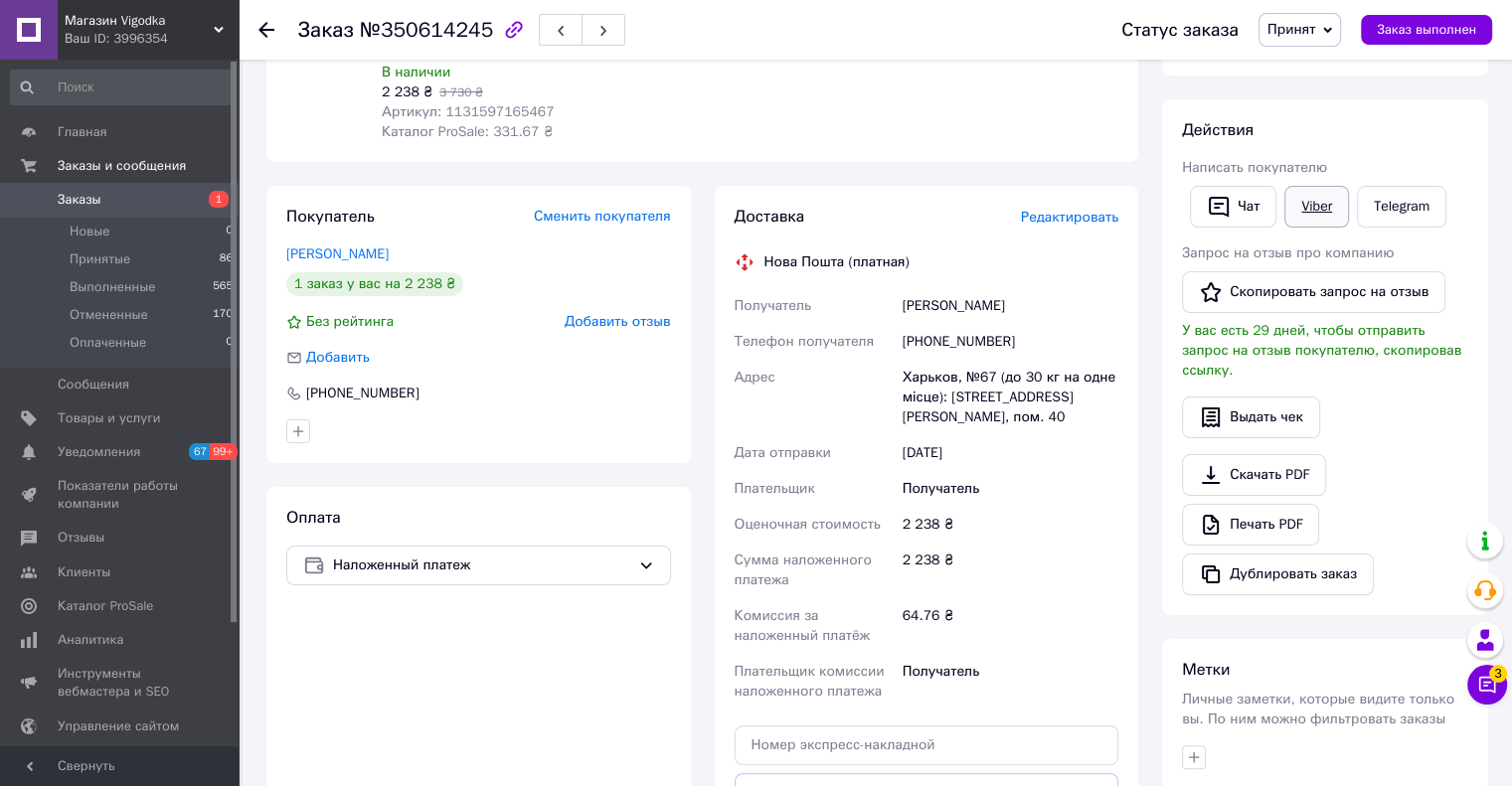 click on "Viber" at bounding box center (1316, 207) 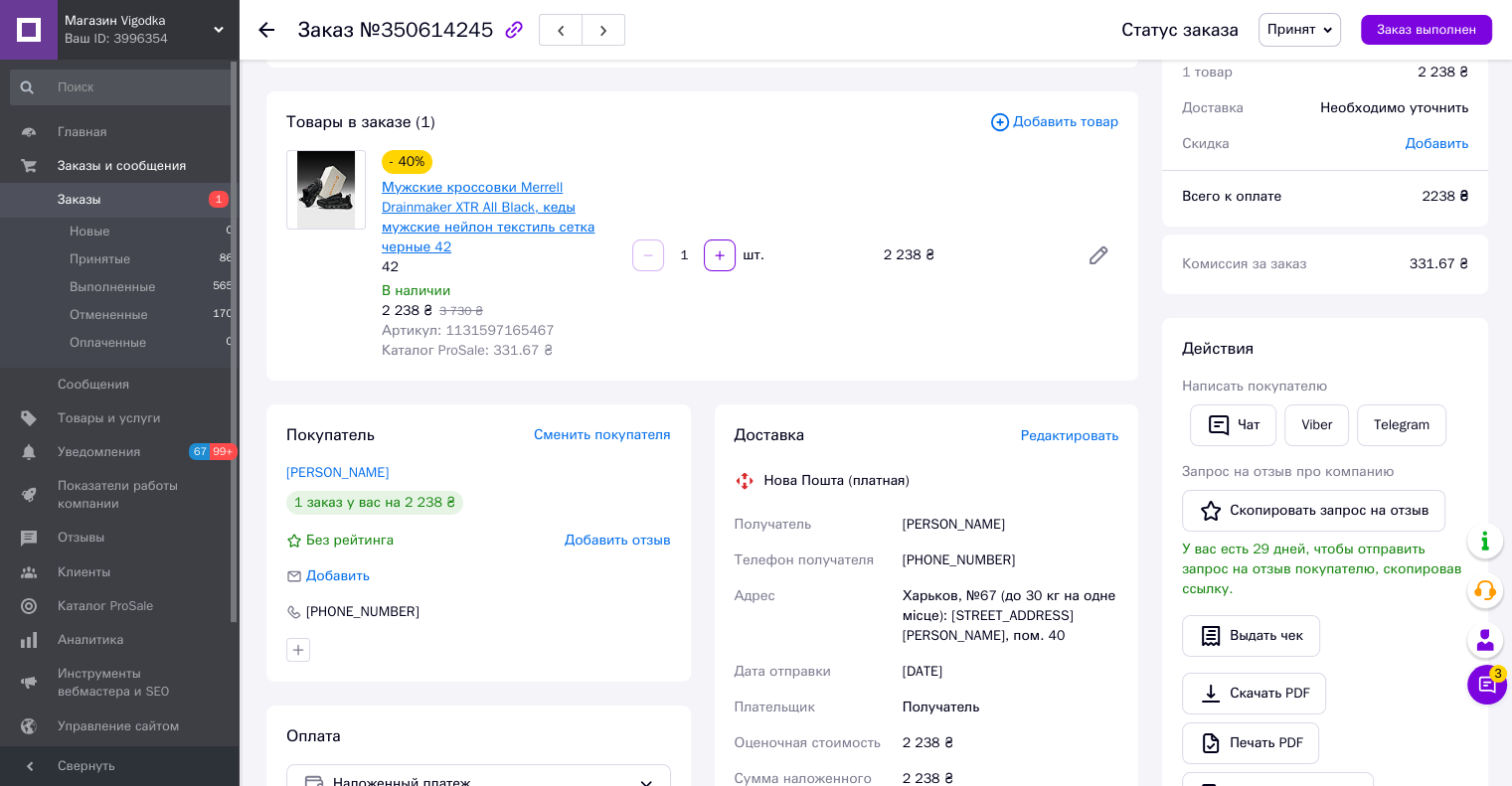 scroll, scrollTop: 99, scrollLeft: 0, axis: vertical 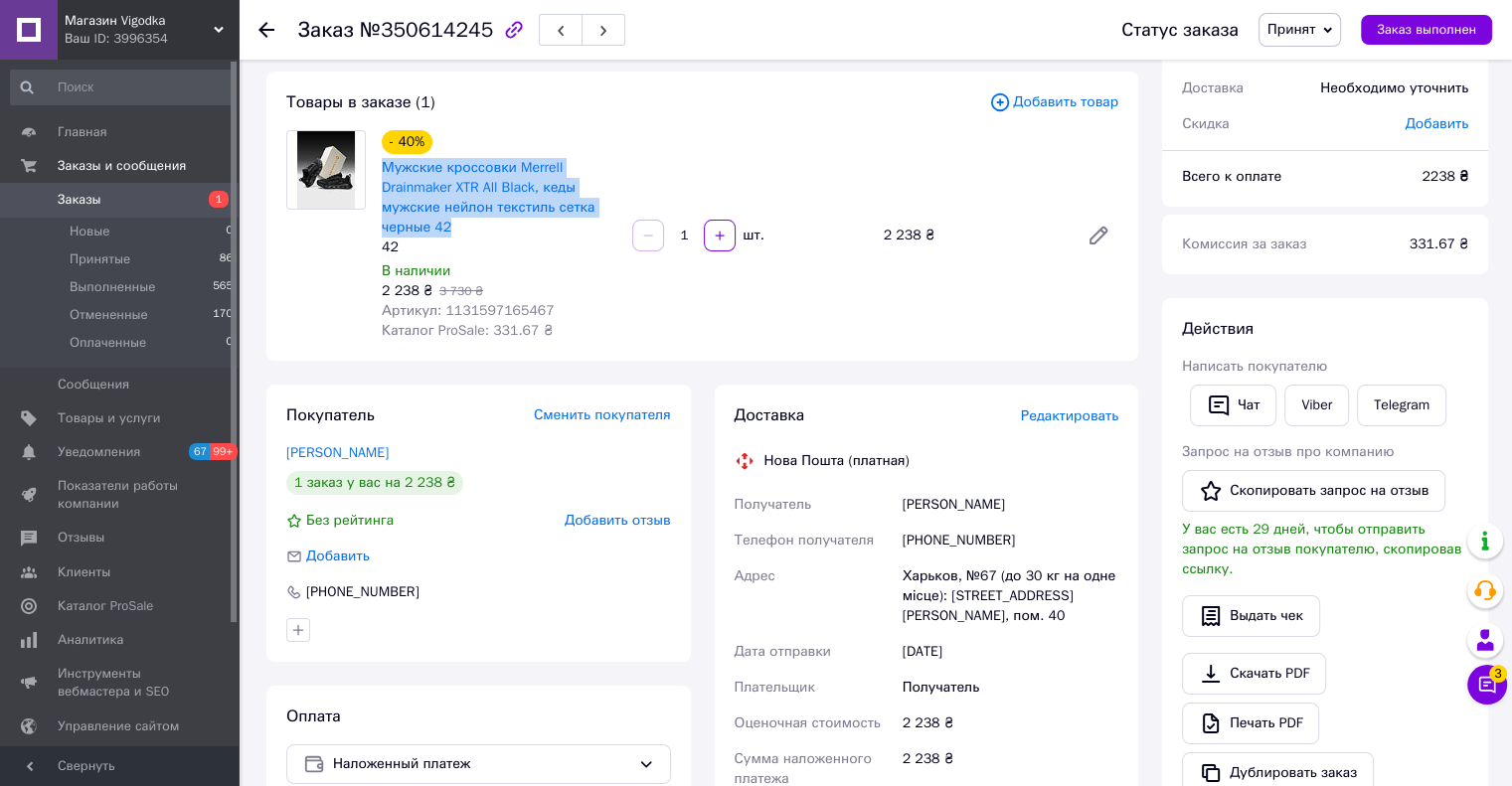 drag, startPoint x: 454, startPoint y: 226, endPoint x: 381, endPoint y: 174, distance: 89.627 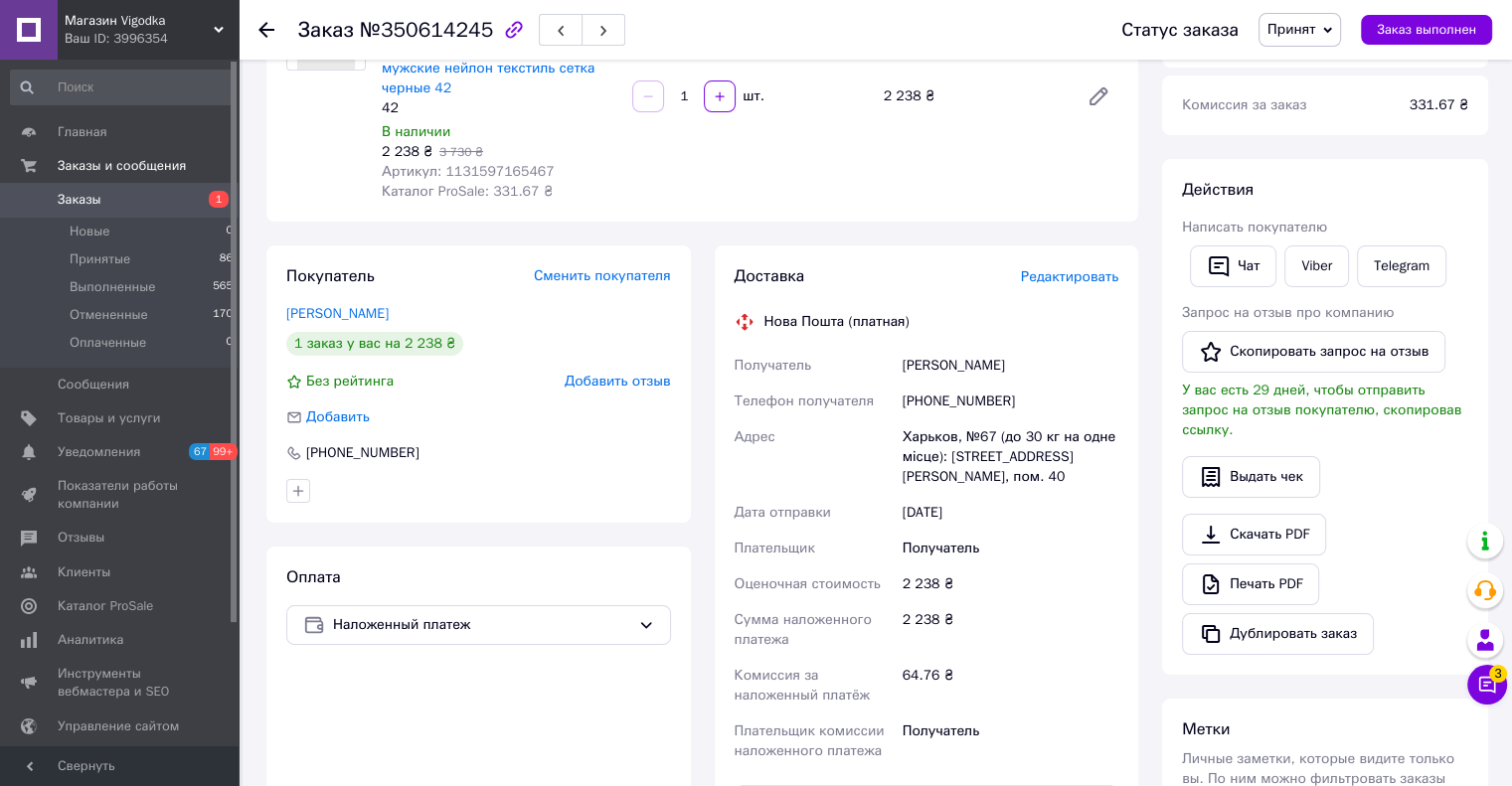 scroll, scrollTop: 397, scrollLeft: 0, axis: vertical 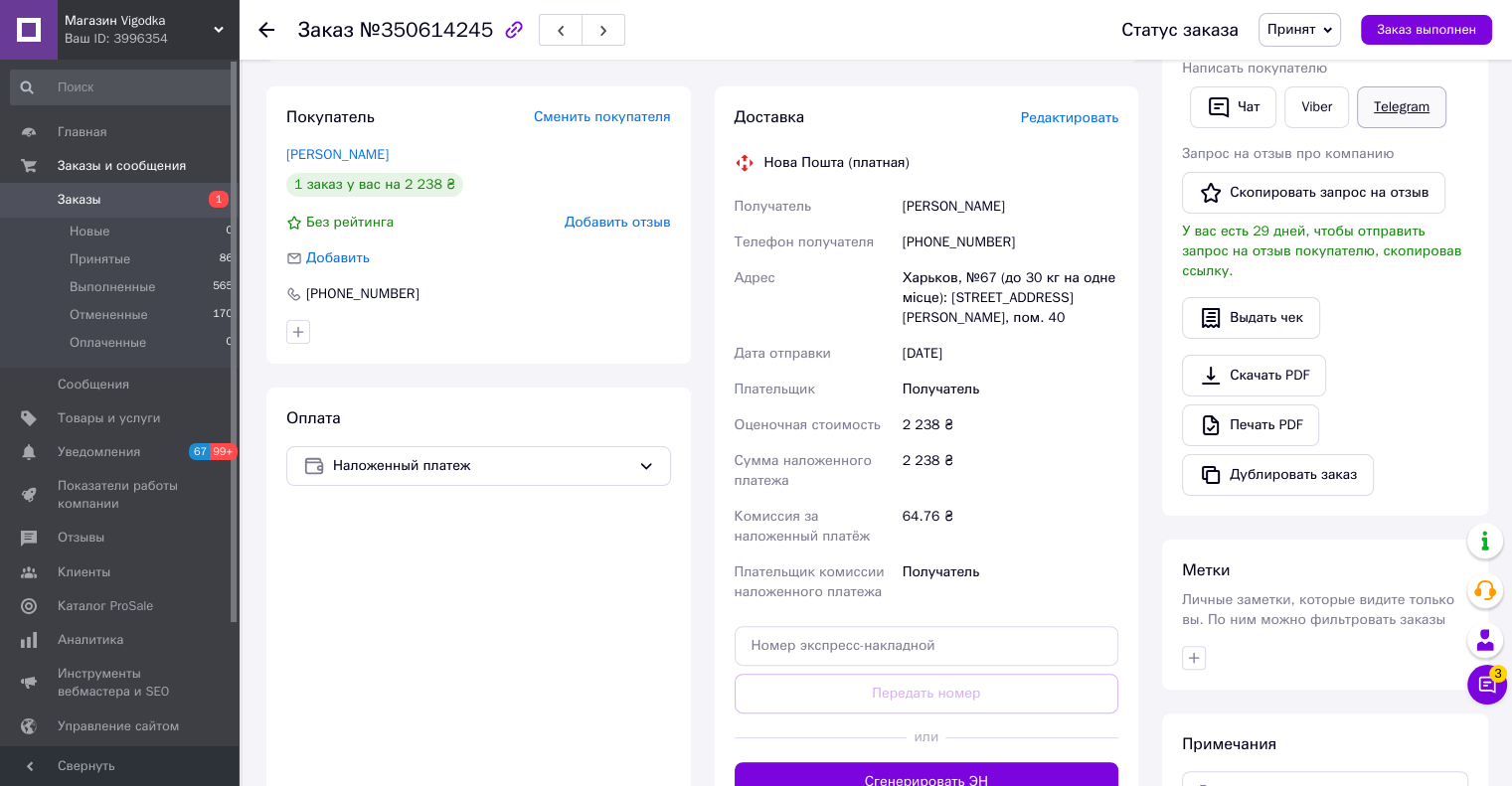 click on "Telegram" at bounding box center (1402, 107) 